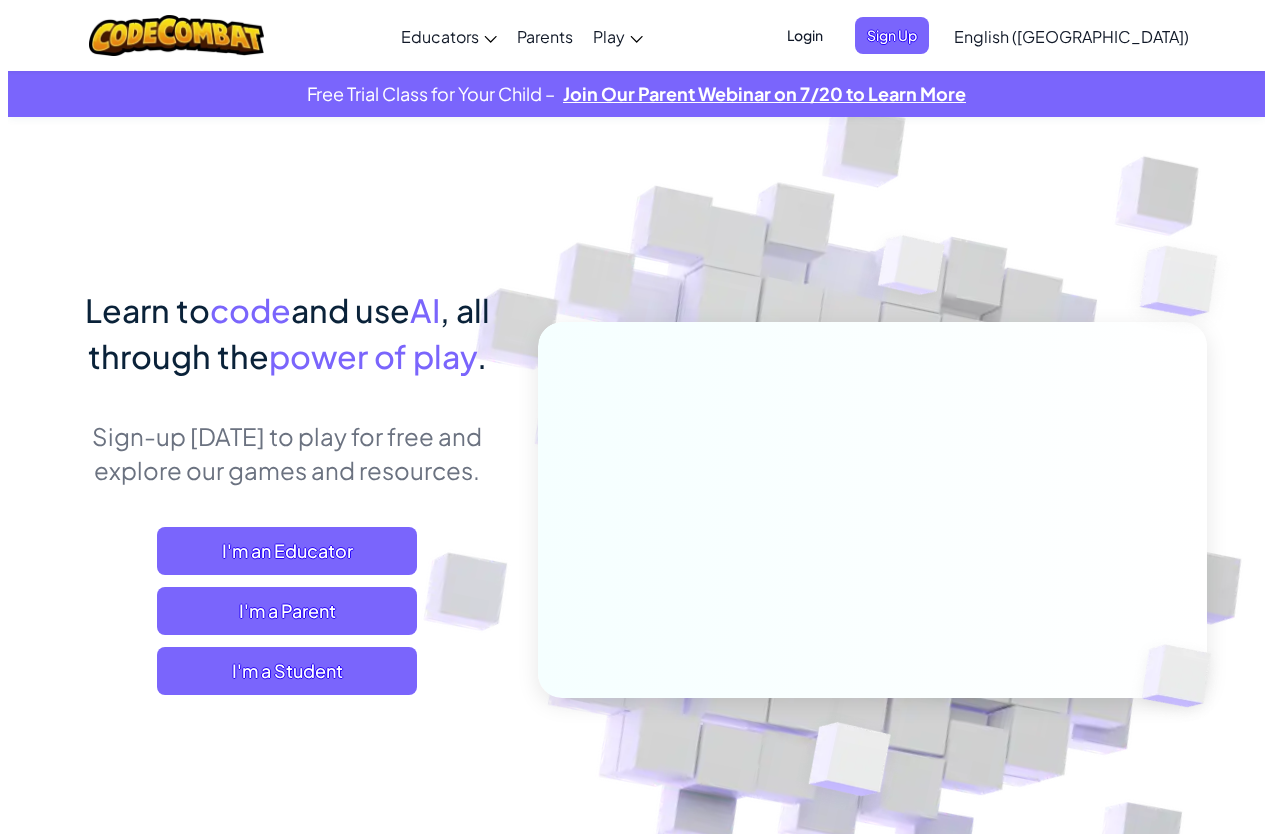 scroll, scrollTop: 0, scrollLeft: 0, axis: both 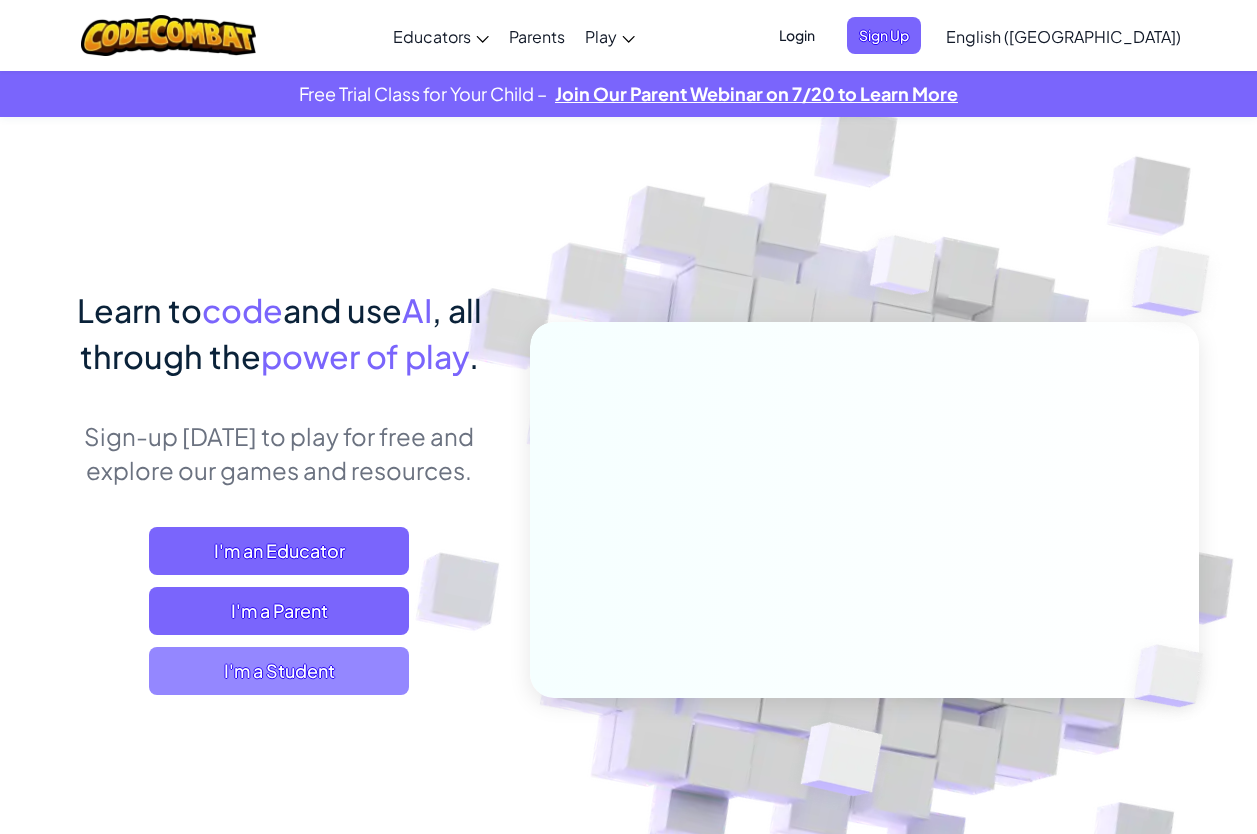 click on "I'm a Student" at bounding box center (279, 671) 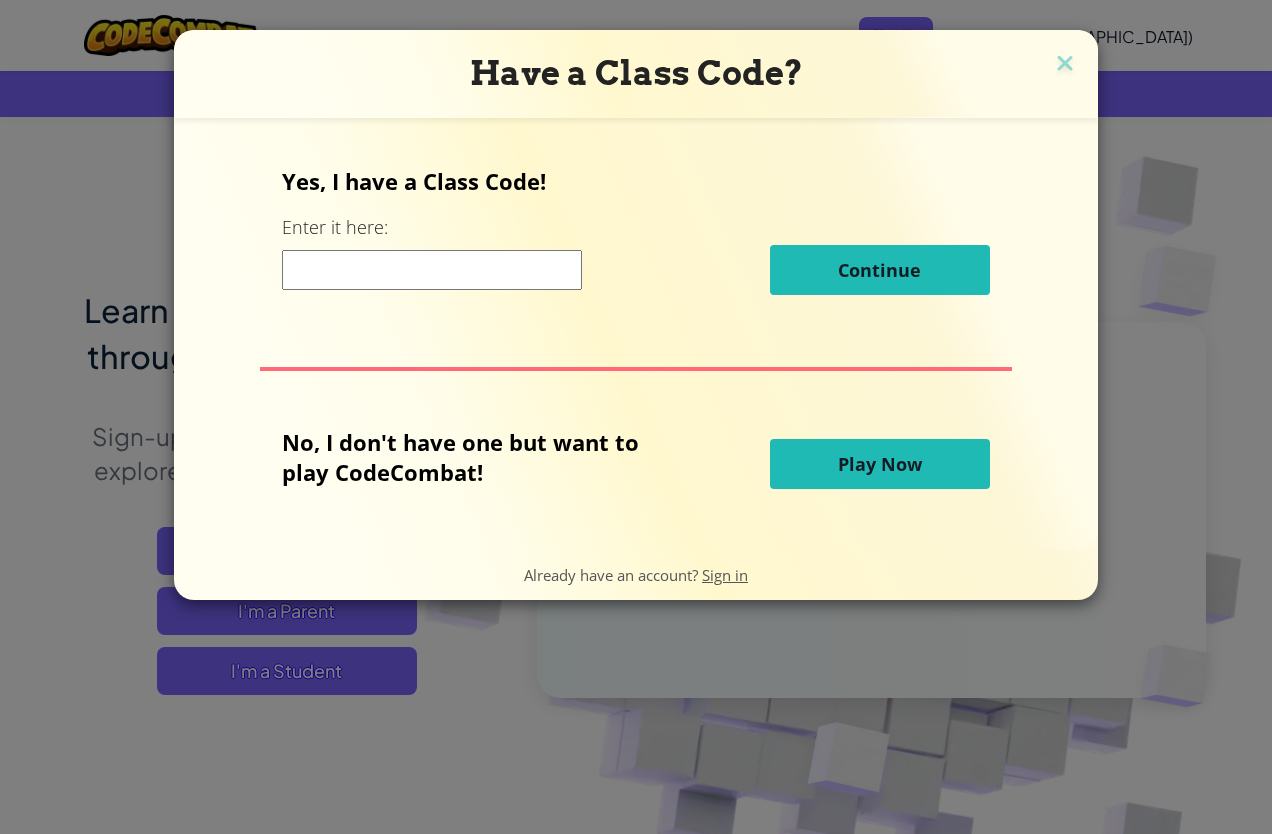 click at bounding box center (432, 270) 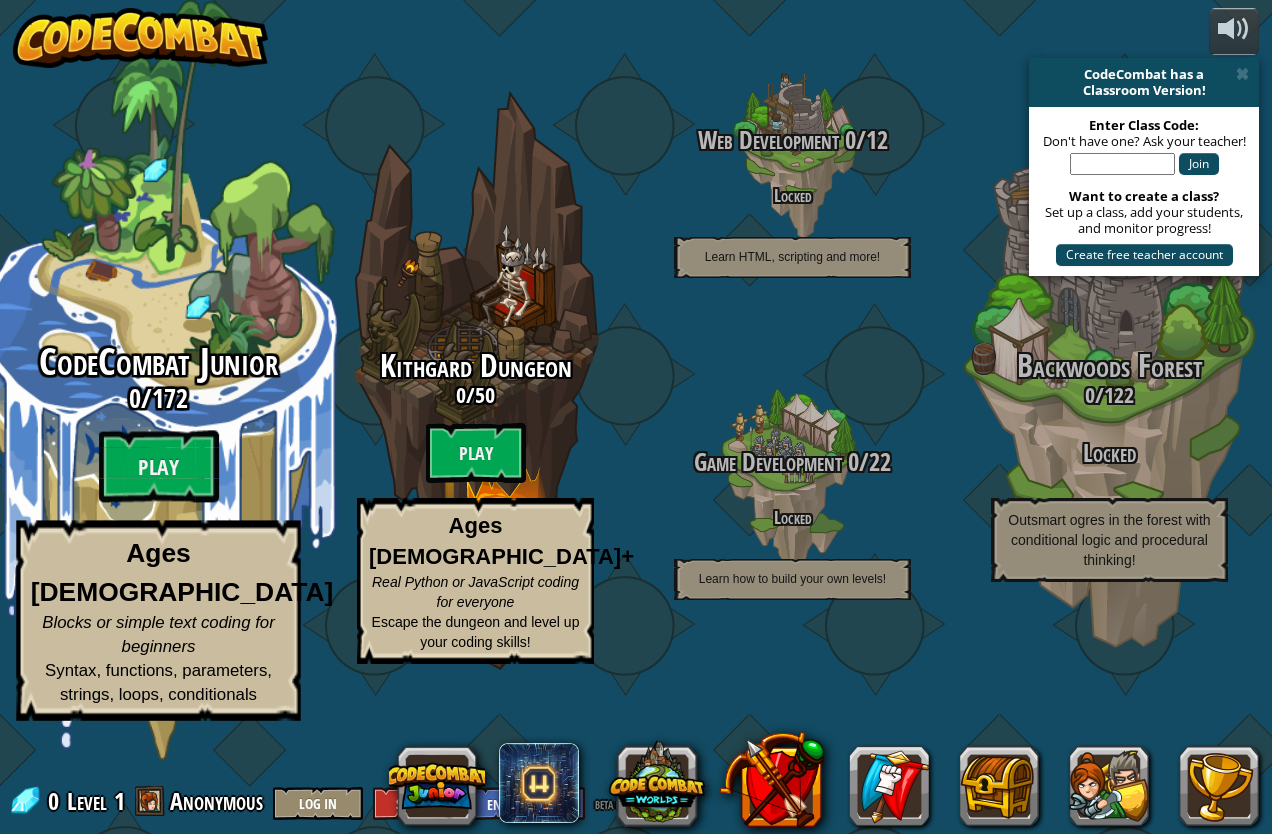 drag, startPoint x: 187, startPoint y: 504, endPoint x: 230, endPoint y: 536, distance: 53.600372 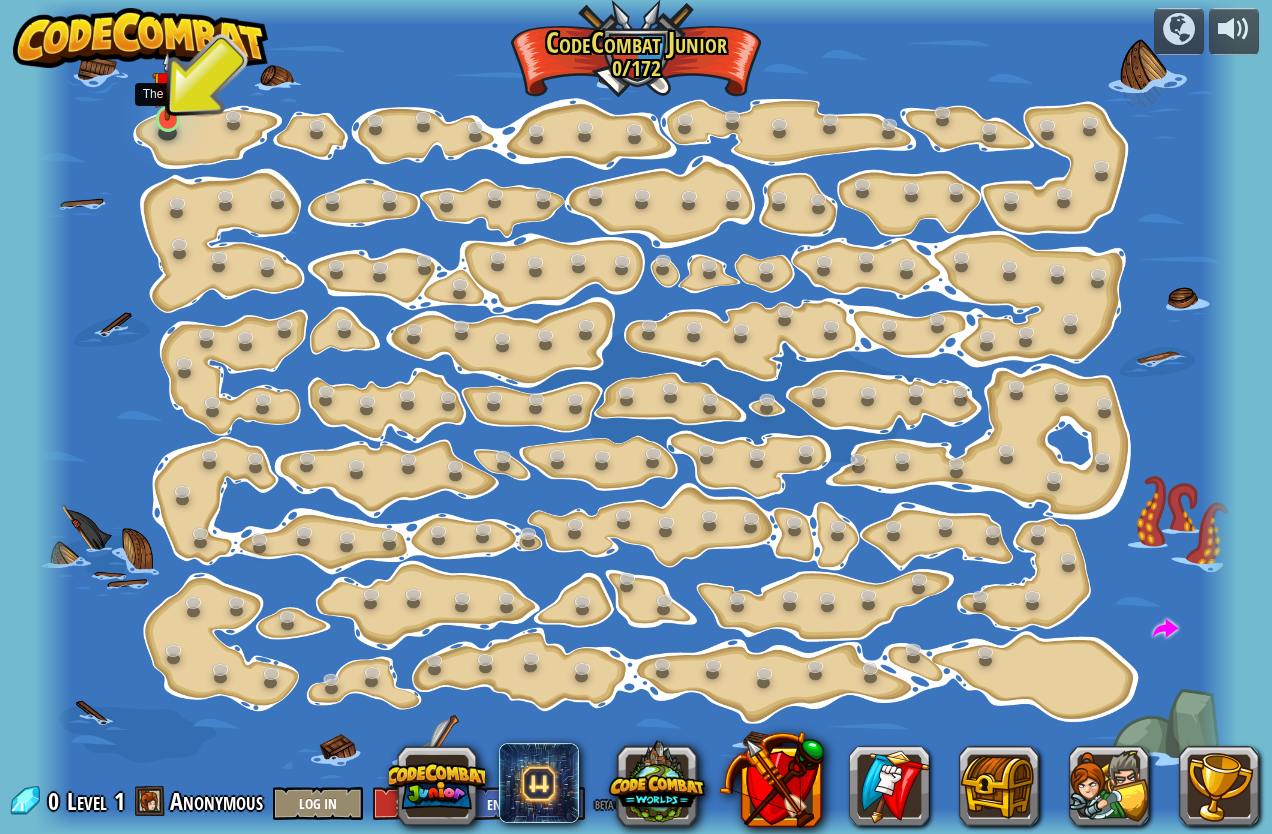 click at bounding box center [167, 86] 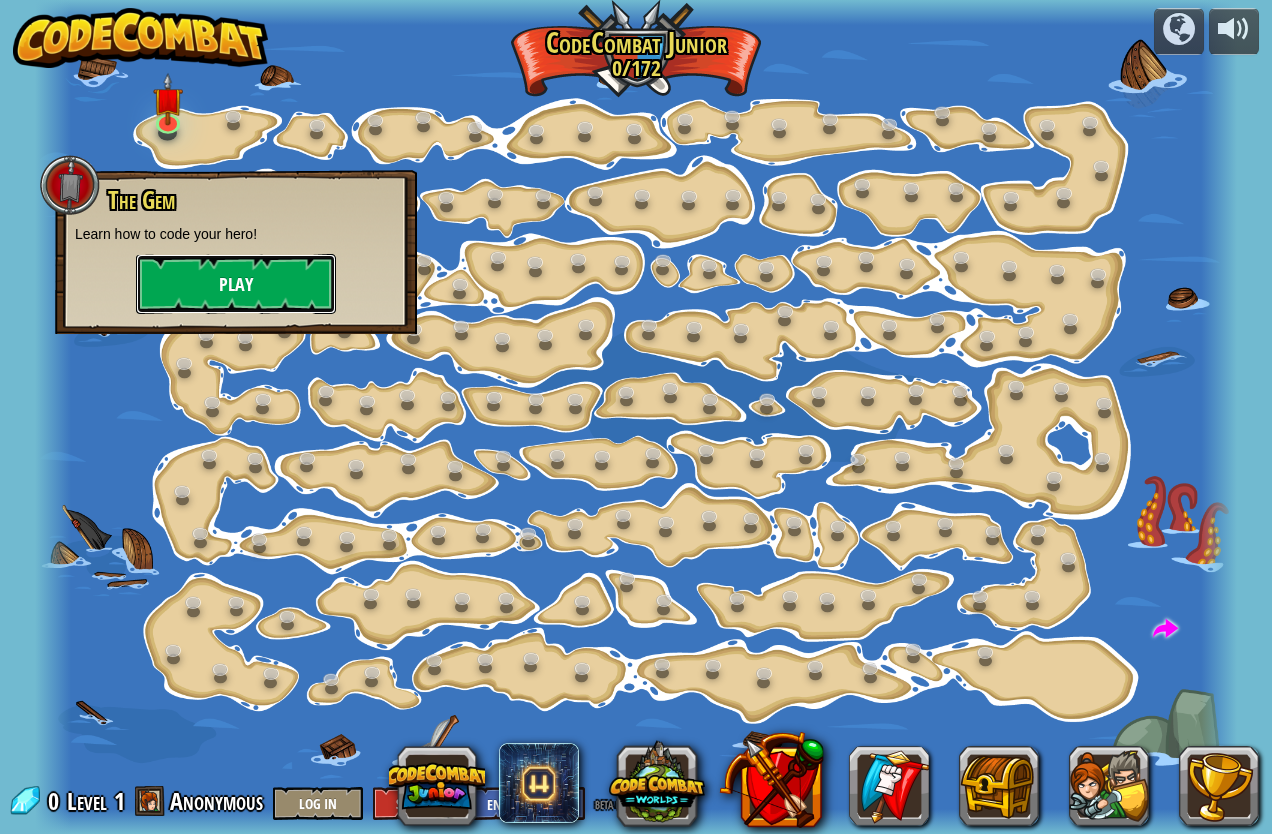 click on "Play" at bounding box center (236, 284) 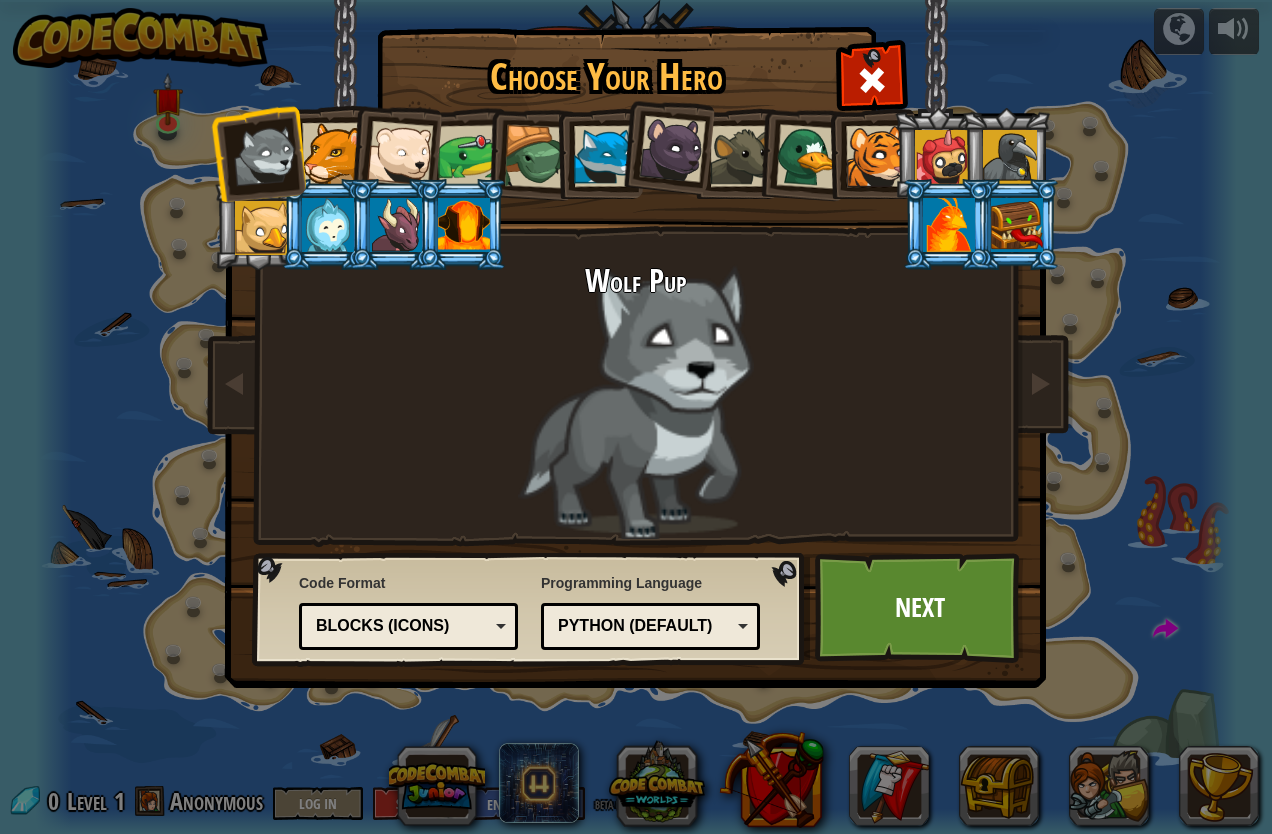 click at bounding box center (332, 153) 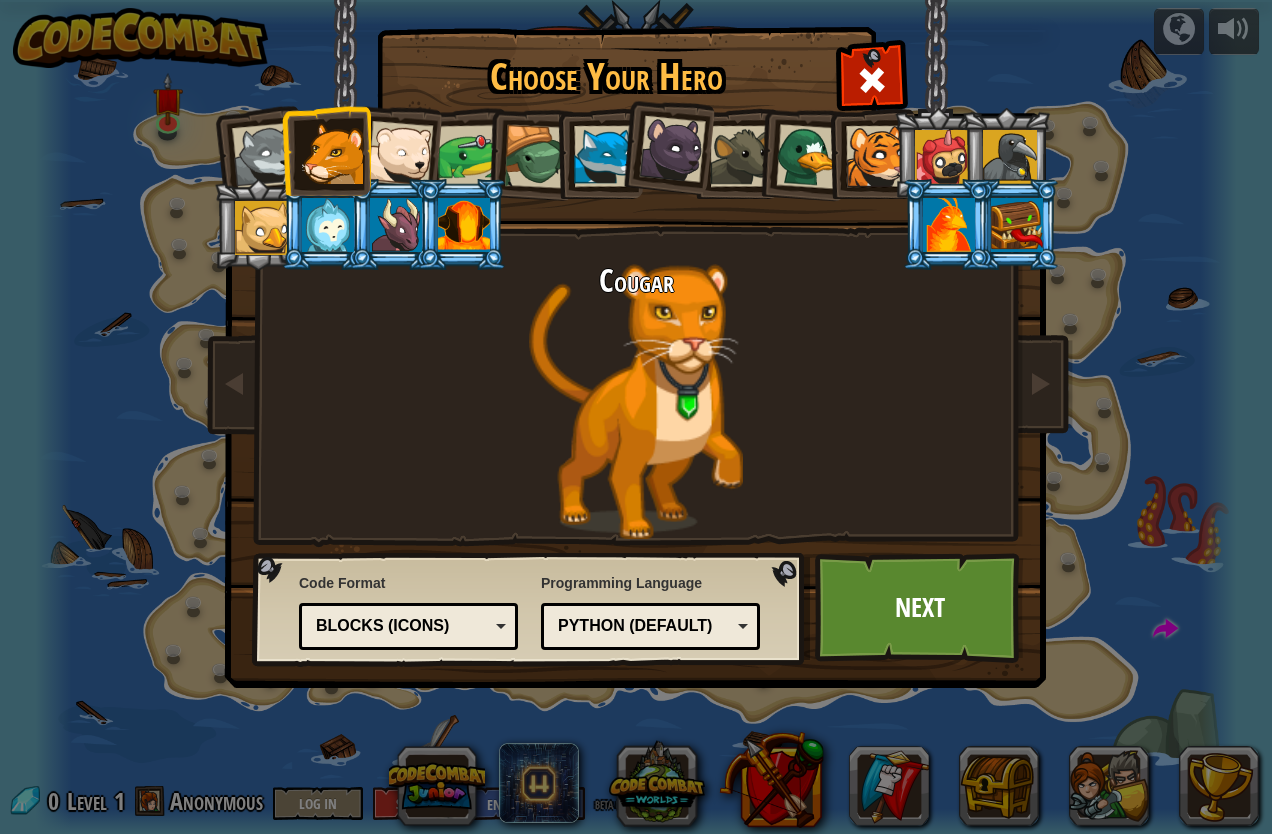 click at bounding box center (400, 154) 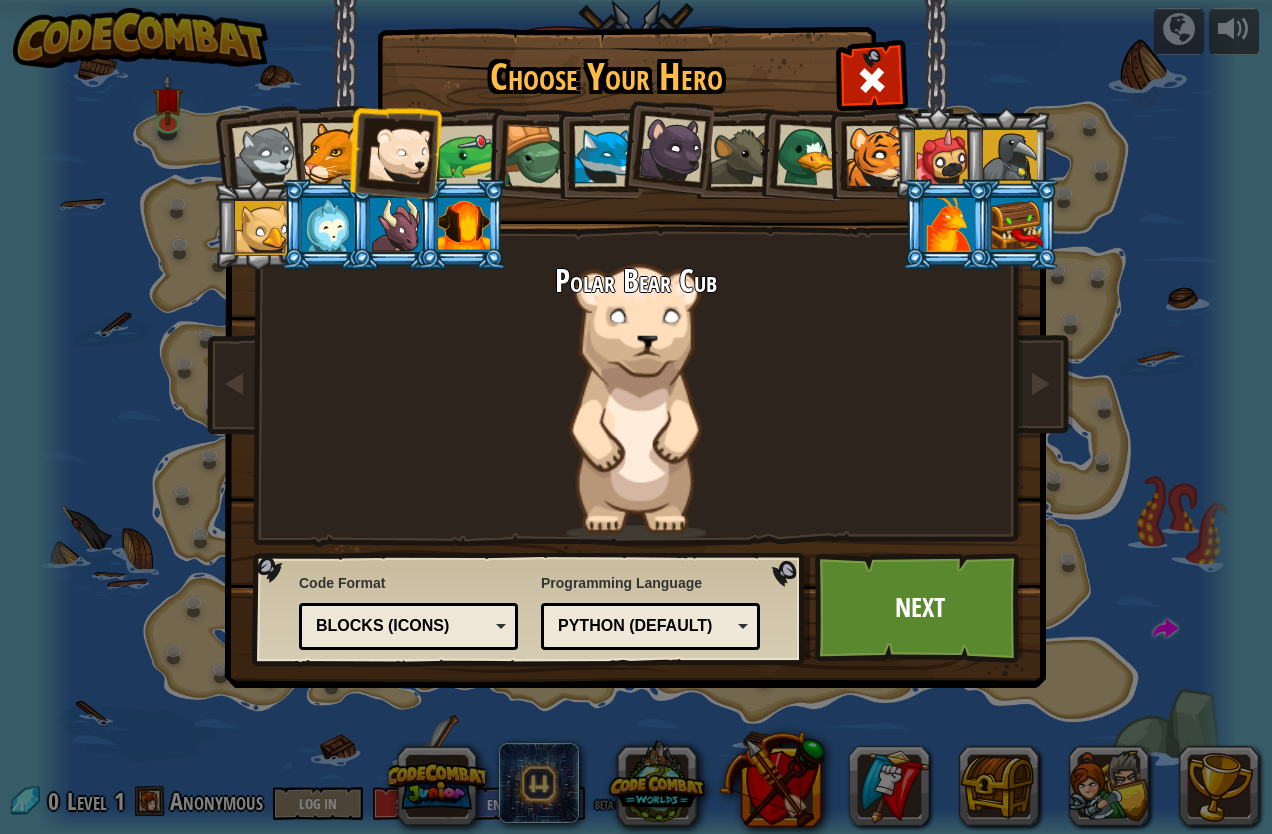 click at bounding box center (469, 156) 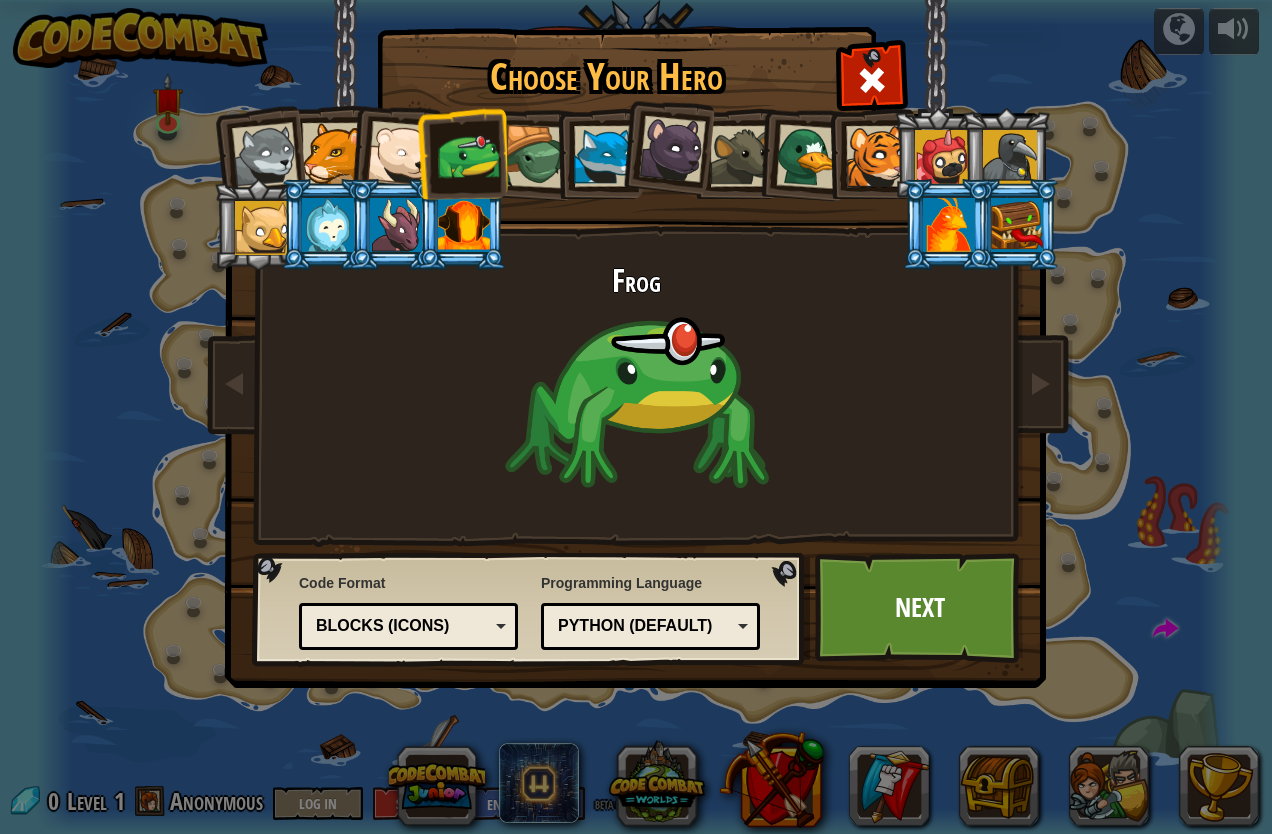 click at bounding box center (462, 153) 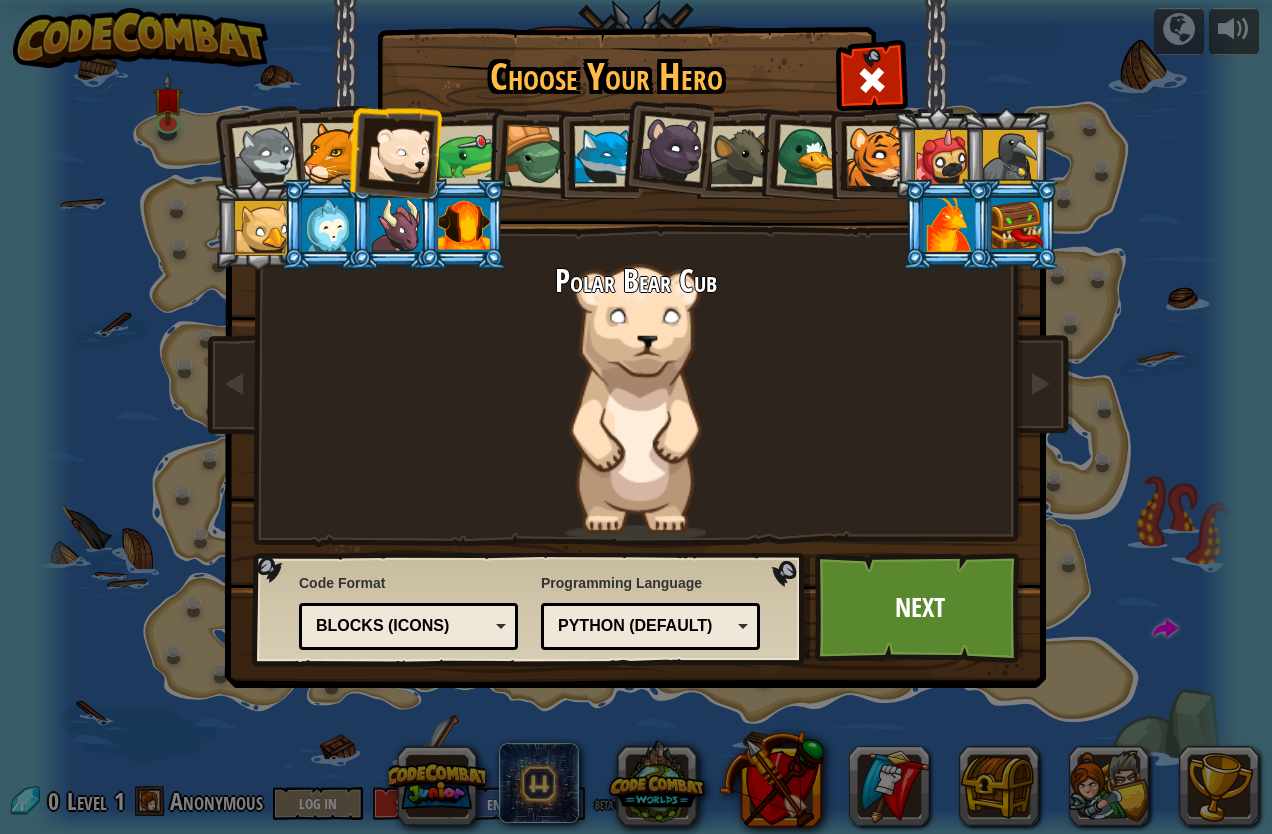 click at bounding box center [469, 156] 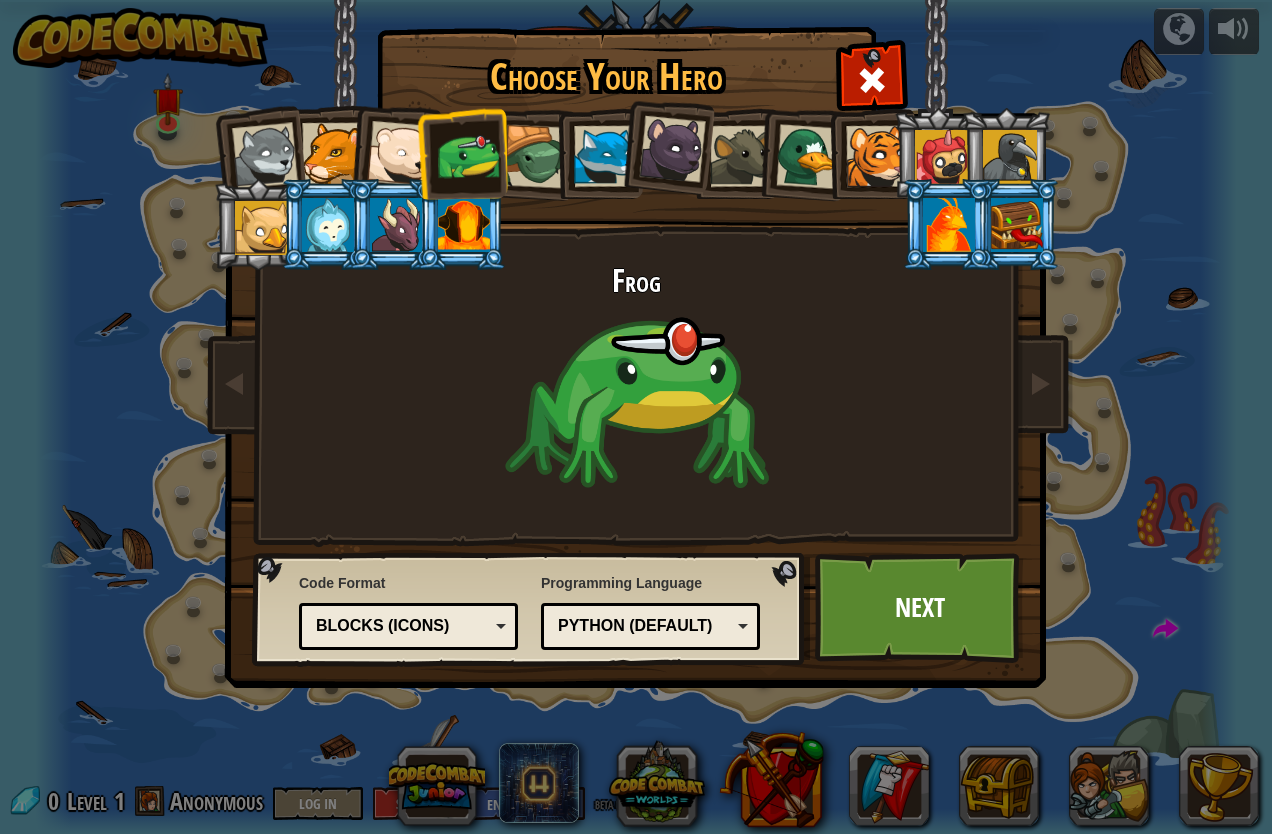 click at bounding box center (536, 157) 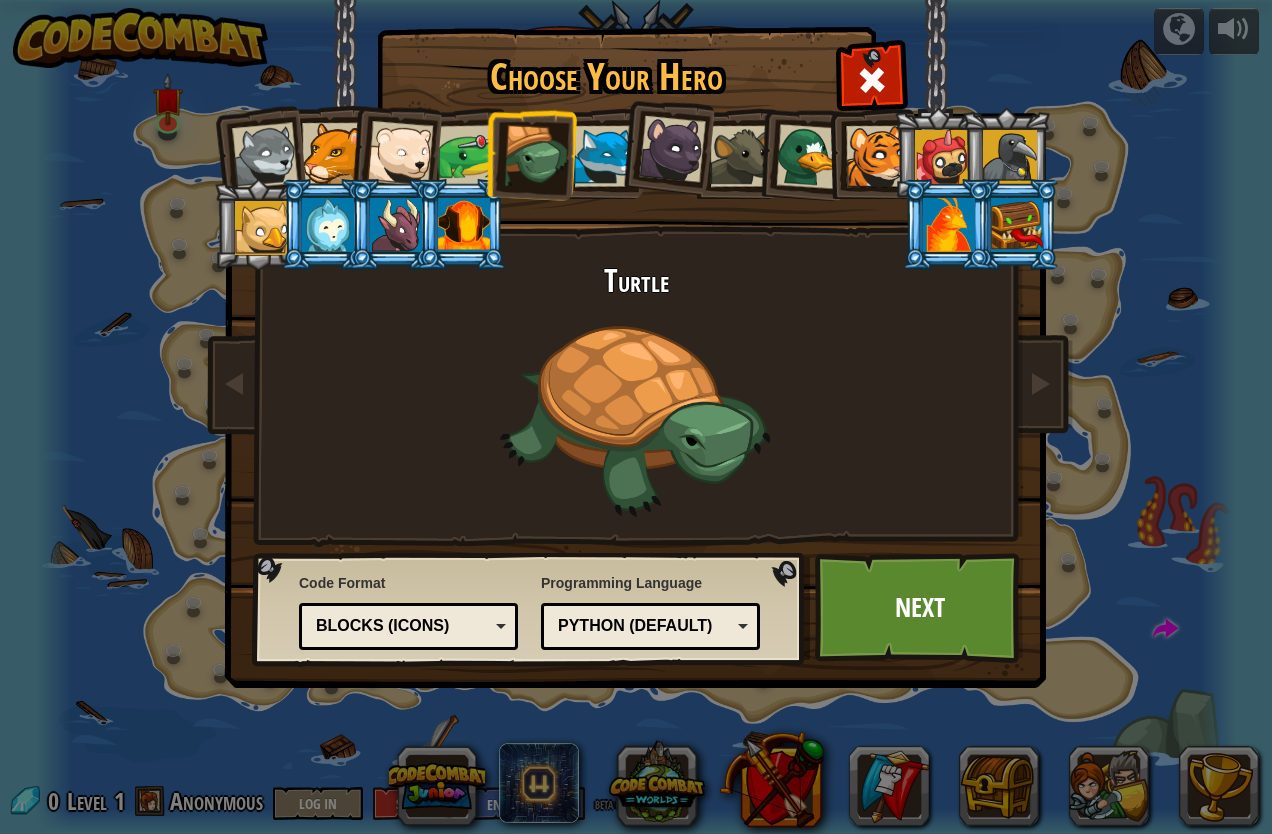 click at bounding box center [604, 156] 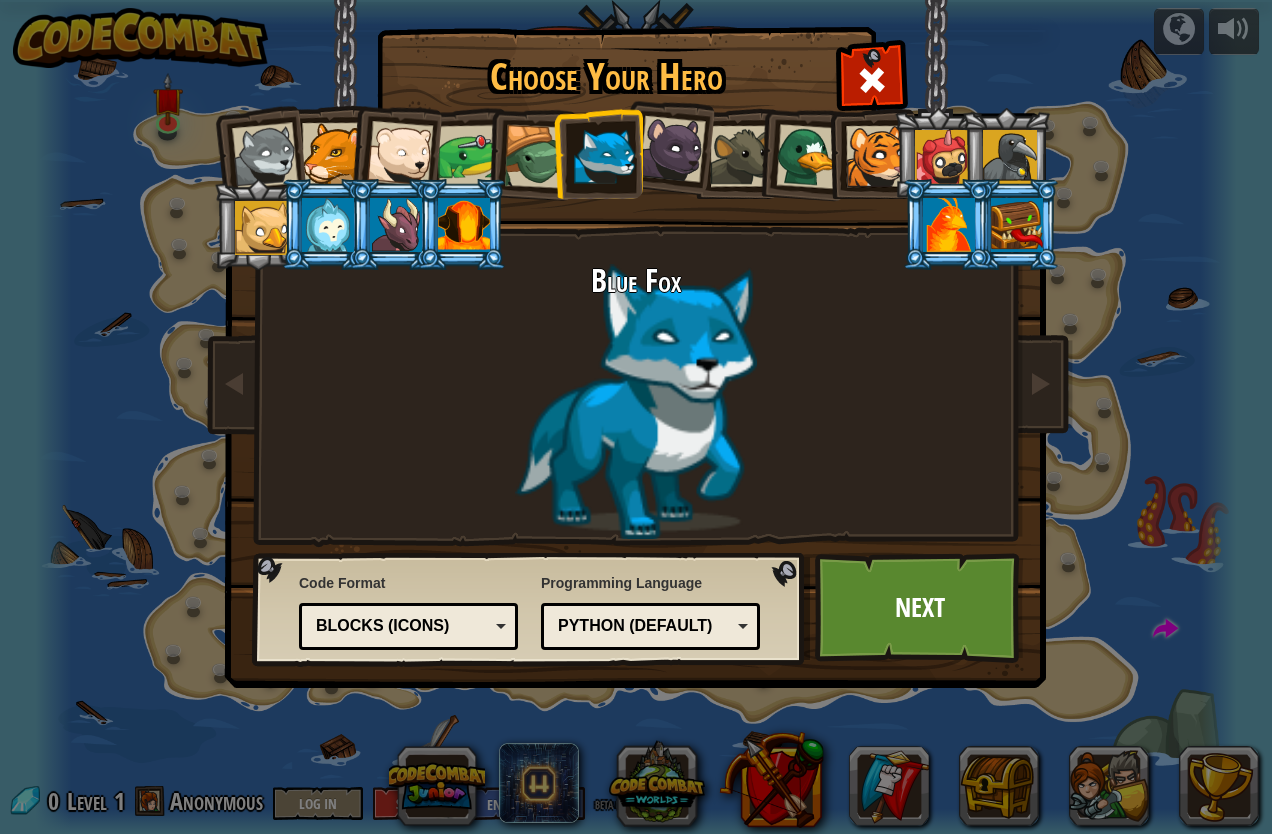 click at bounding box center (672, 149) 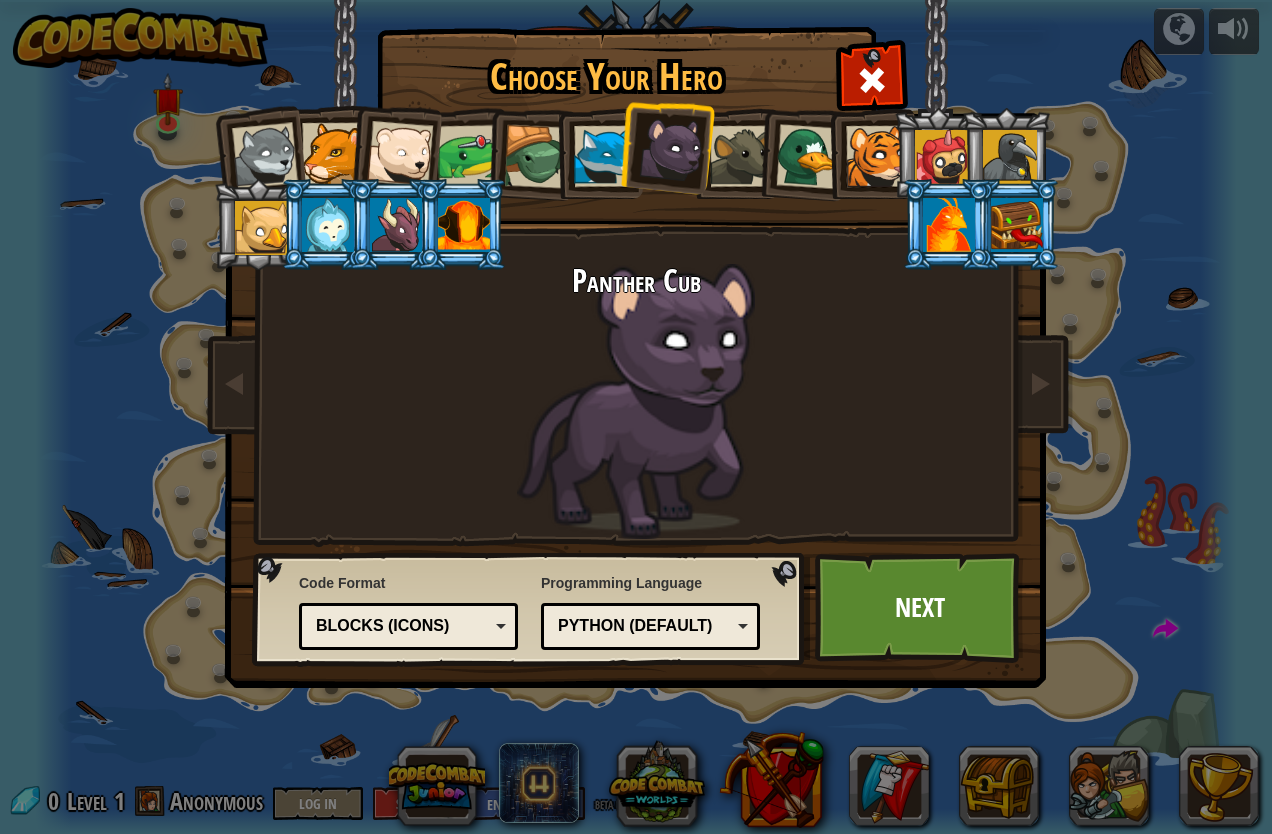 click at bounding box center (802, 153) 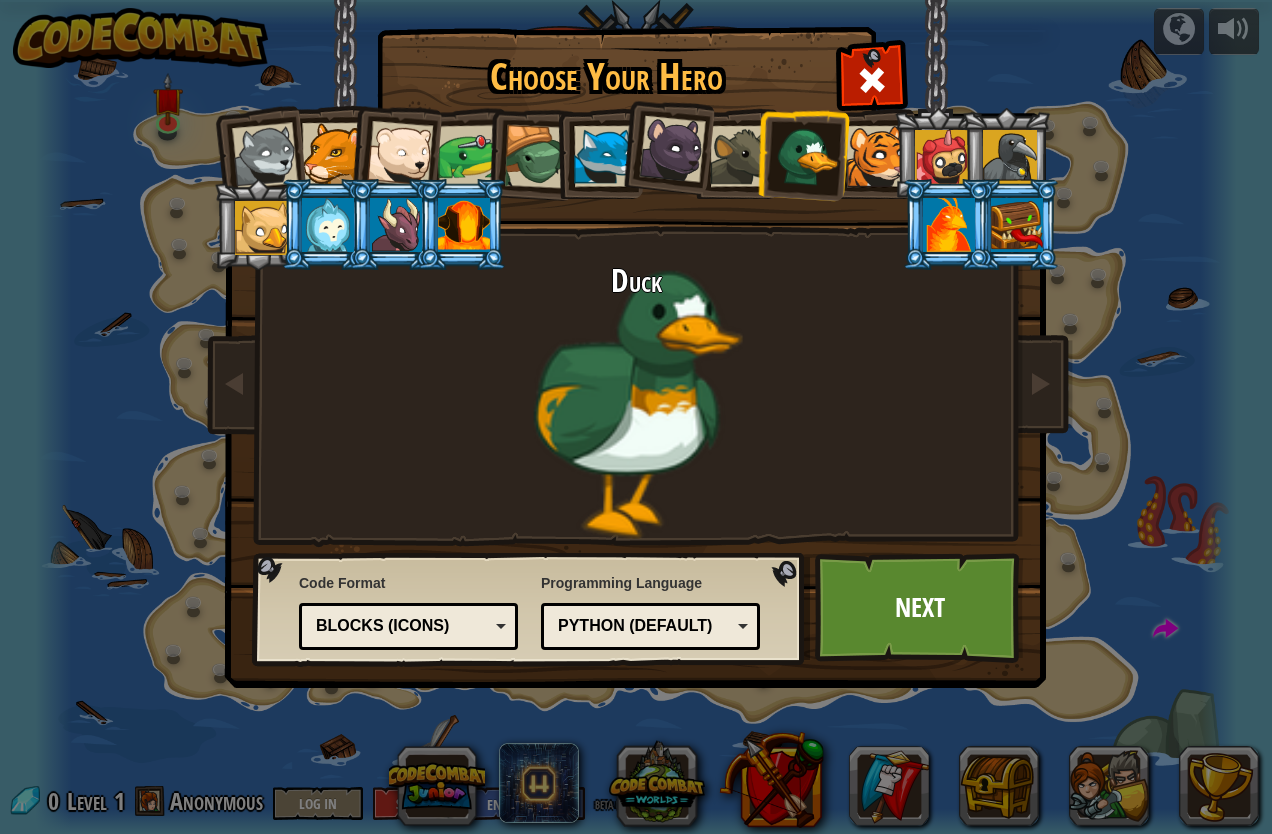 click at bounding box center (740, 156) 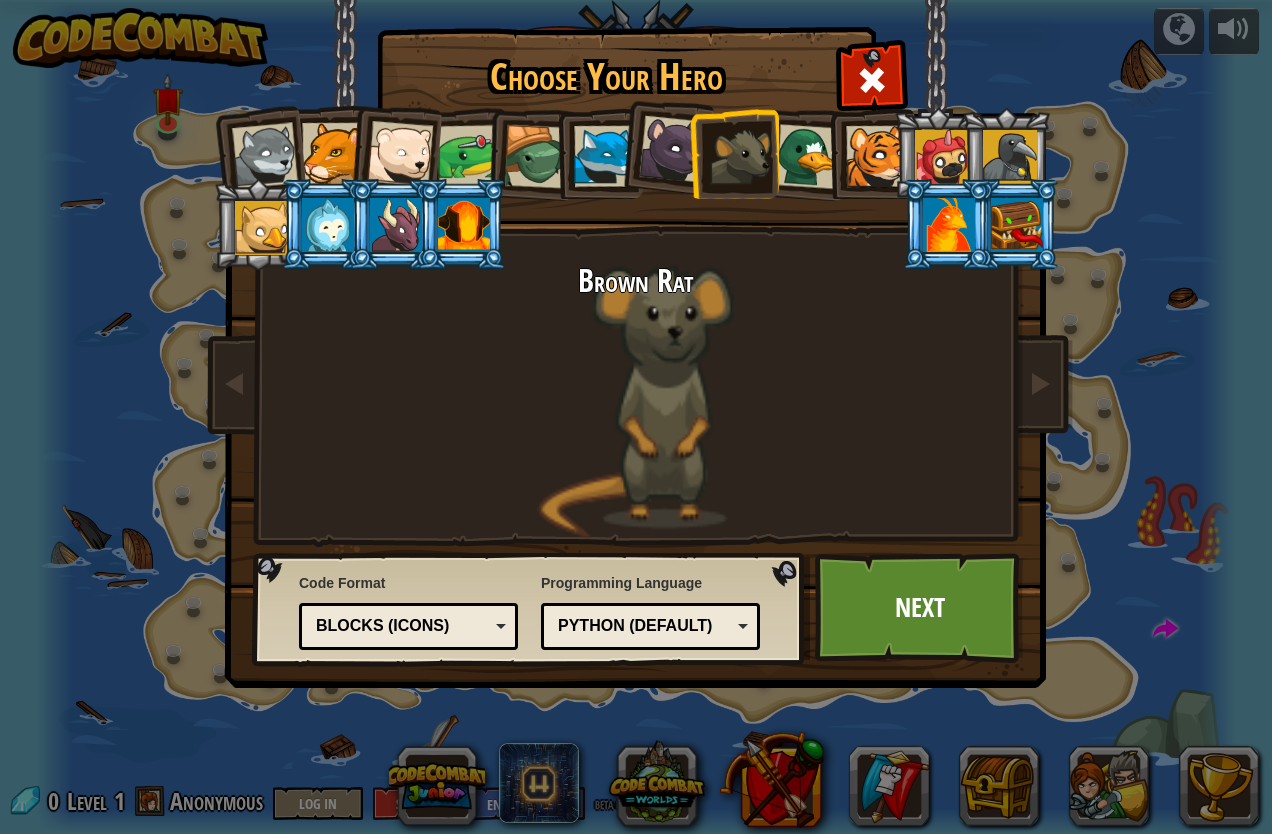 click at bounding box center (876, 156) 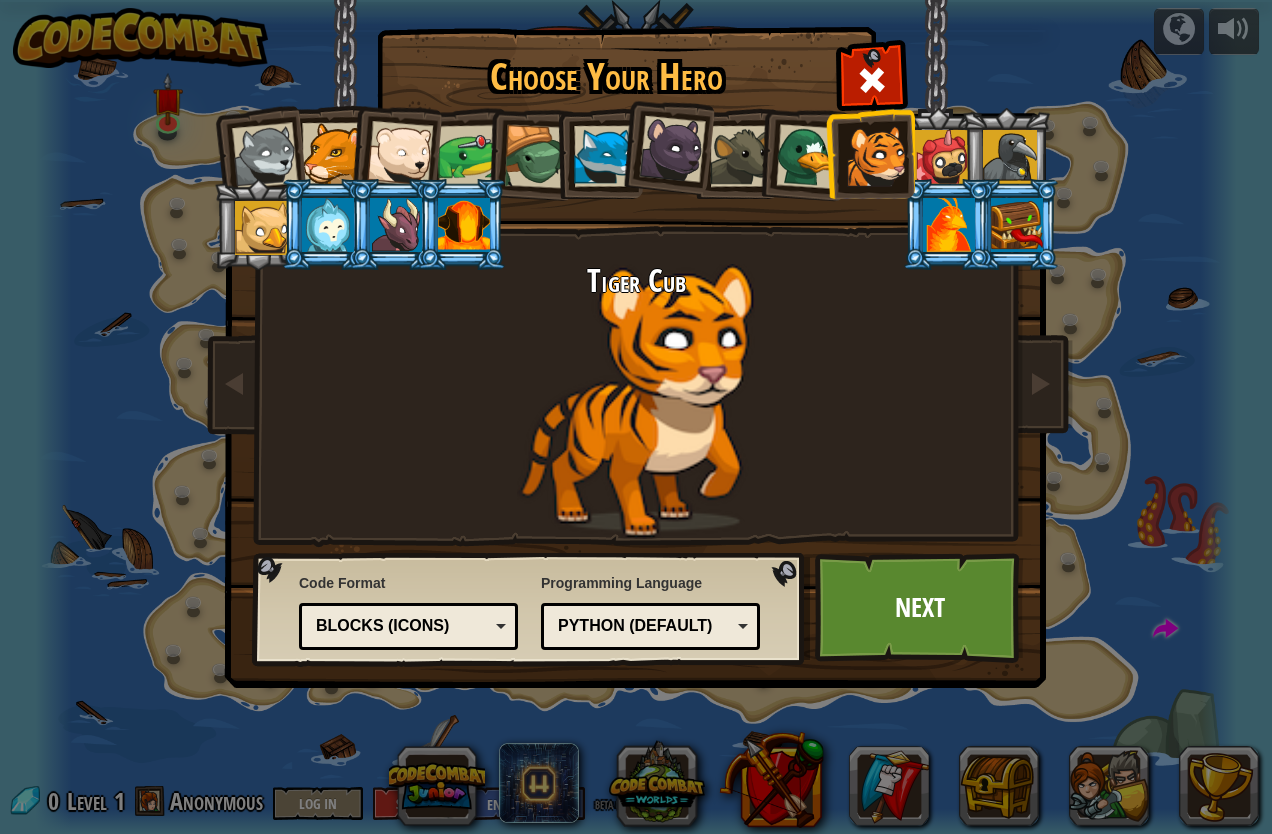 click at bounding box center (1006, 153) 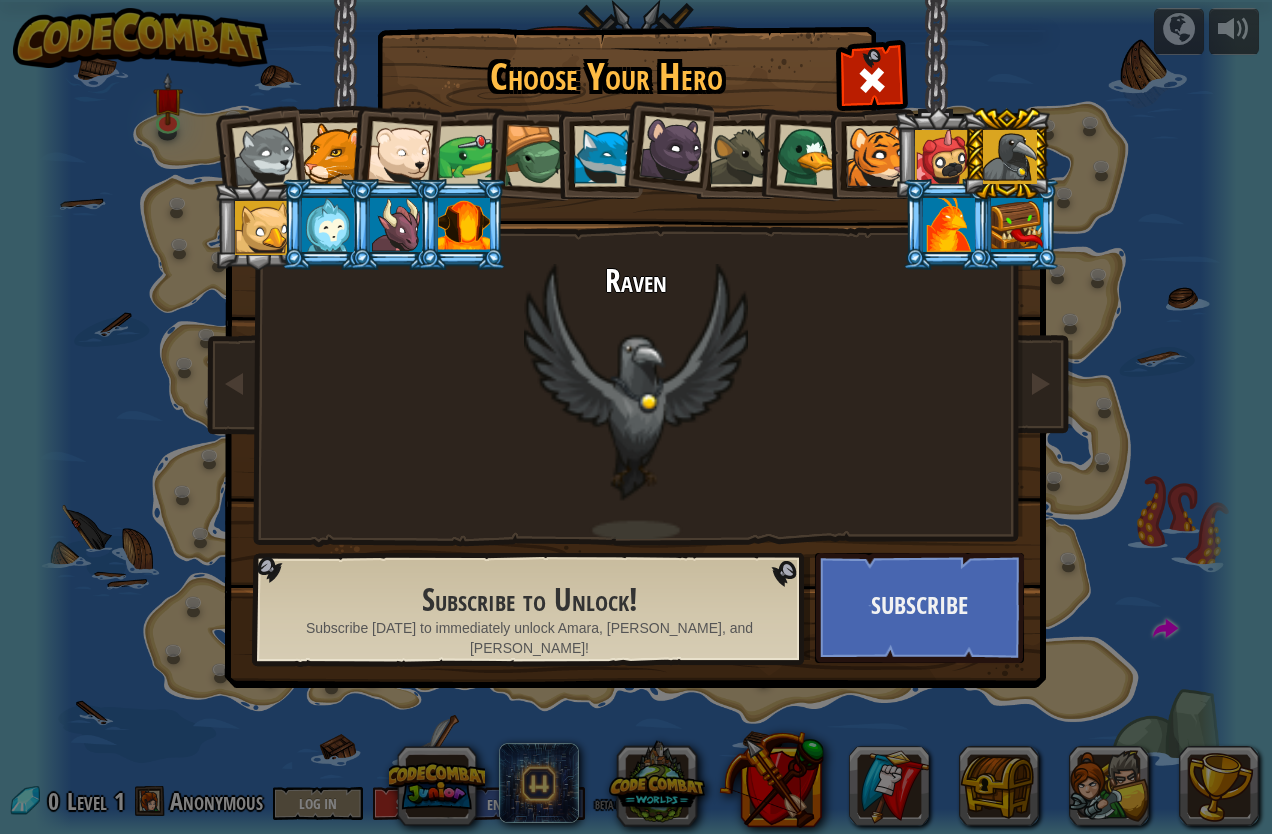click at bounding box center (942, 157) 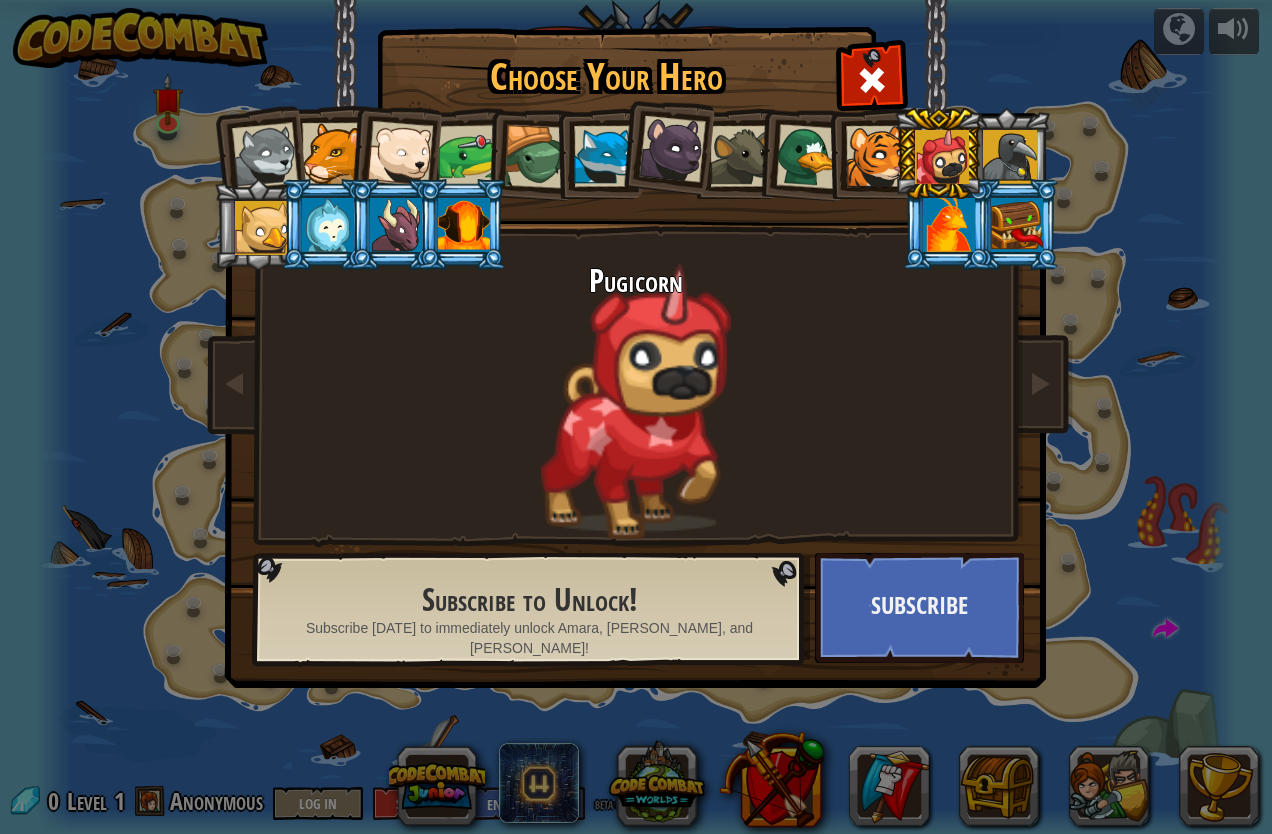 click at bounding box center [949, 225] 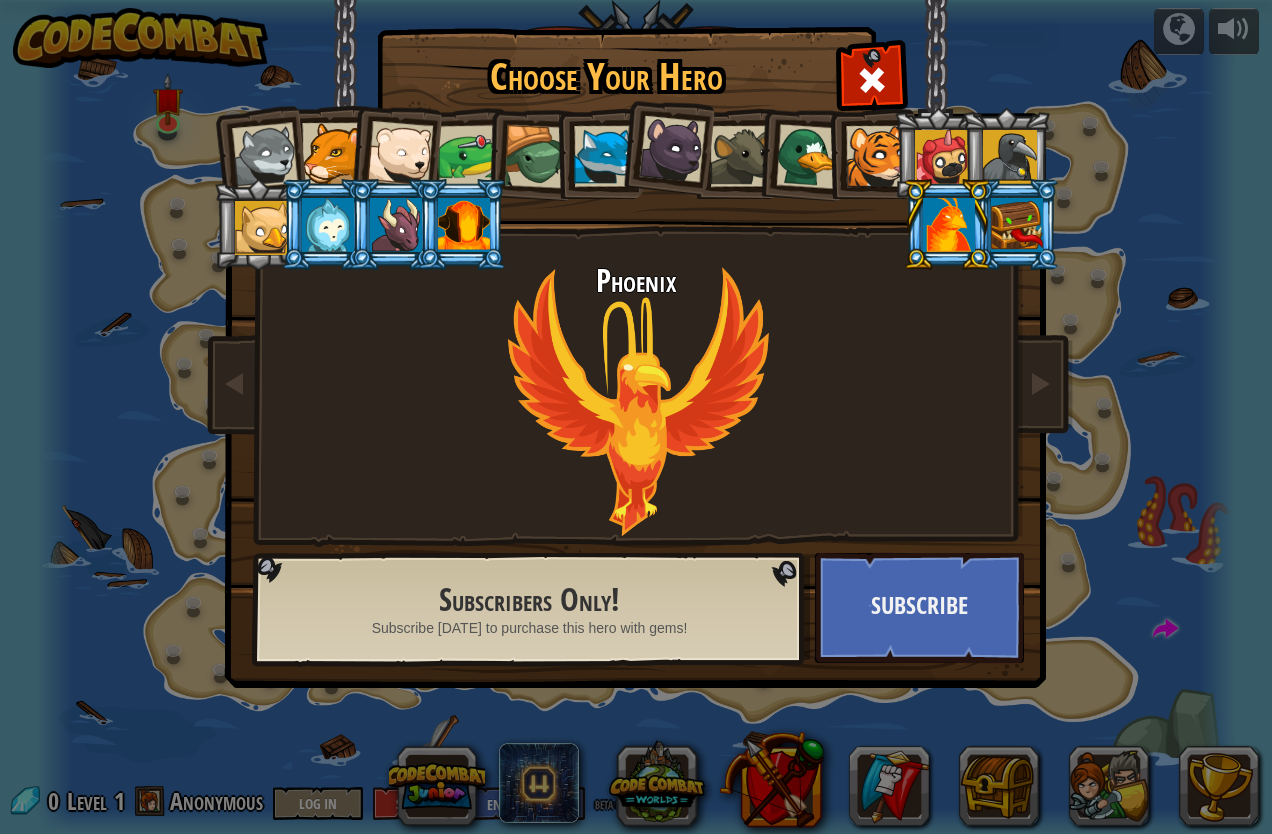 click at bounding box center (1017, 225) 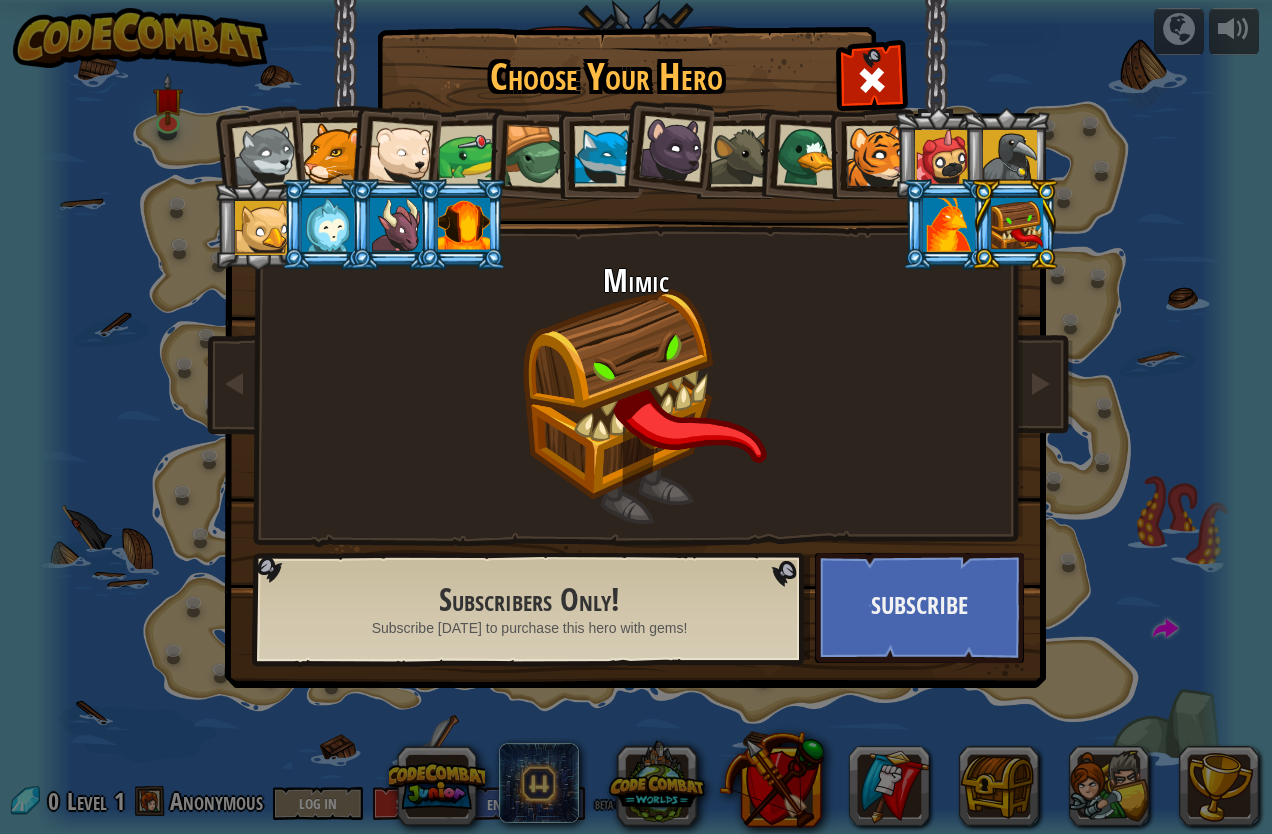 click at bounding box center [262, 228] 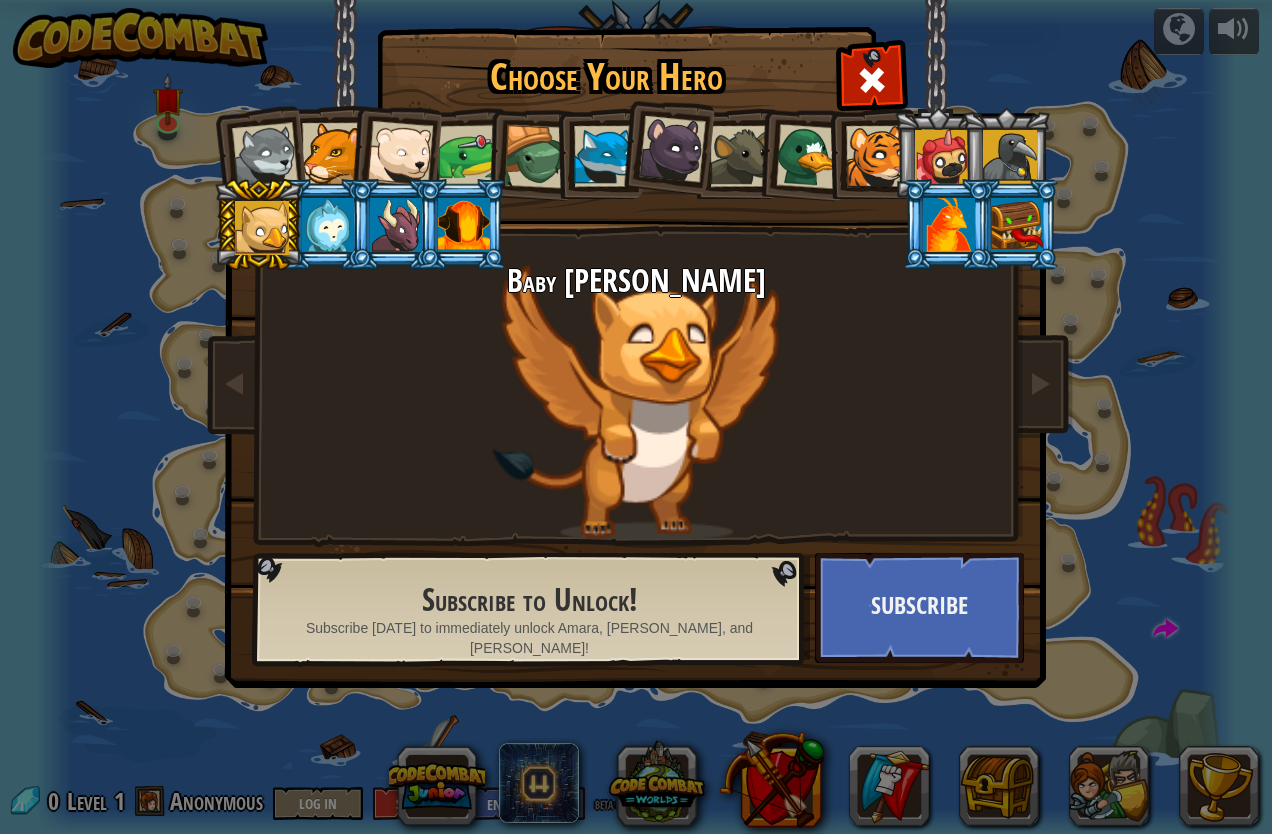 click at bounding box center (328, 225) 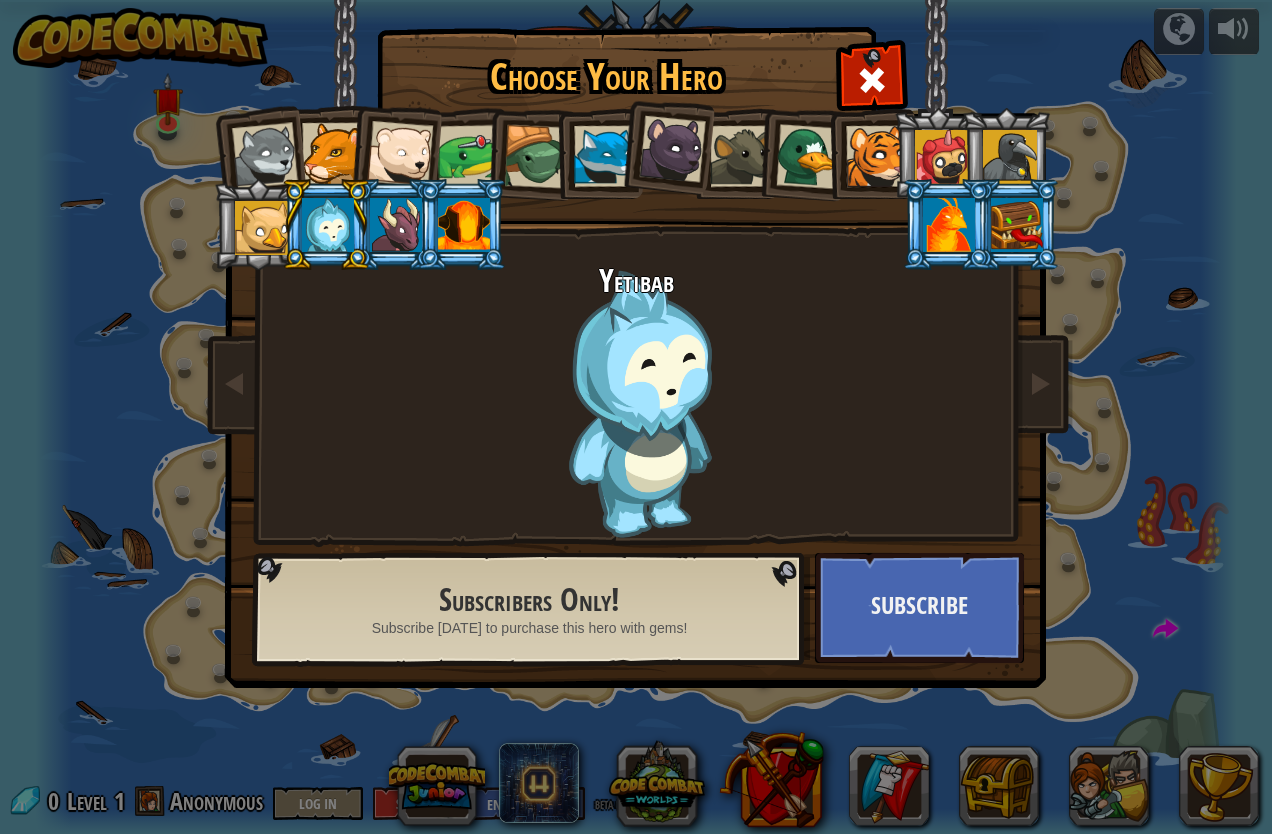 click at bounding box center [262, 228] 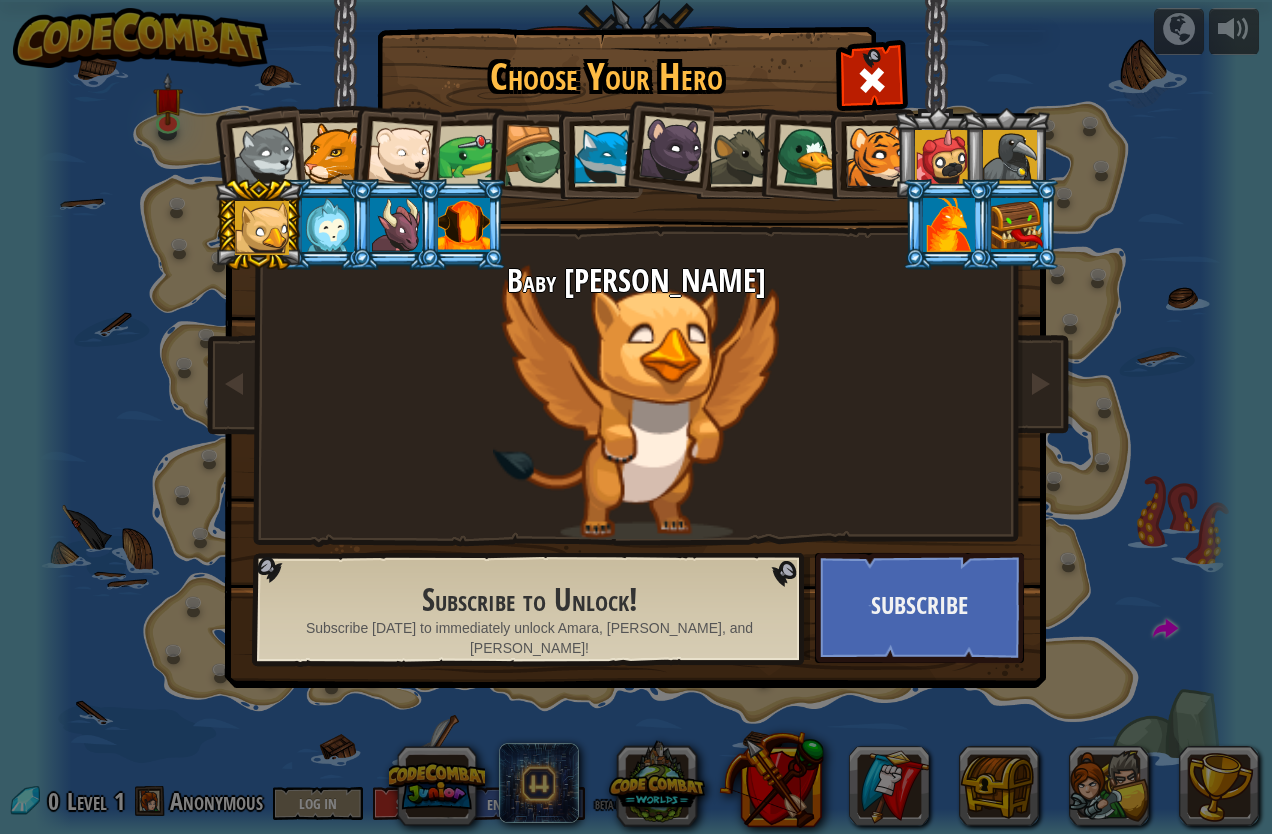 click at bounding box center (328, 225) 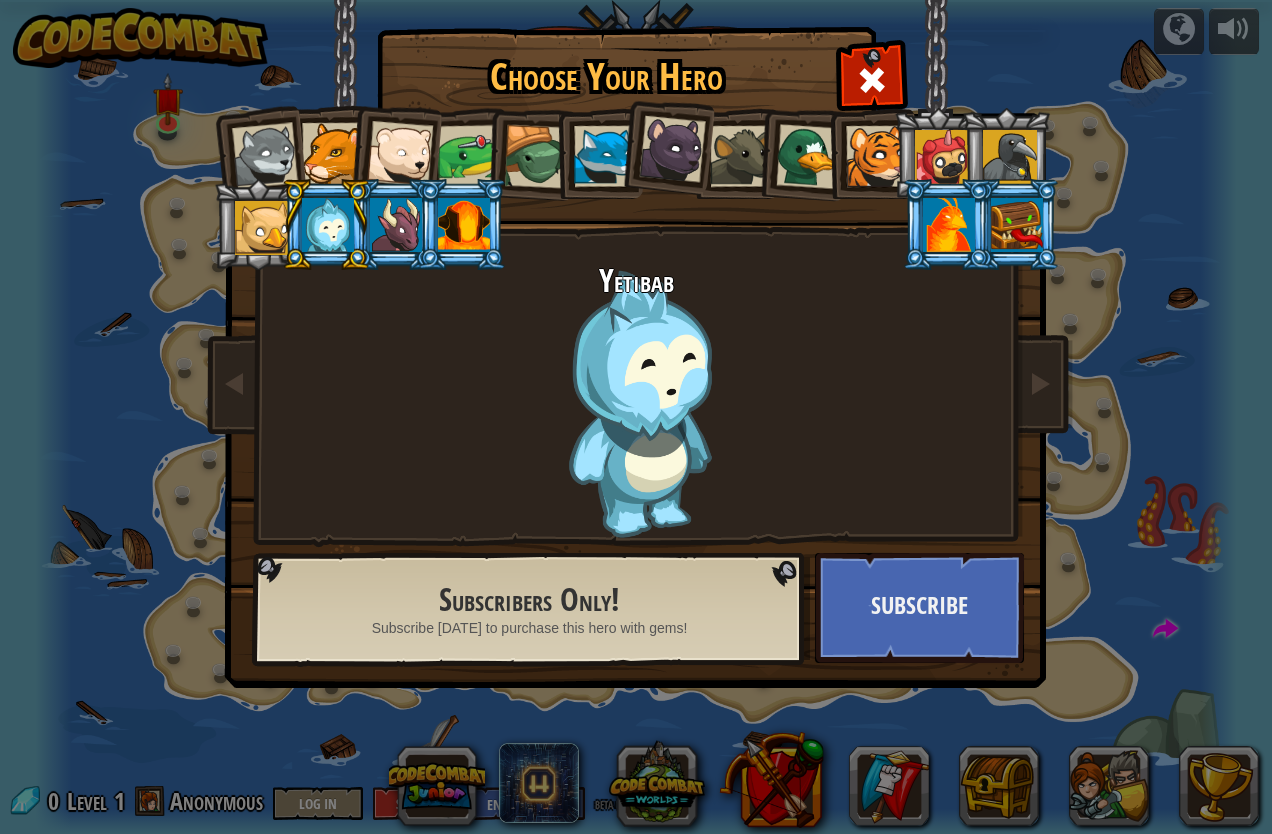 click at bounding box center (396, 225) 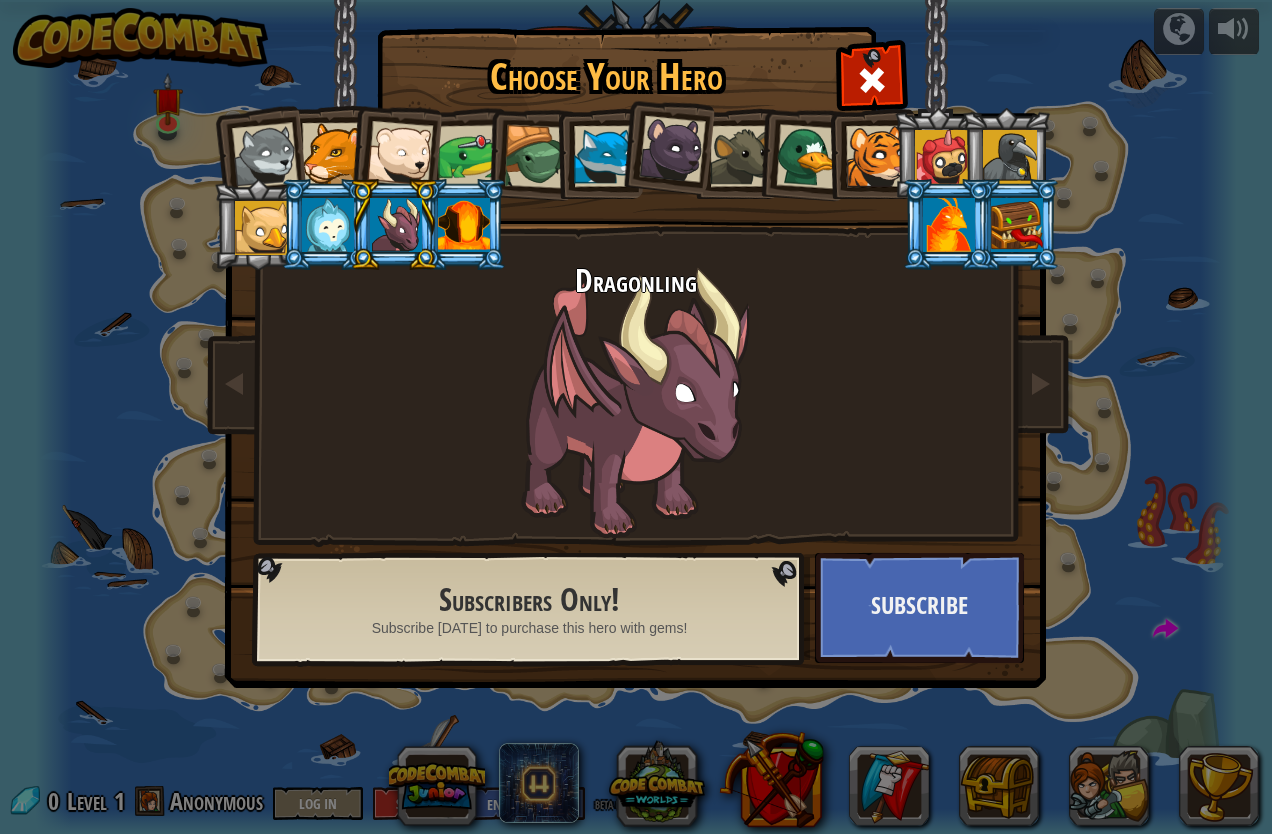 click at bounding box center [464, 225] 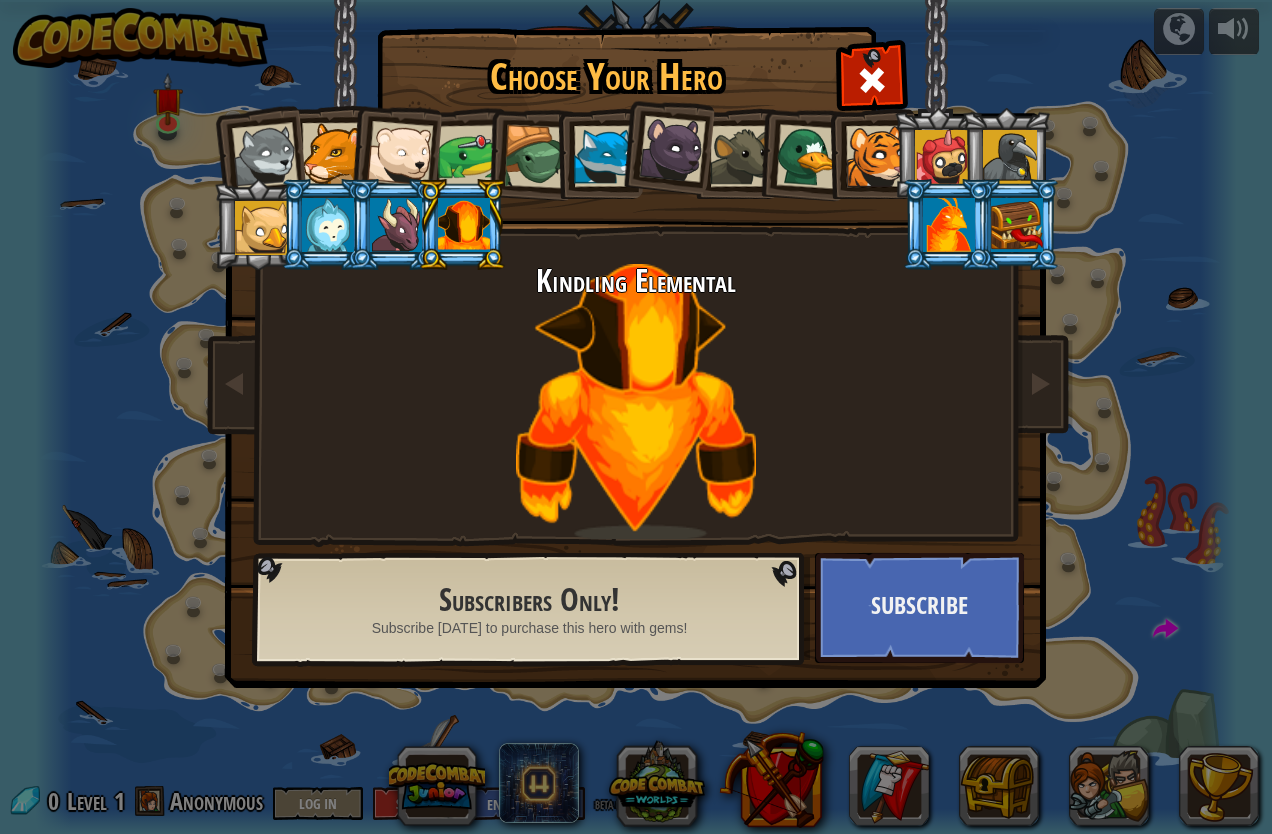 click at bounding box center (332, 153) 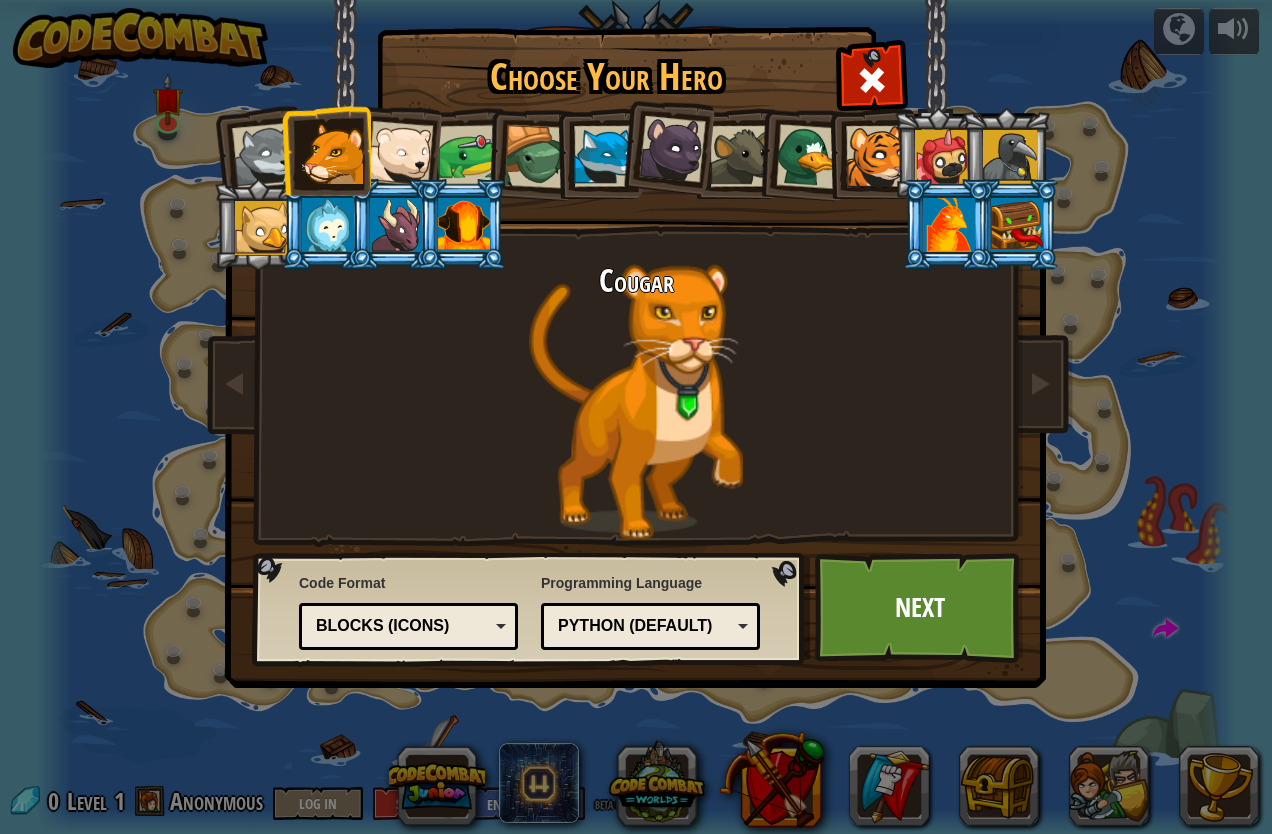 click at bounding box center (265, 156) 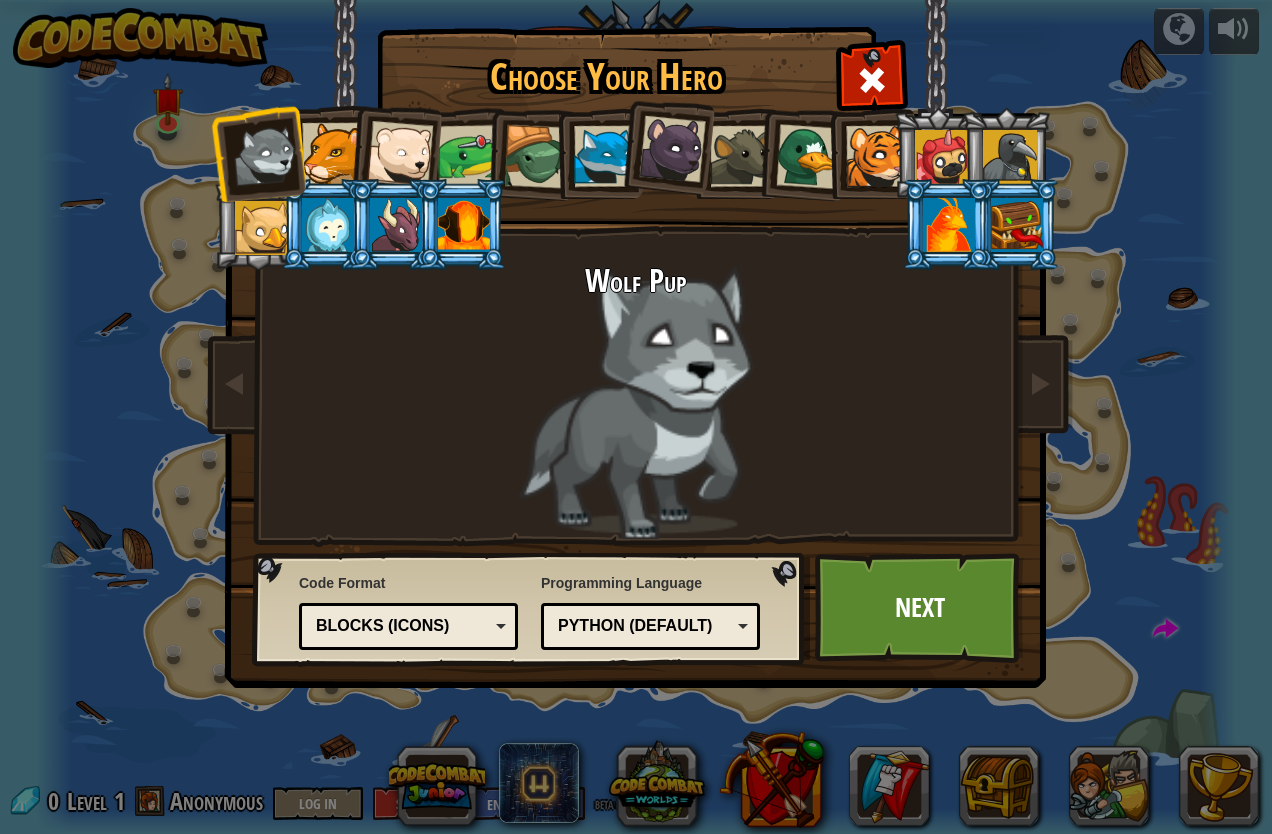 click on "Python (Default)" at bounding box center (650, 626) 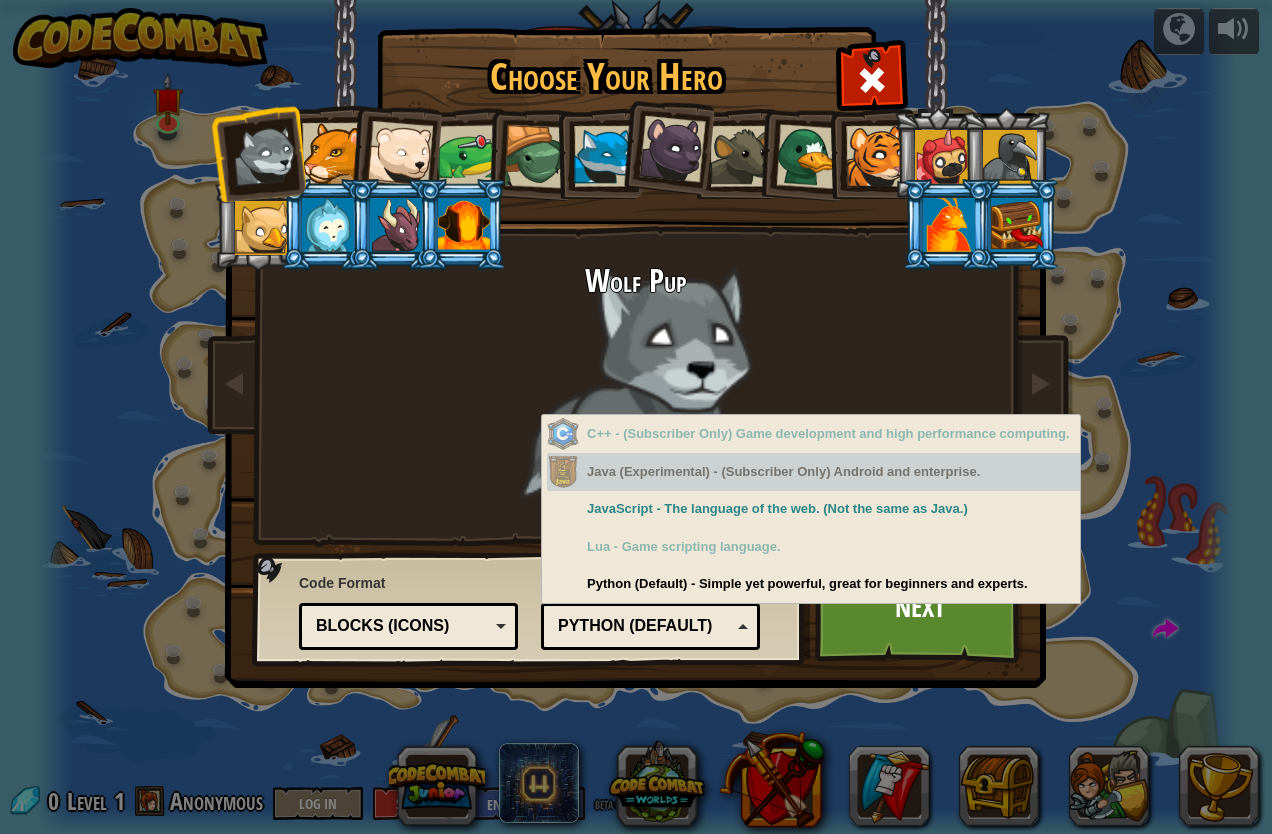 click on "Wolf Pup" at bounding box center (636, 401) 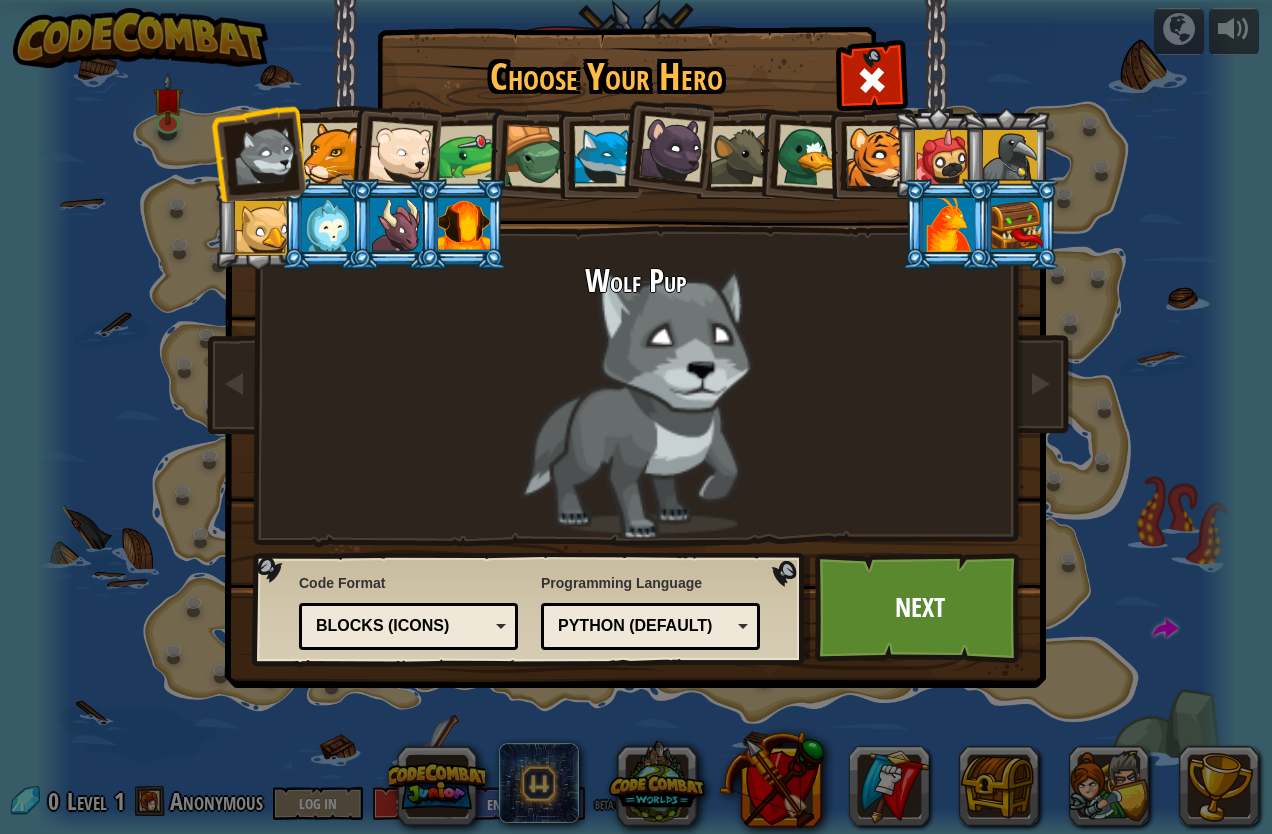 click at bounding box center (332, 153) 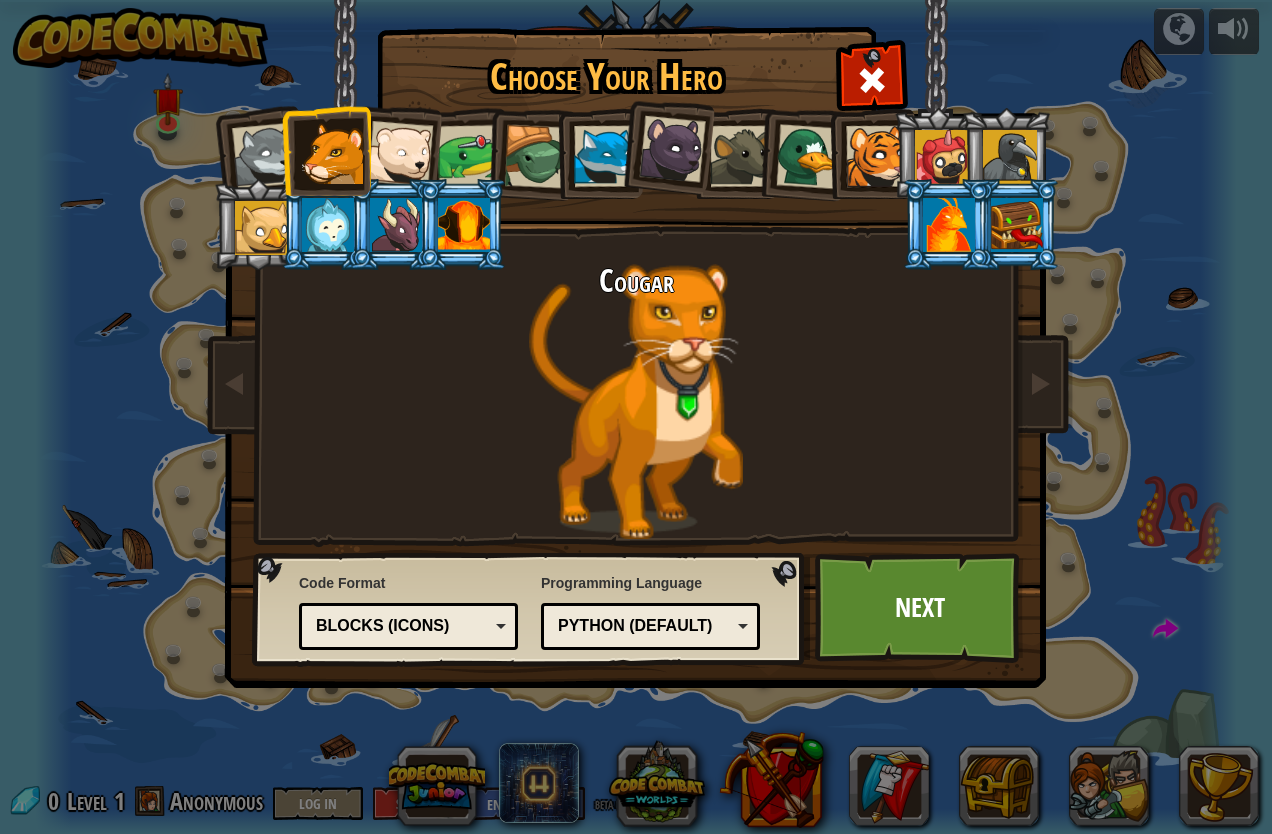 click at bounding box center [462, 224] 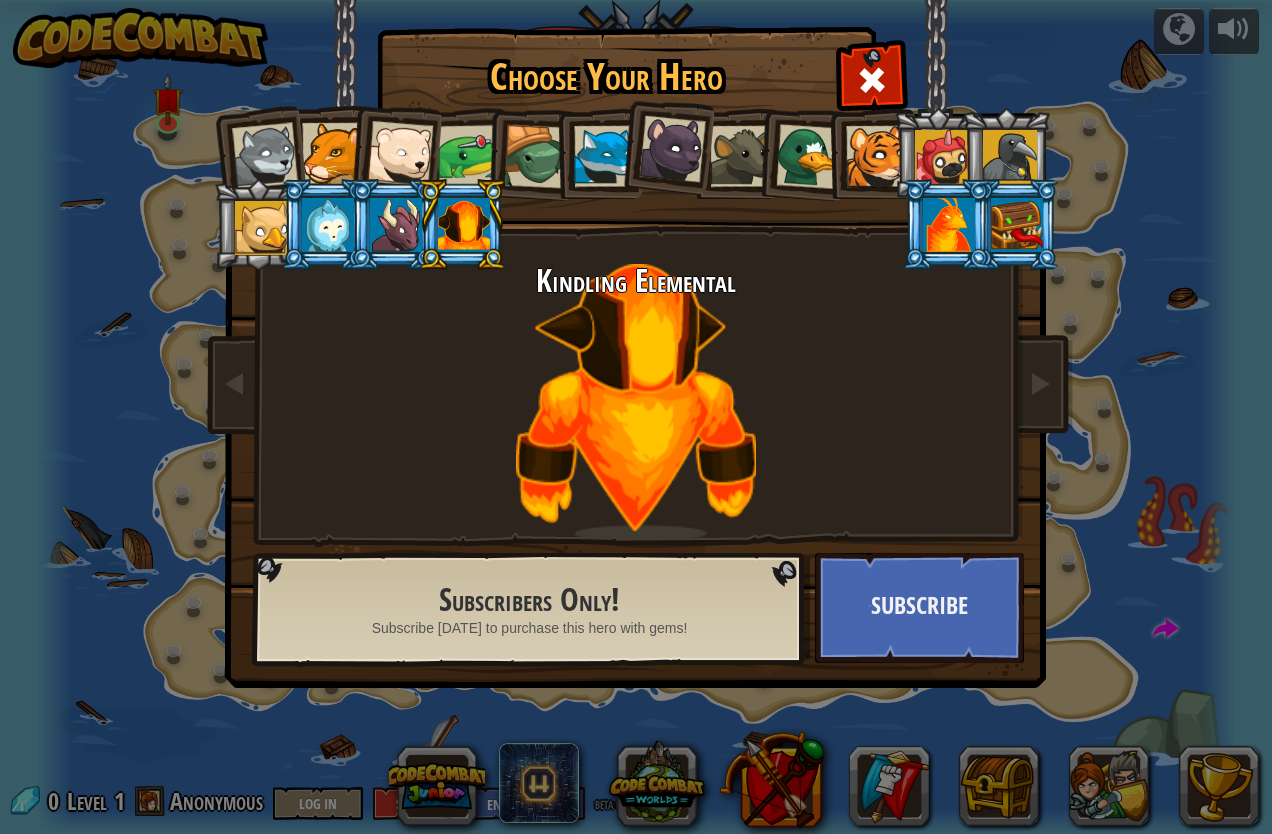 click at bounding box center (396, 225) 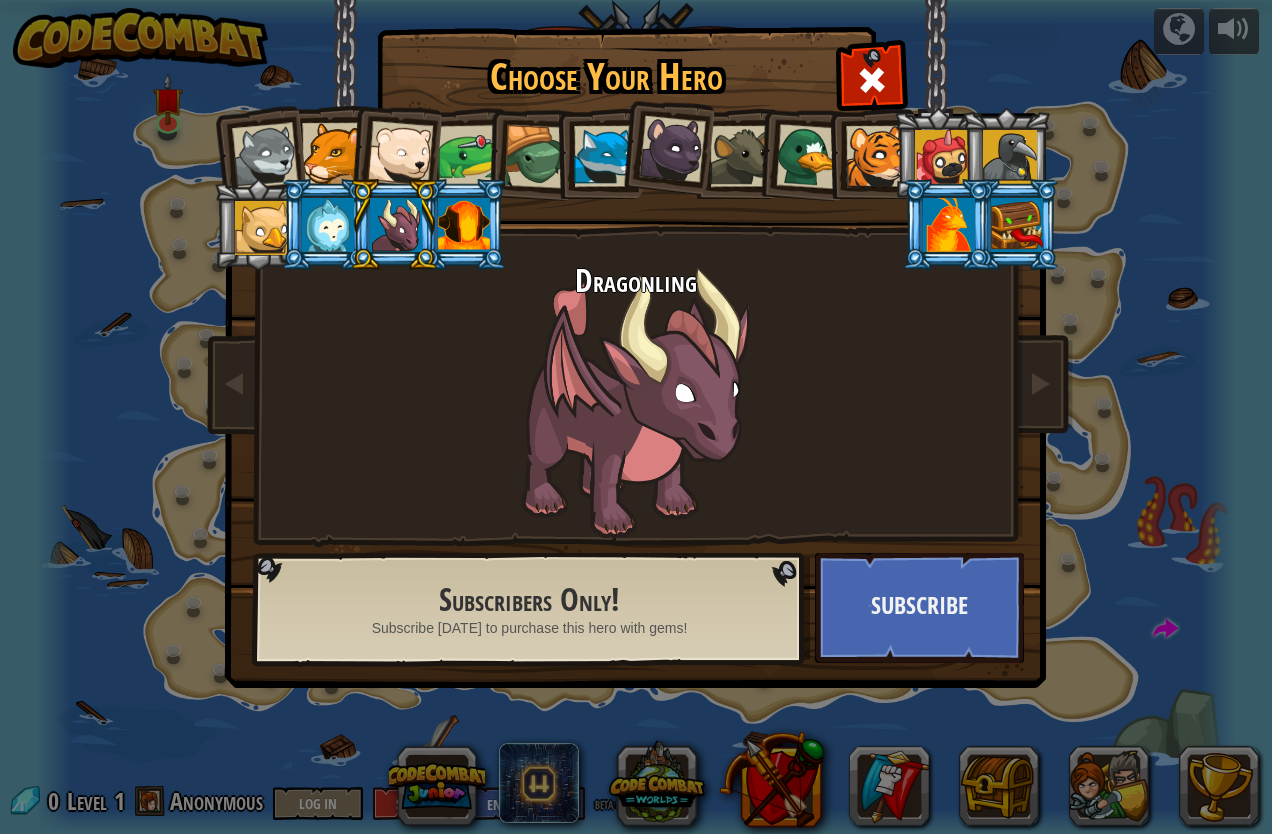 click at bounding box center [328, 225] 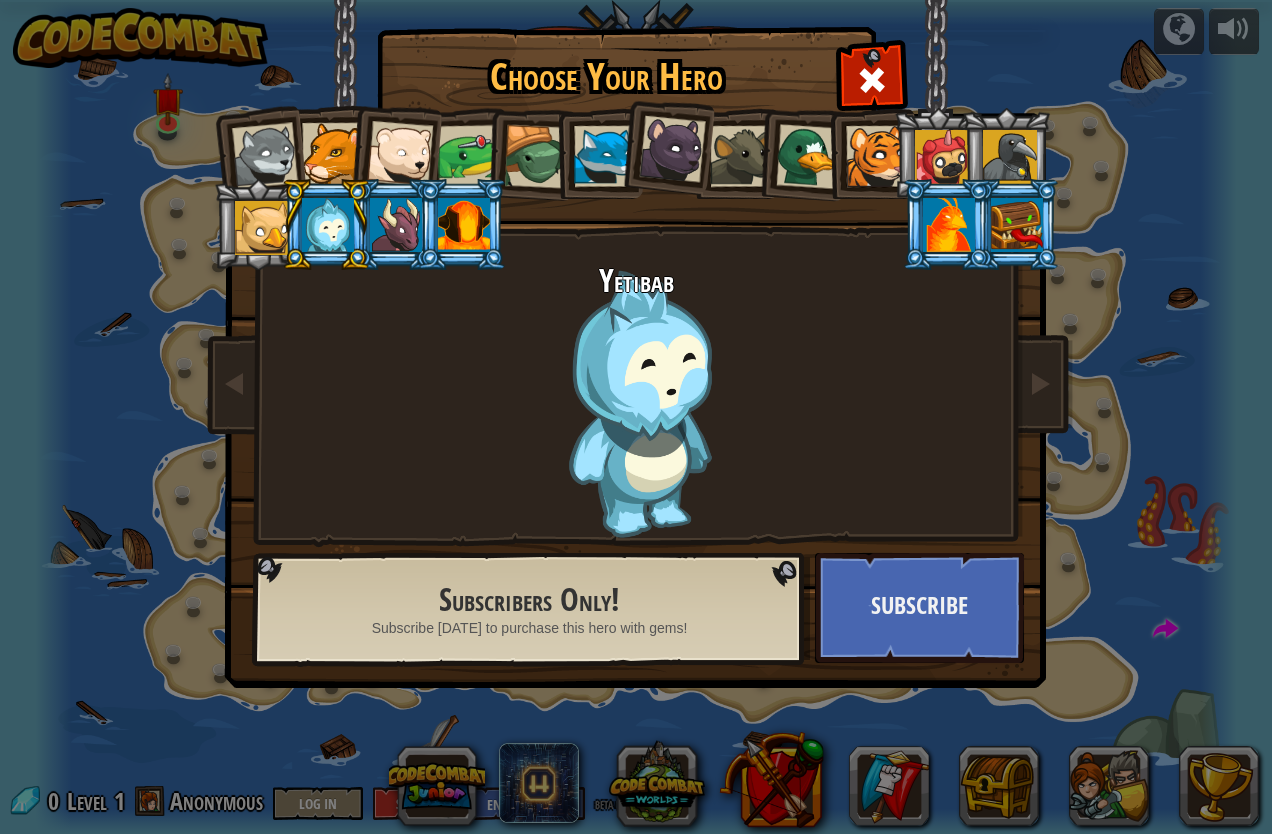 click at bounding box center [262, 228] 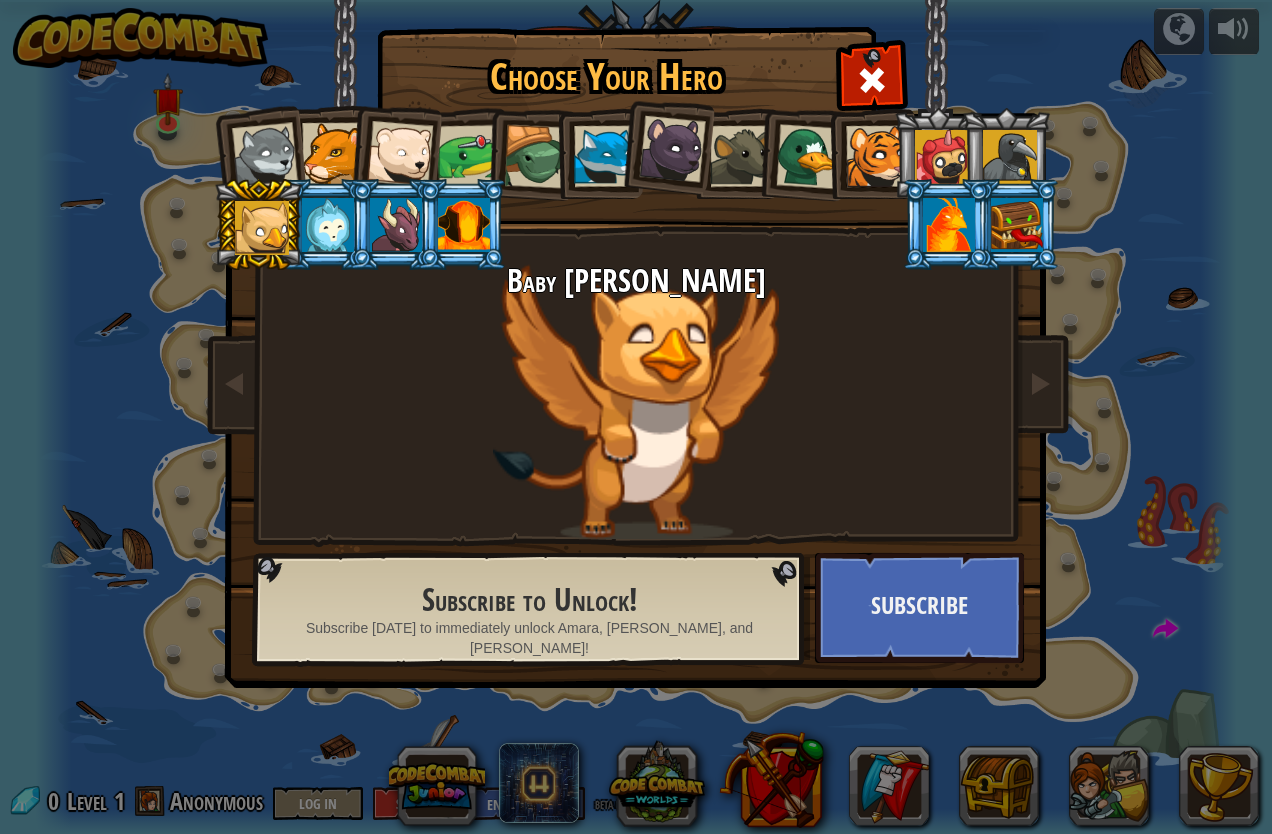 click at bounding box center (876, 156) 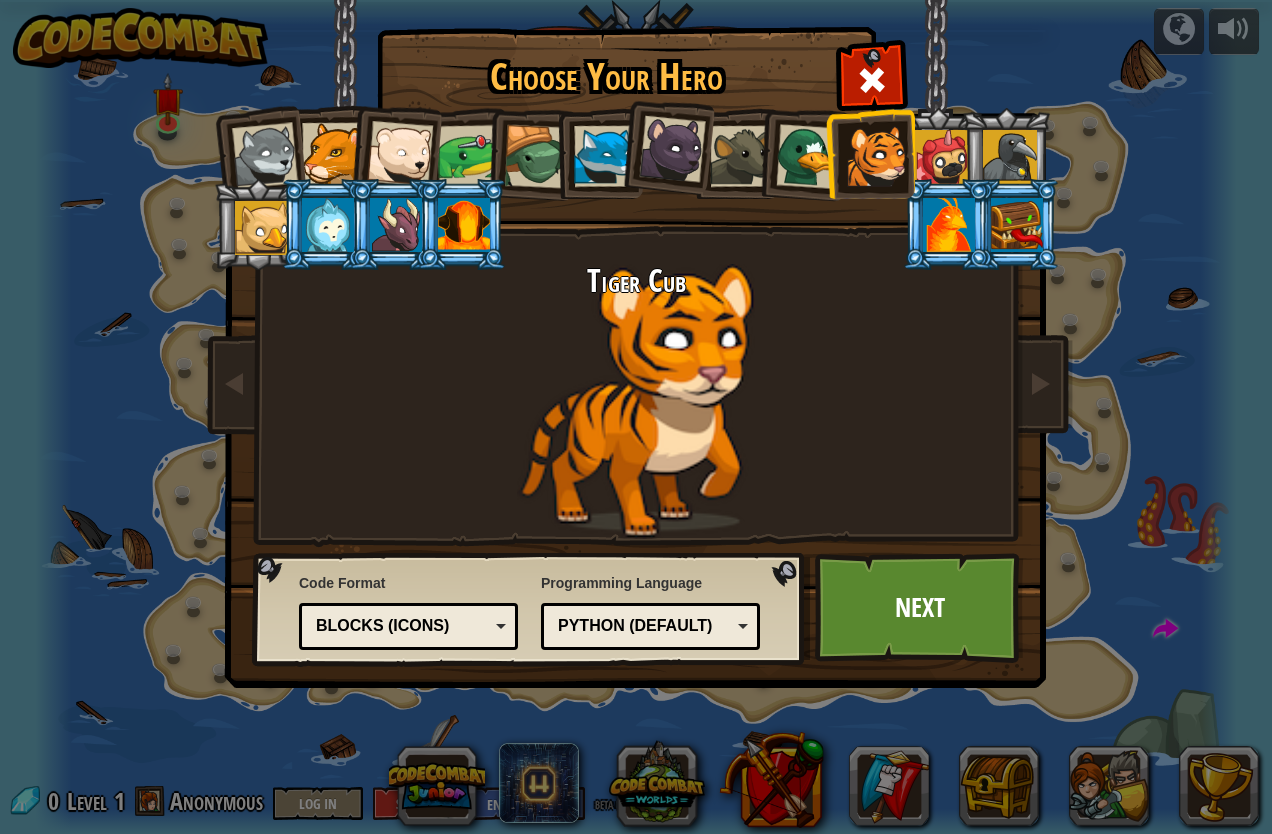 click at bounding box center (808, 156) 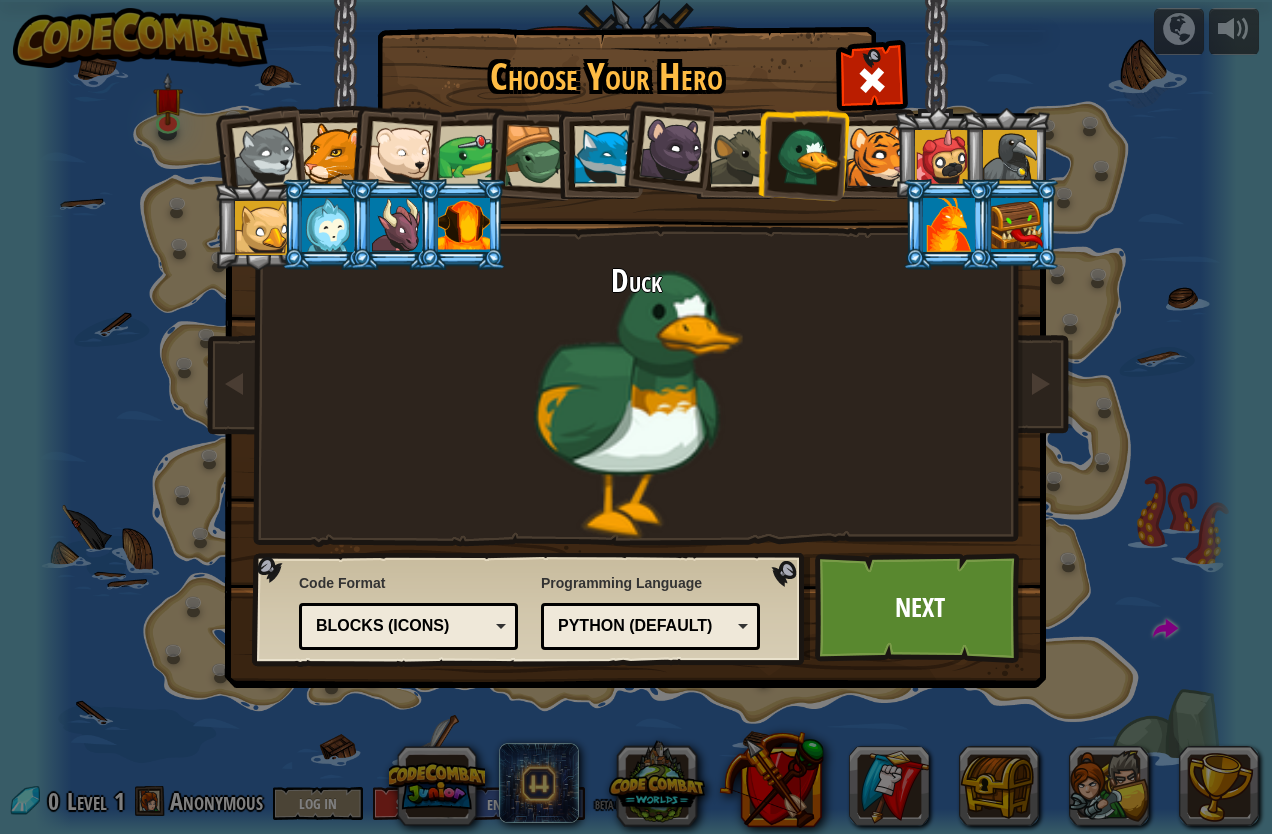 click at bounding box center [740, 156] 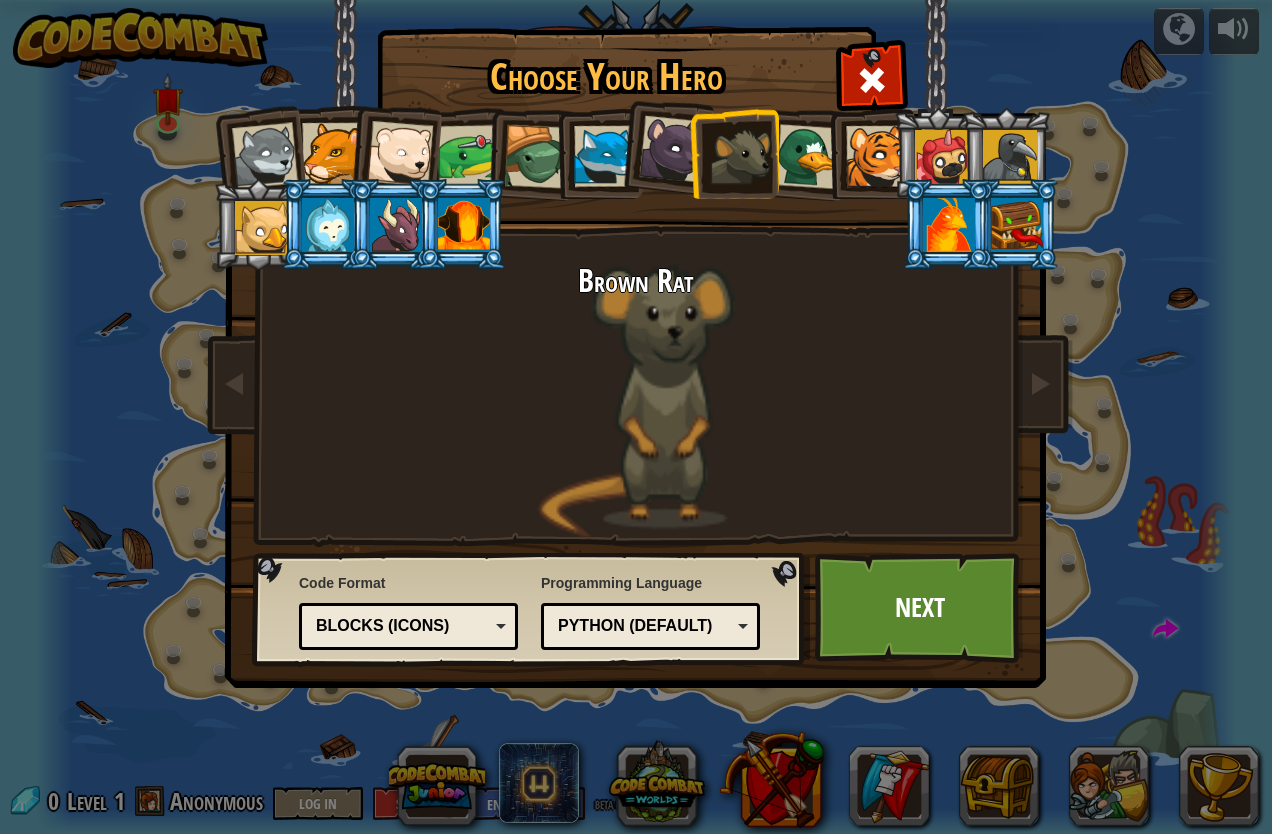 click at bounding box center [672, 149] 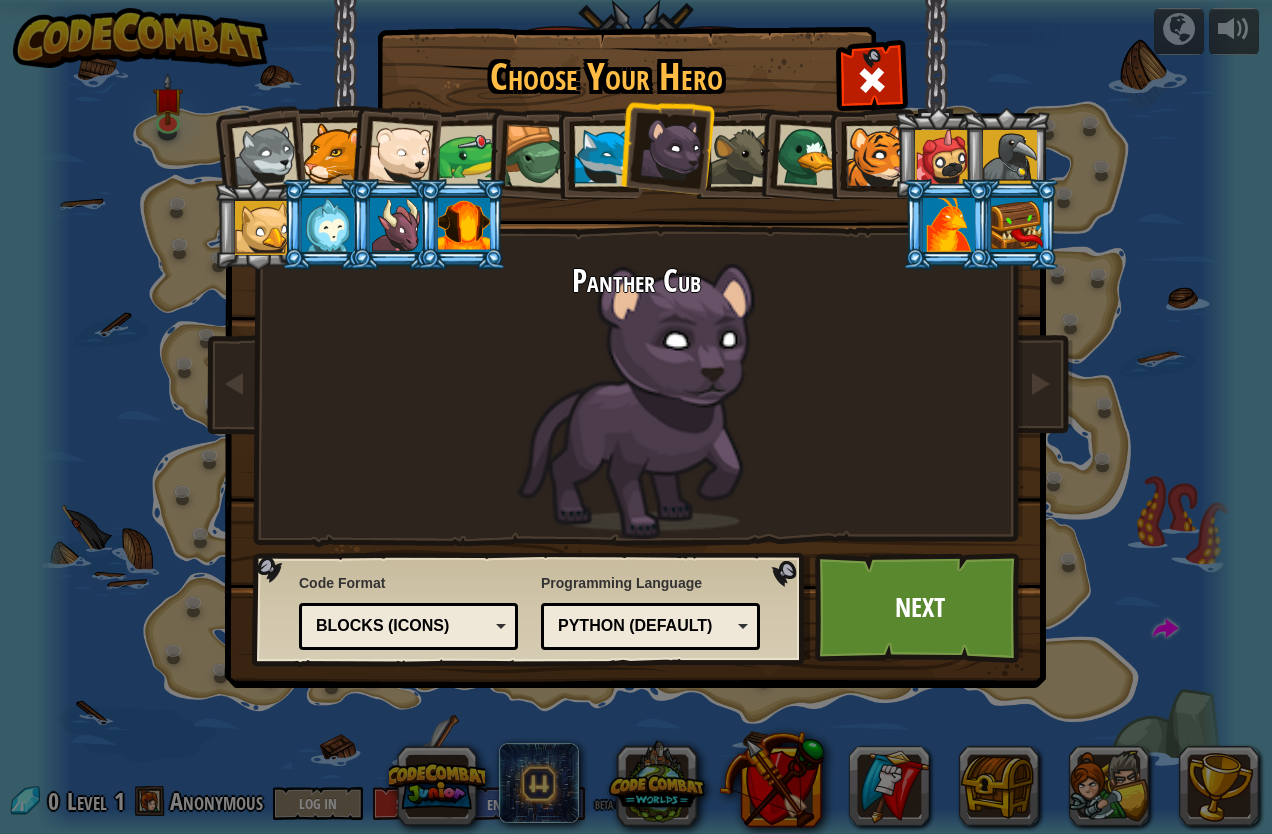 click at bounding box center [265, 156] 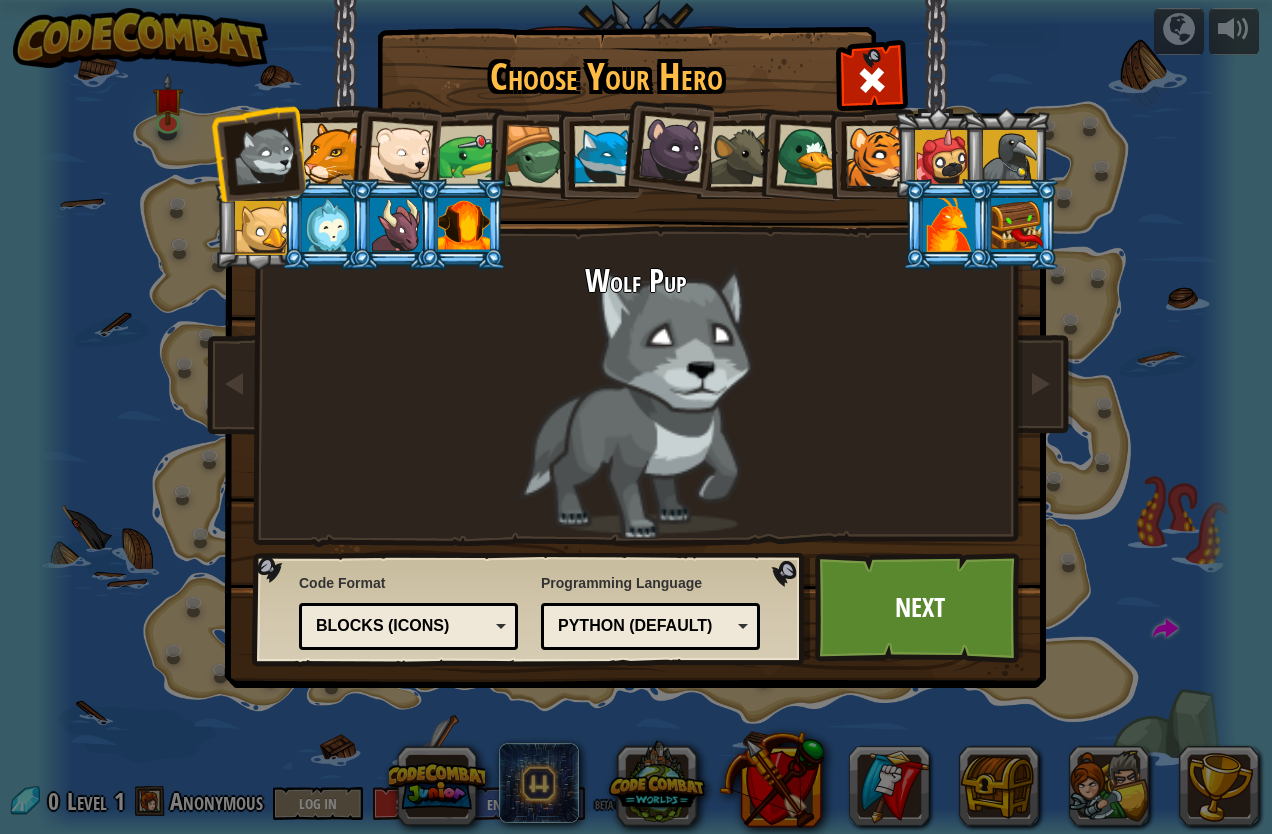 click on "Blocks (Icons)" at bounding box center [402, 626] 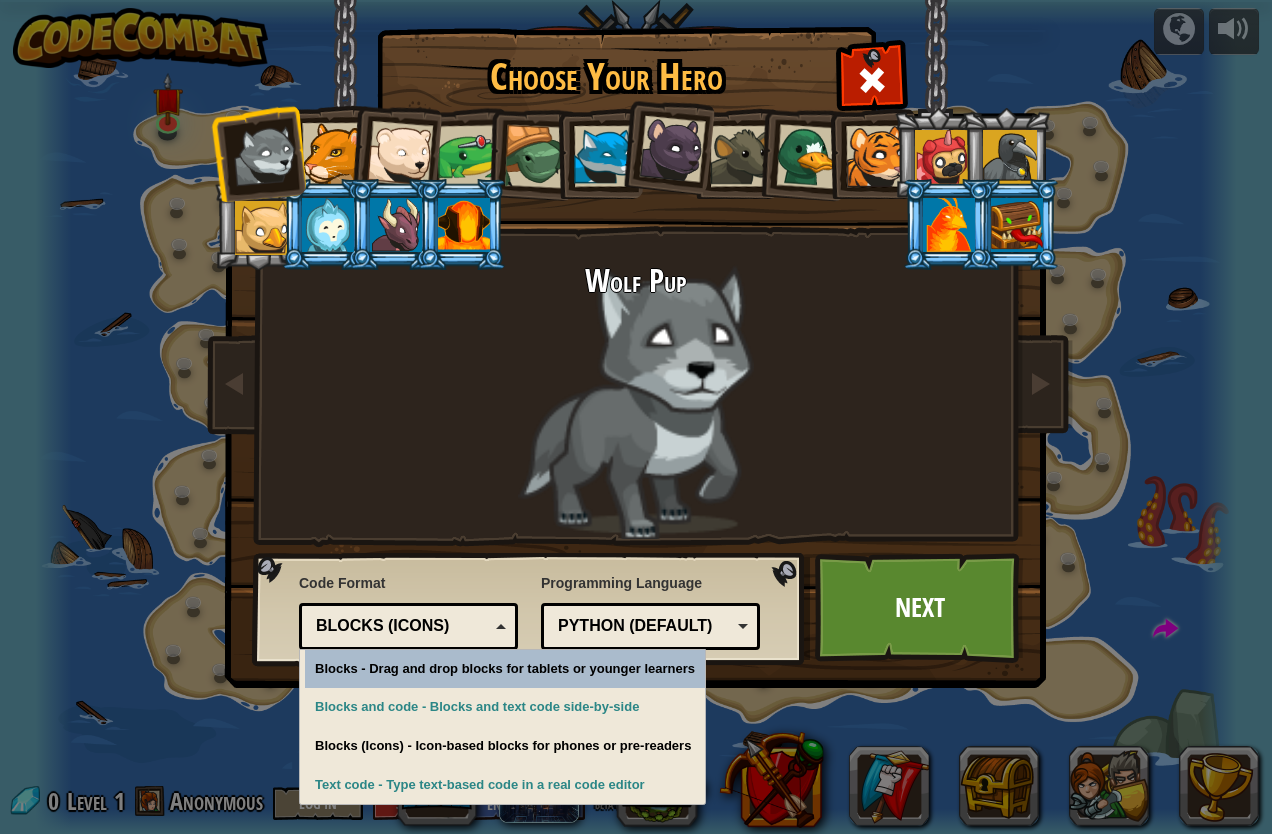 drag, startPoint x: 472, startPoint y: 527, endPoint x: 487, endPoint y: 532, distance: 15.811388 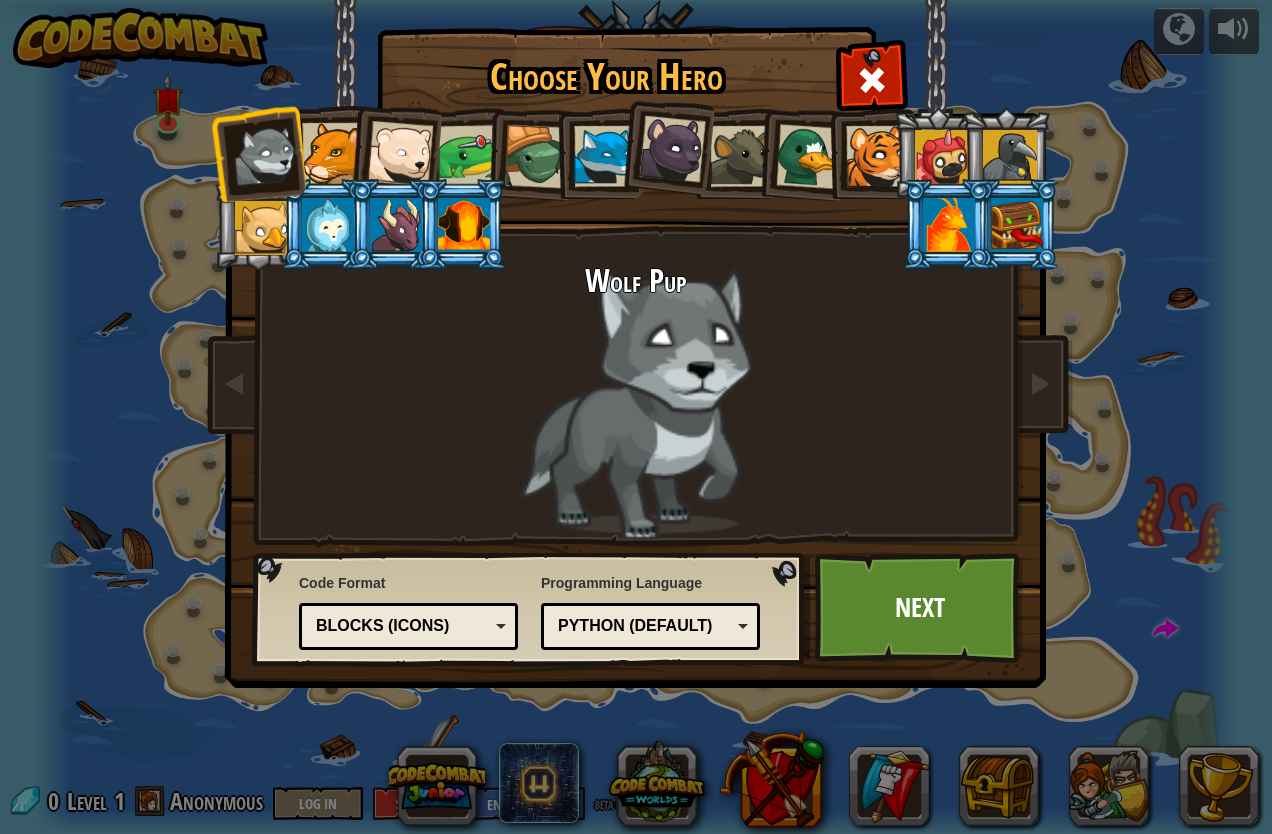 click on "Python (Default)" at bounding box center [644, 626] 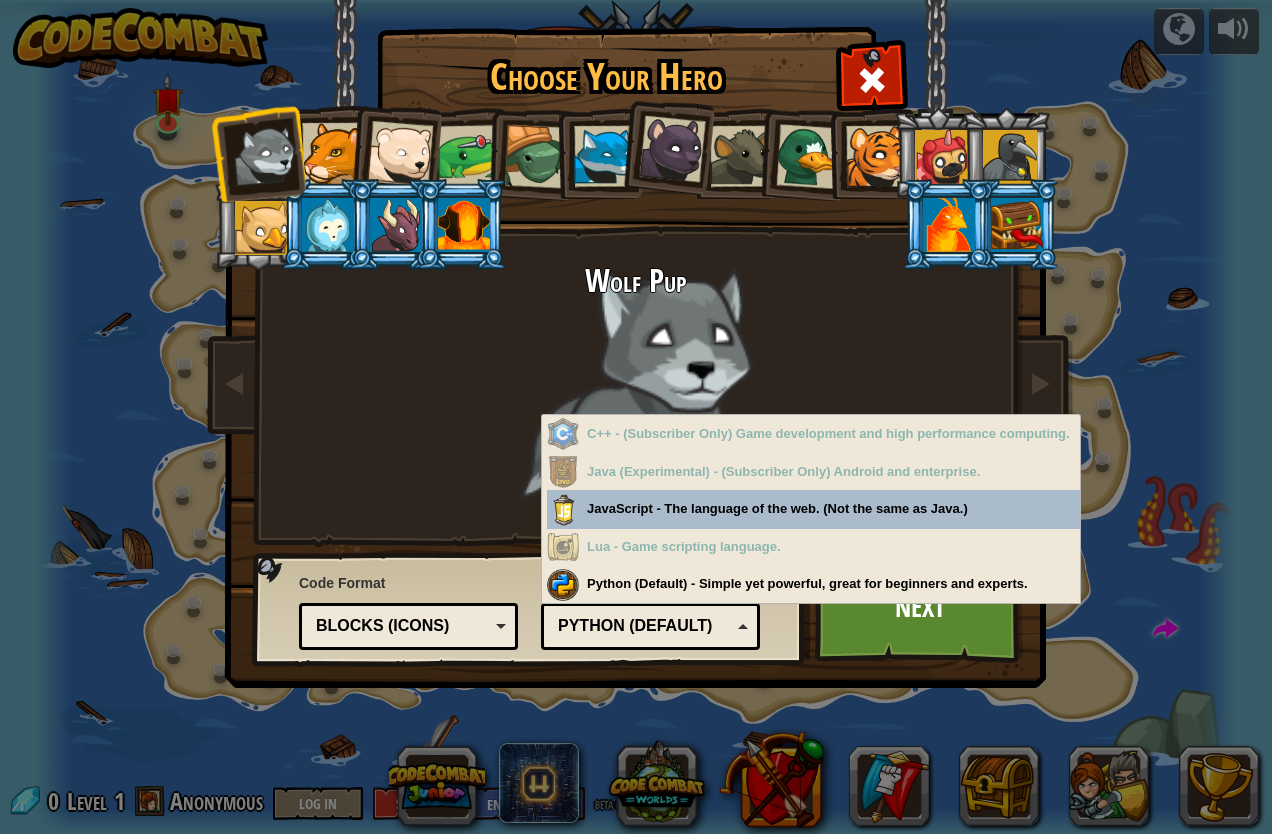 click on "Python (Default)" at bounding box center [644, 626] 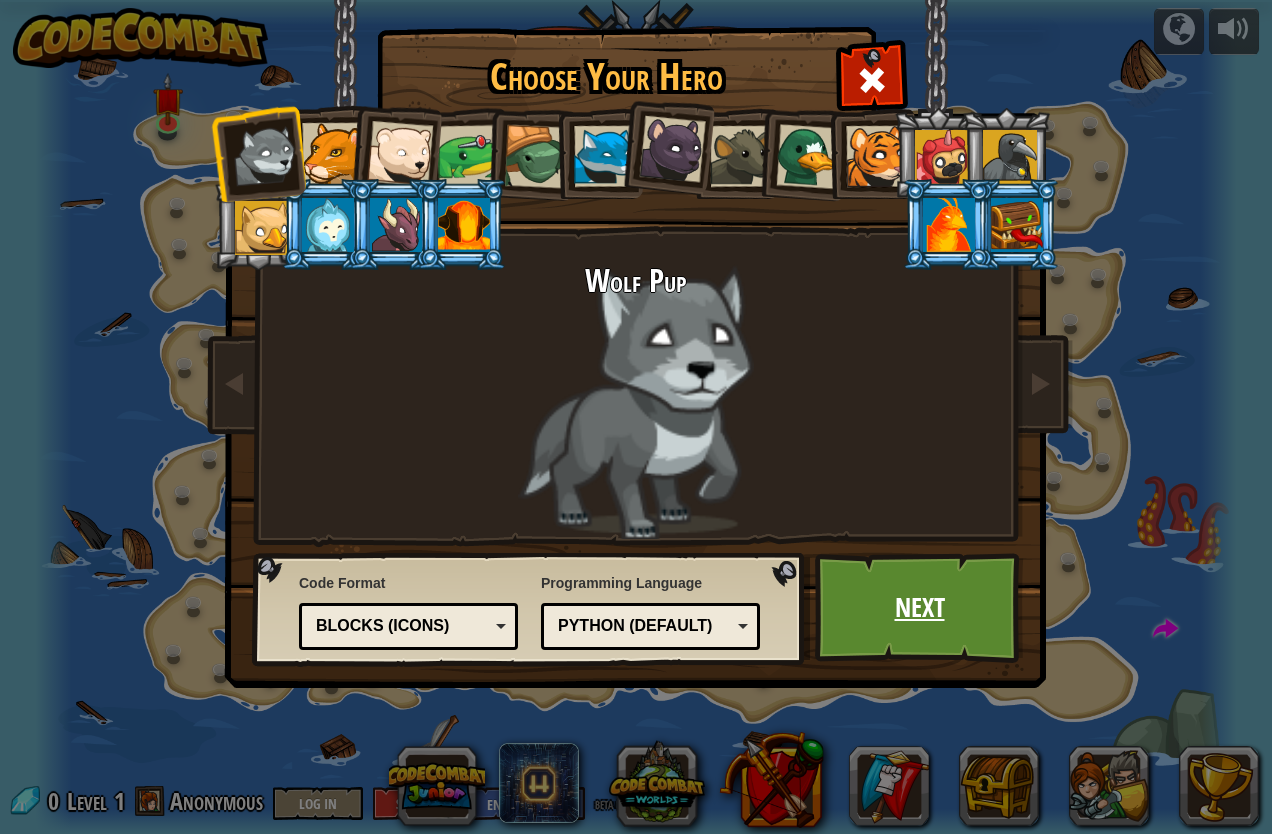click on "Next" at bounding box center (919, 608) 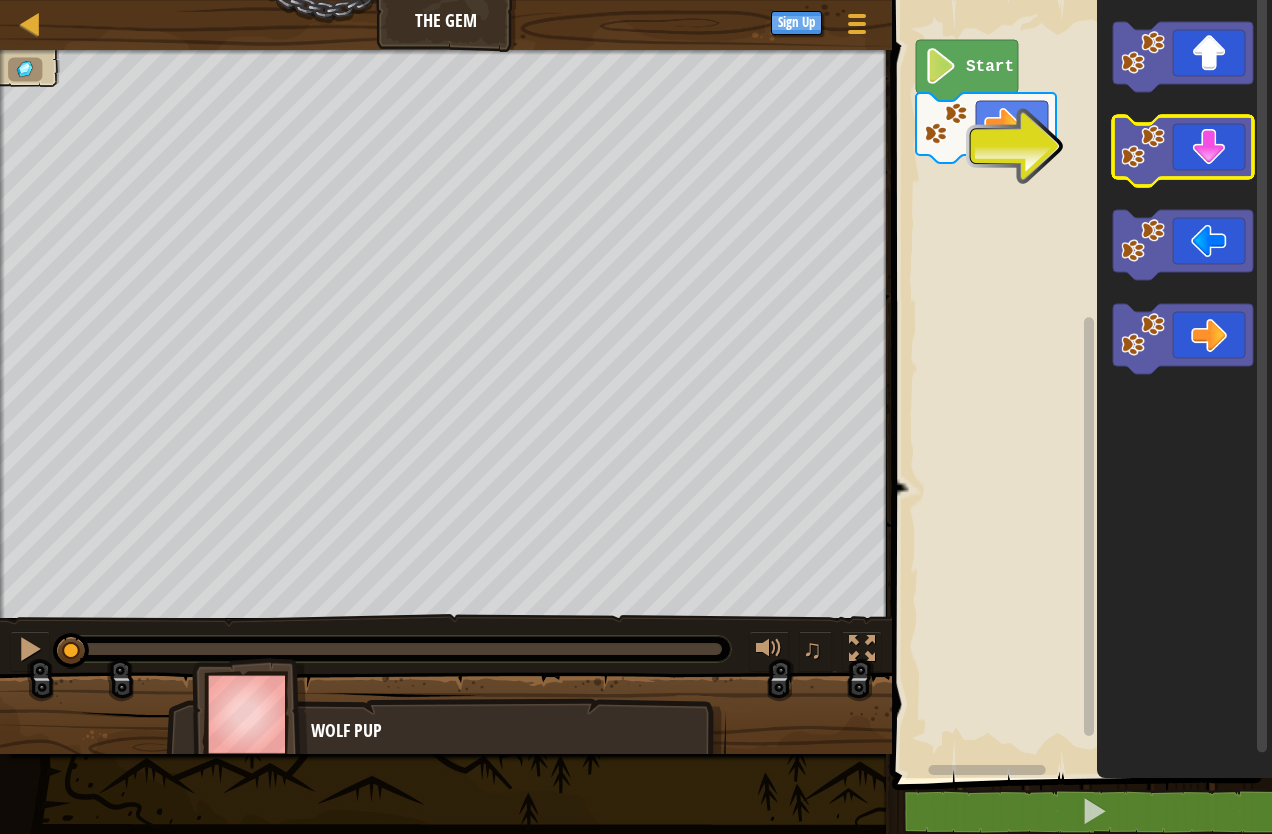 click 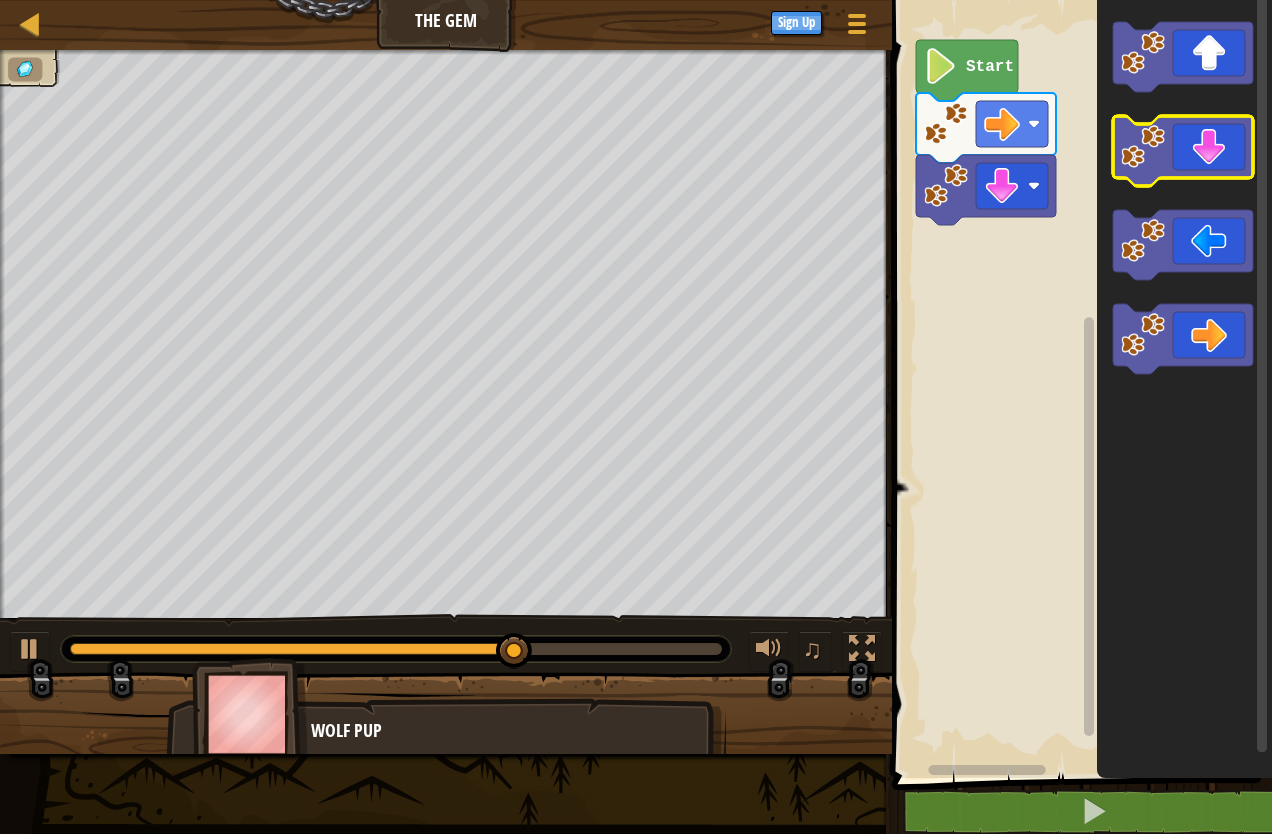 click 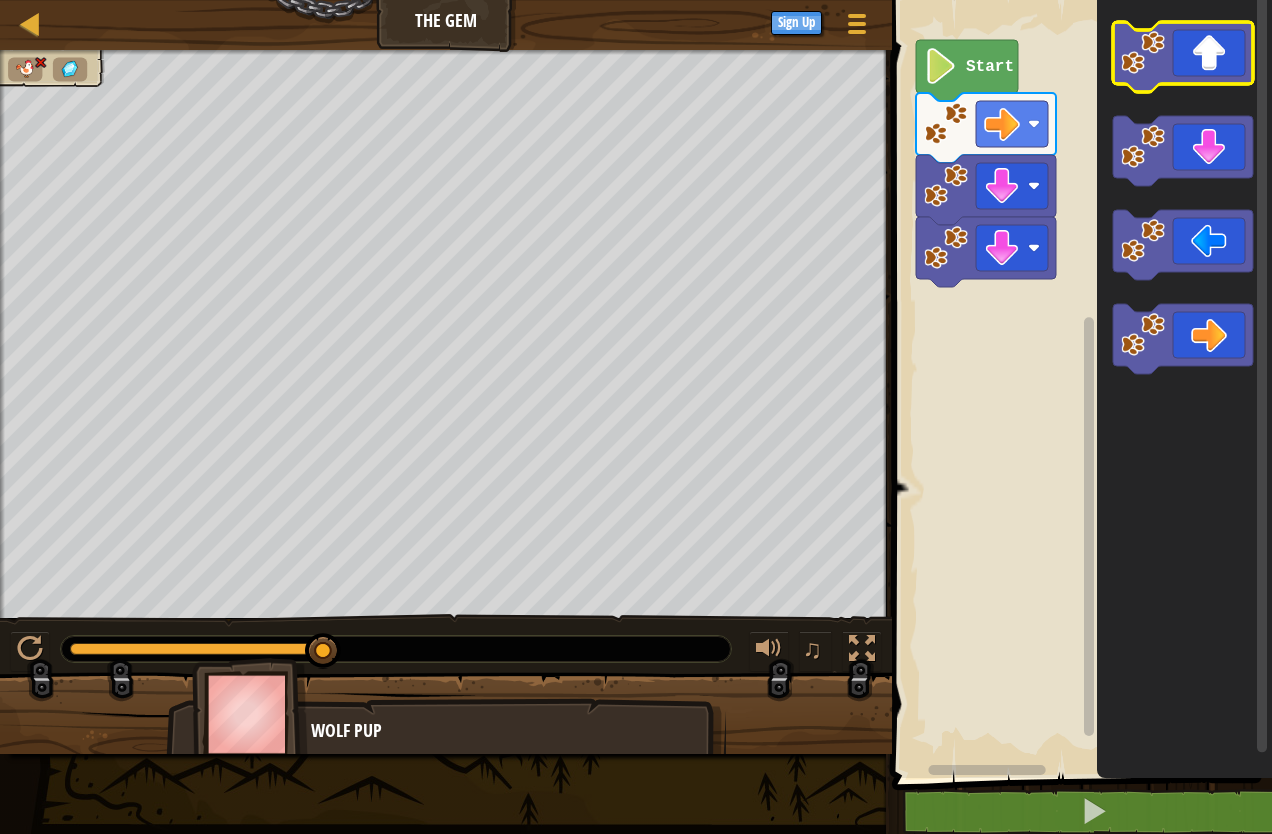 click 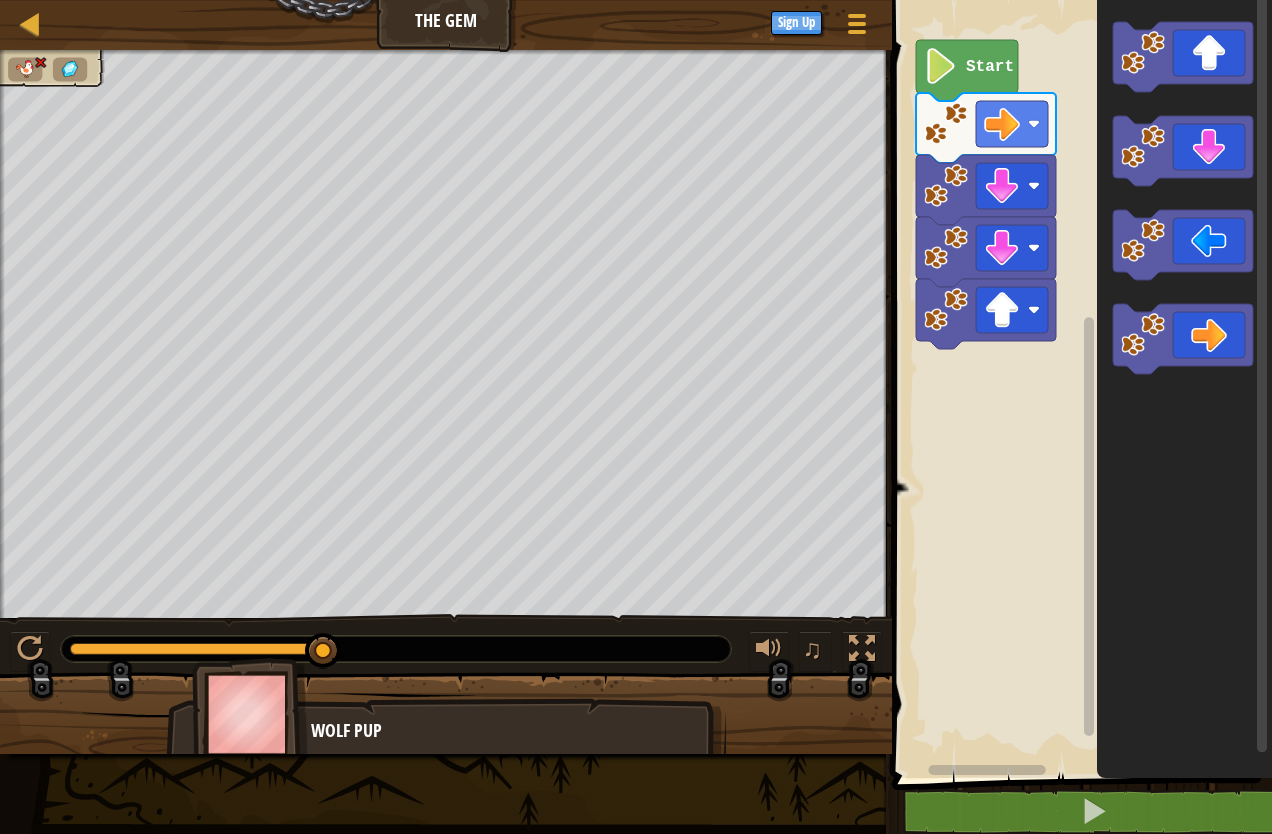 click 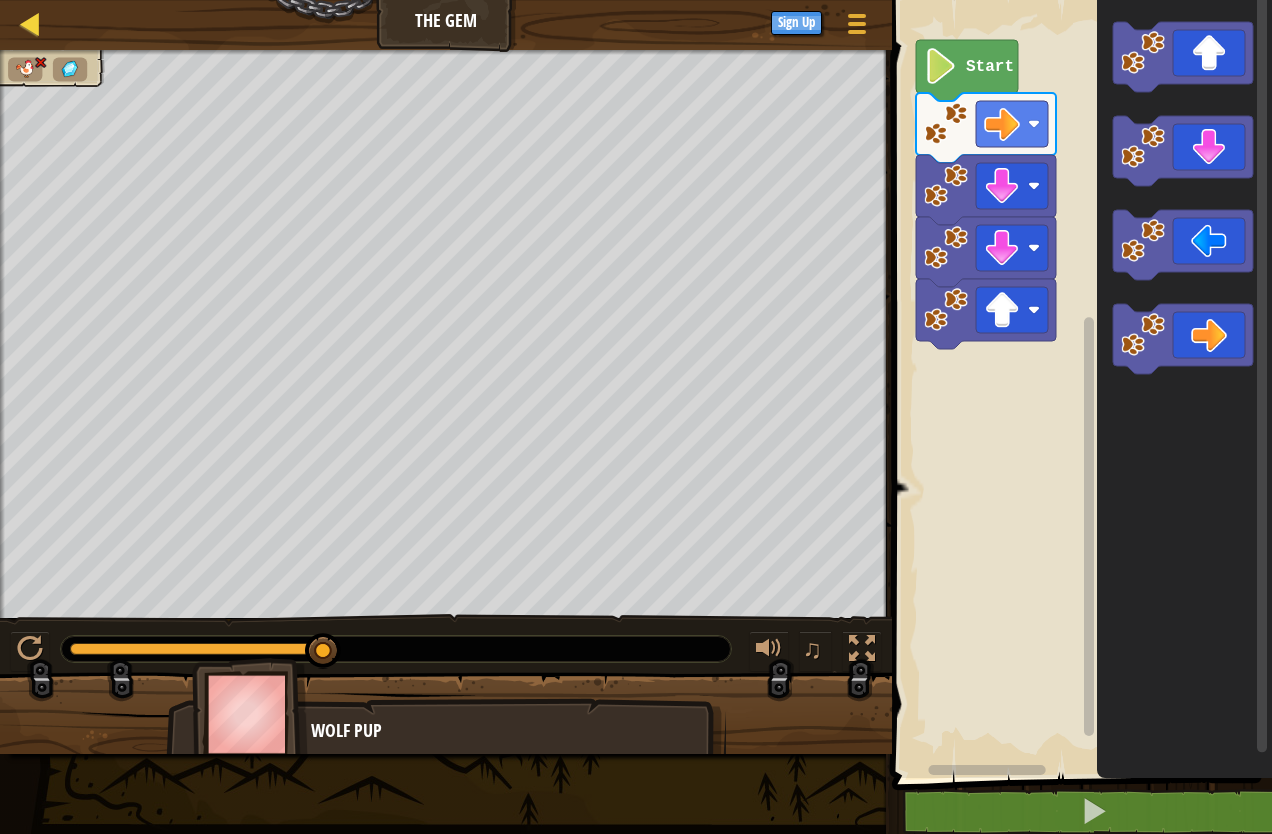 click on "Map The Gem Game Menu Sign Up" at bounding box center [446, 25] 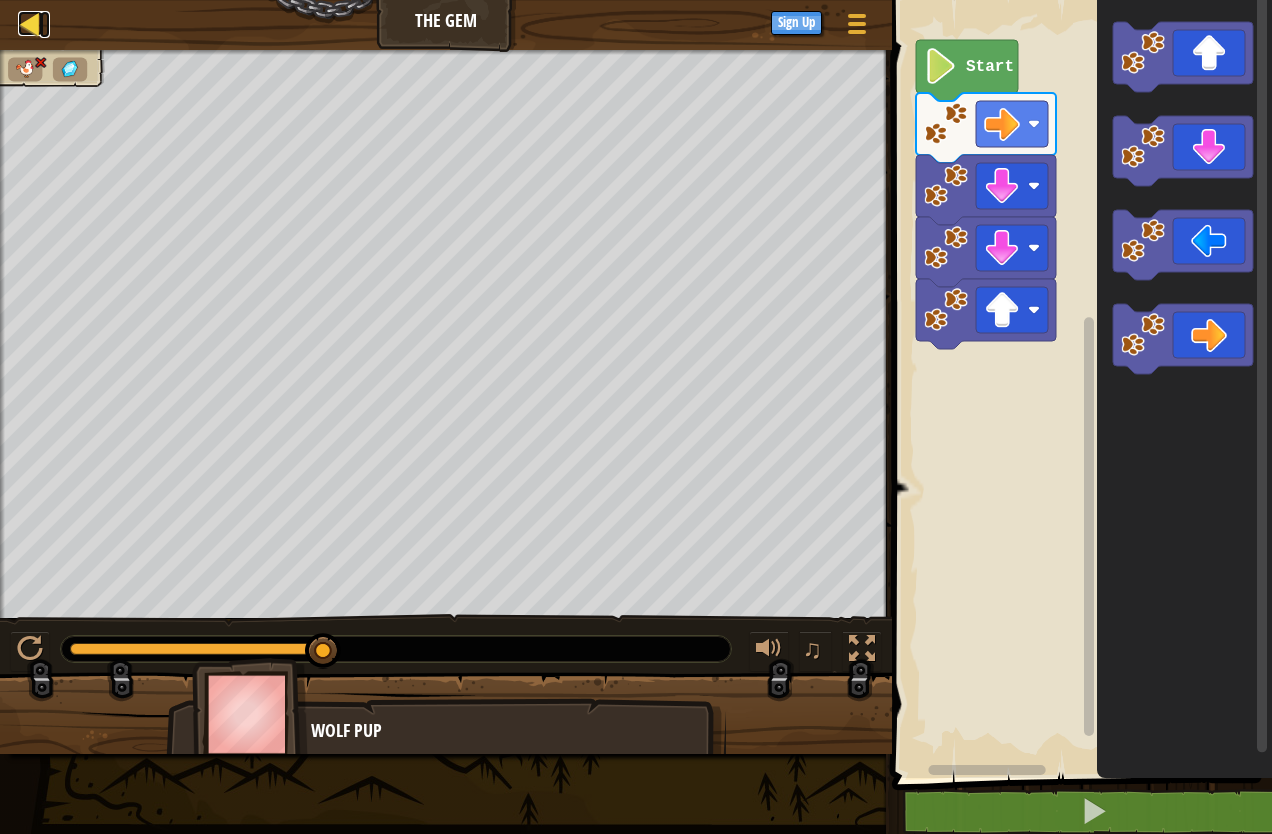 click at bounding box center [30, 23] 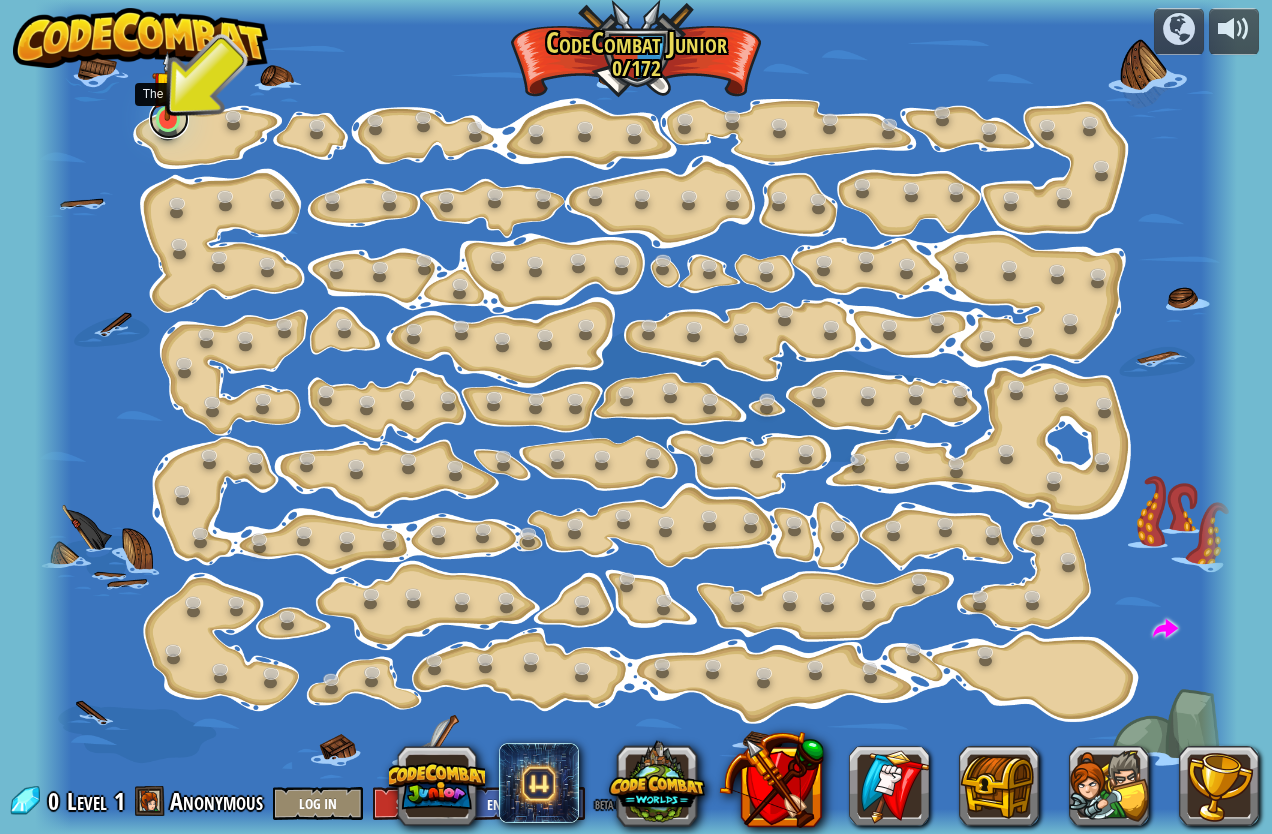 click at bounding box center [169, 119] 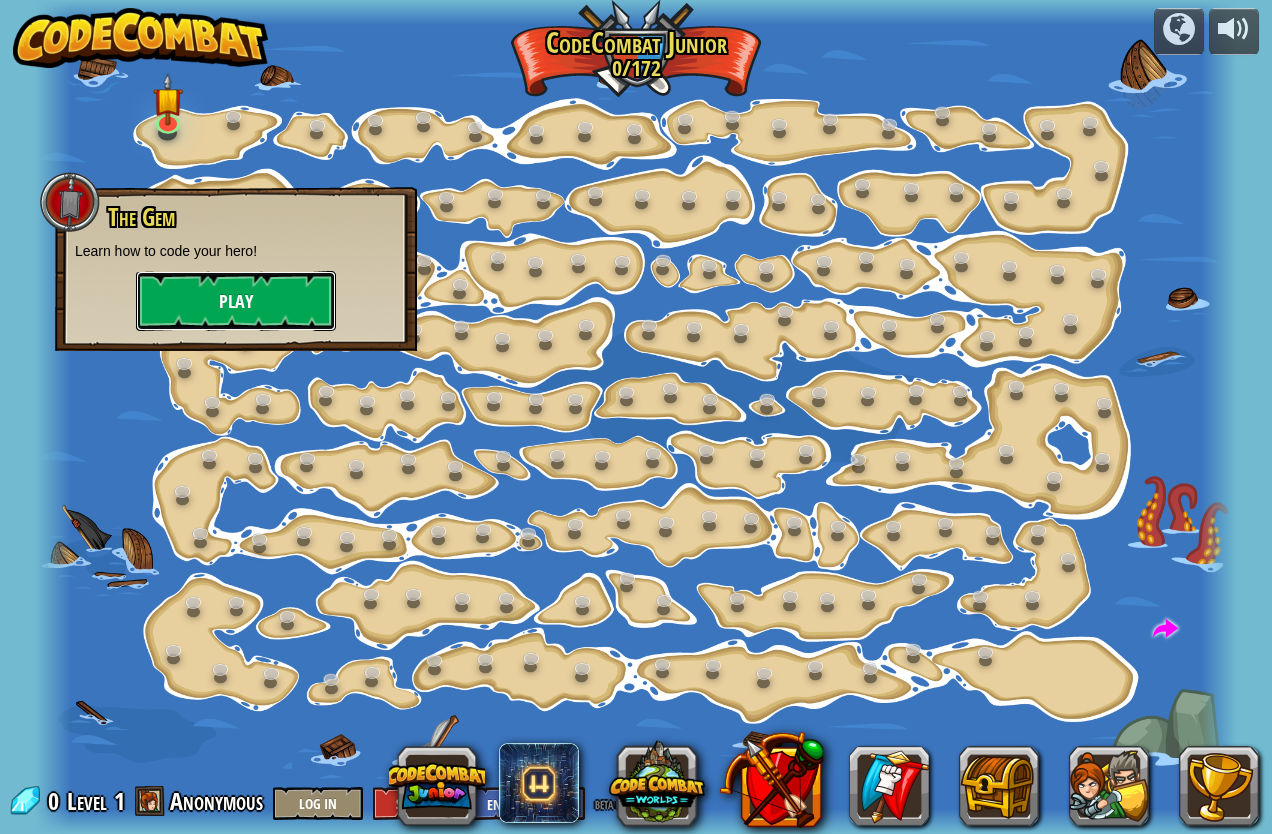 click on "Play" at bounding box center [236, 301] 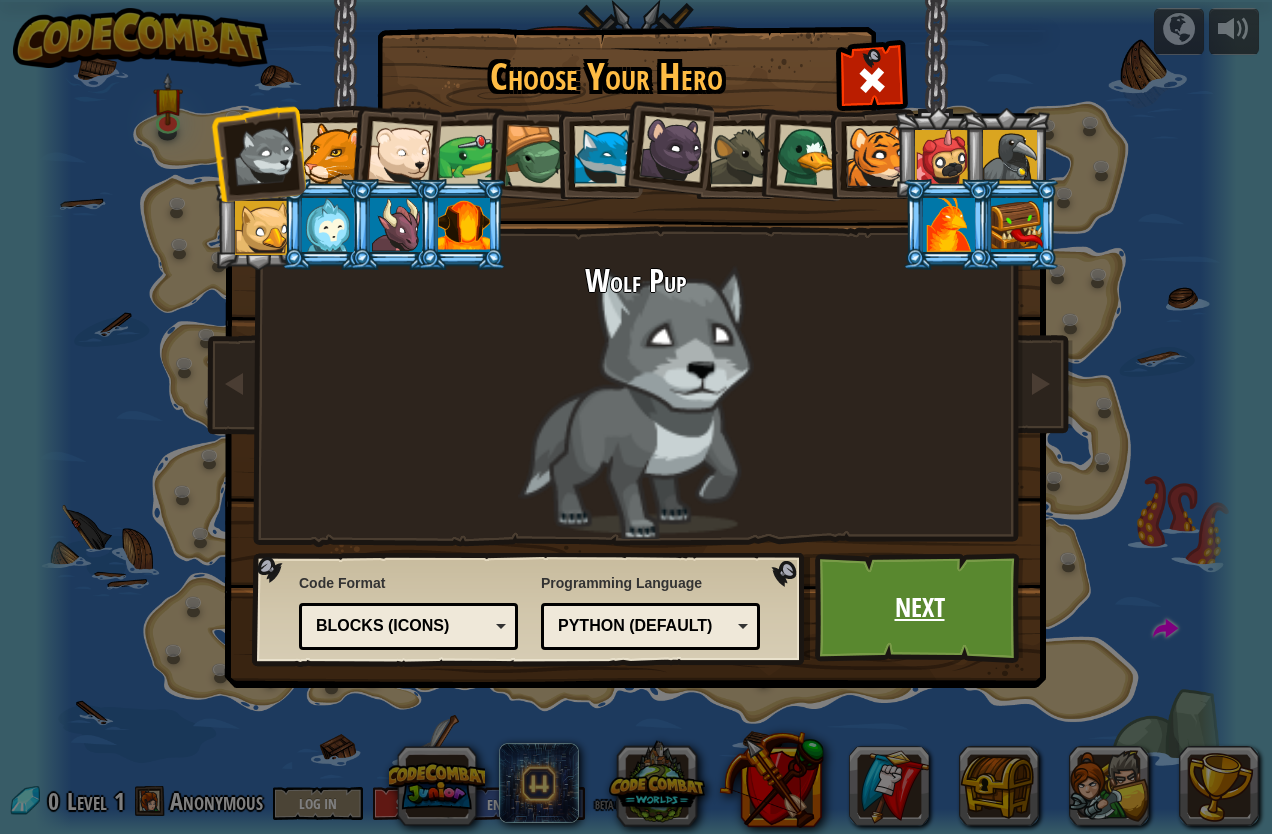 click on "Next" at bounding box center (919, 608) 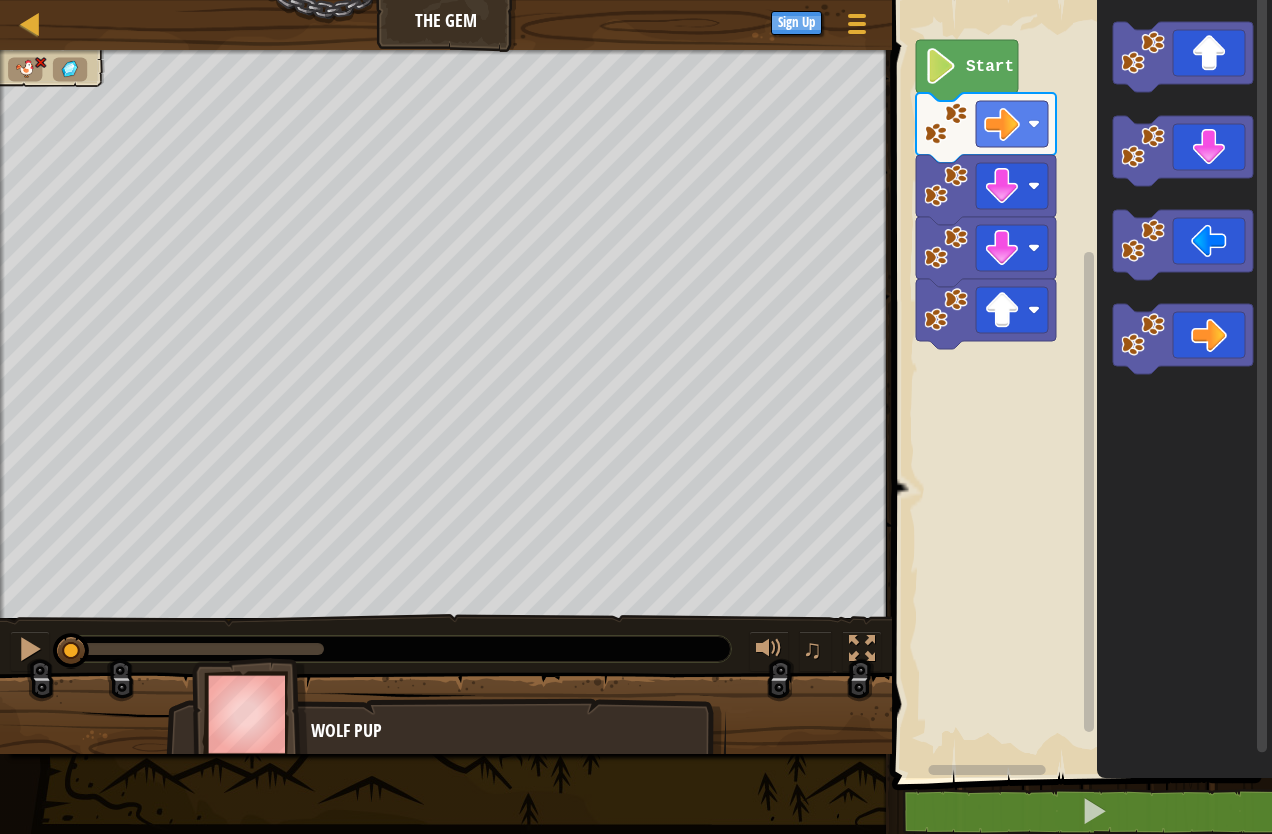 click 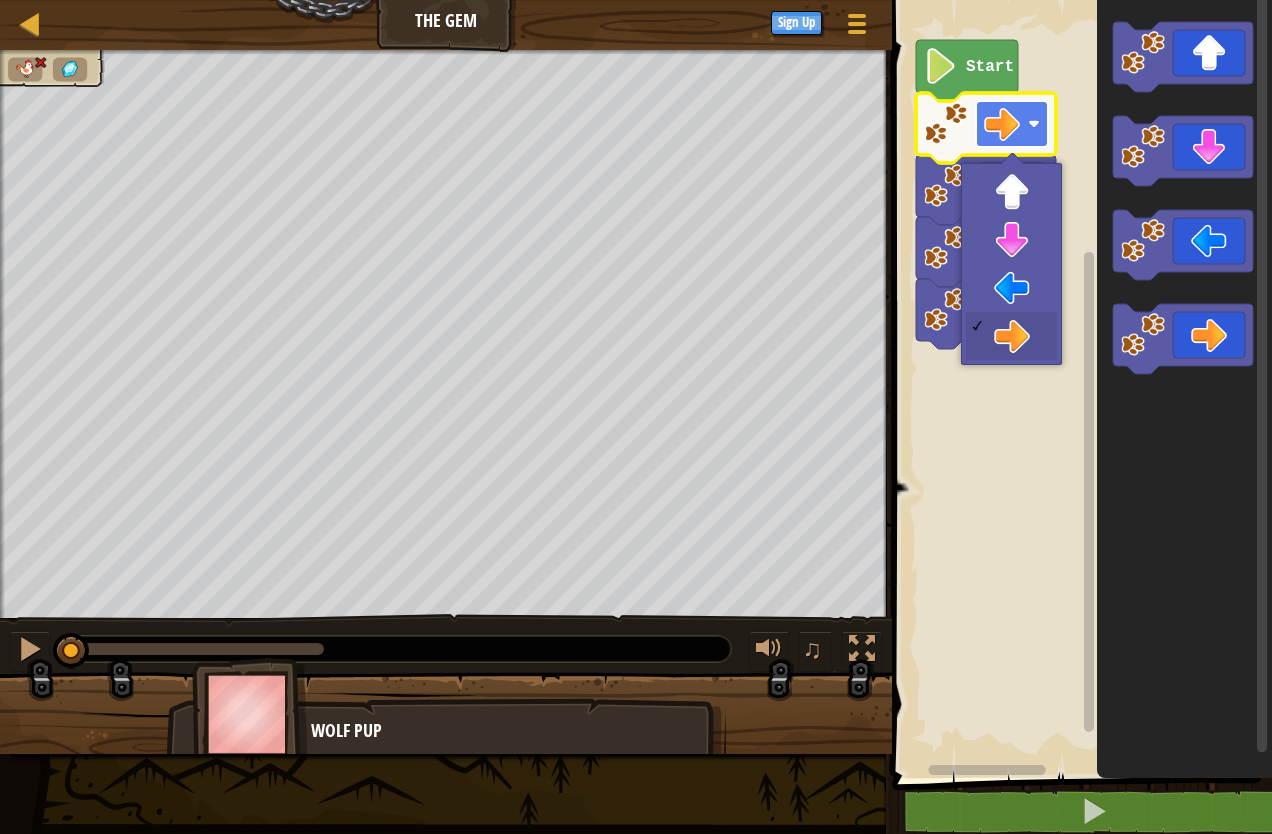 click 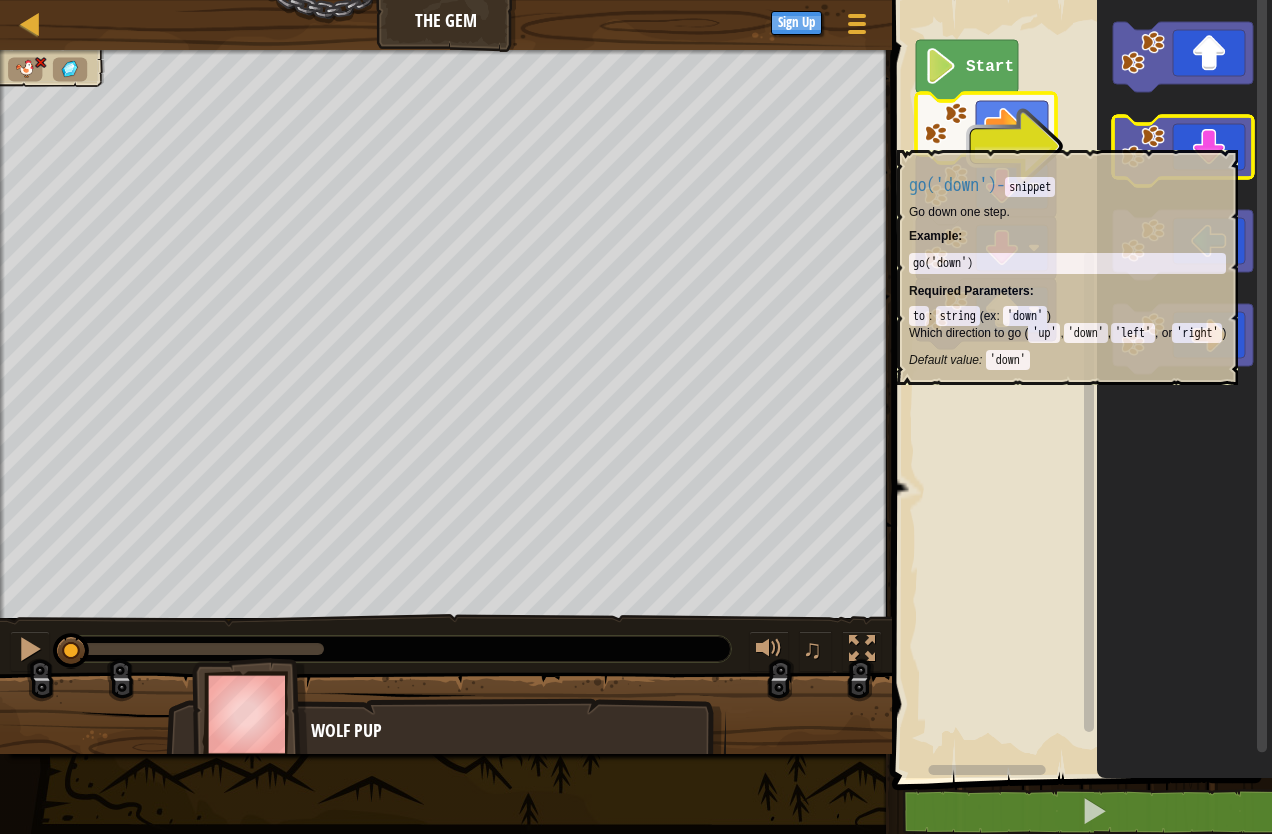 click 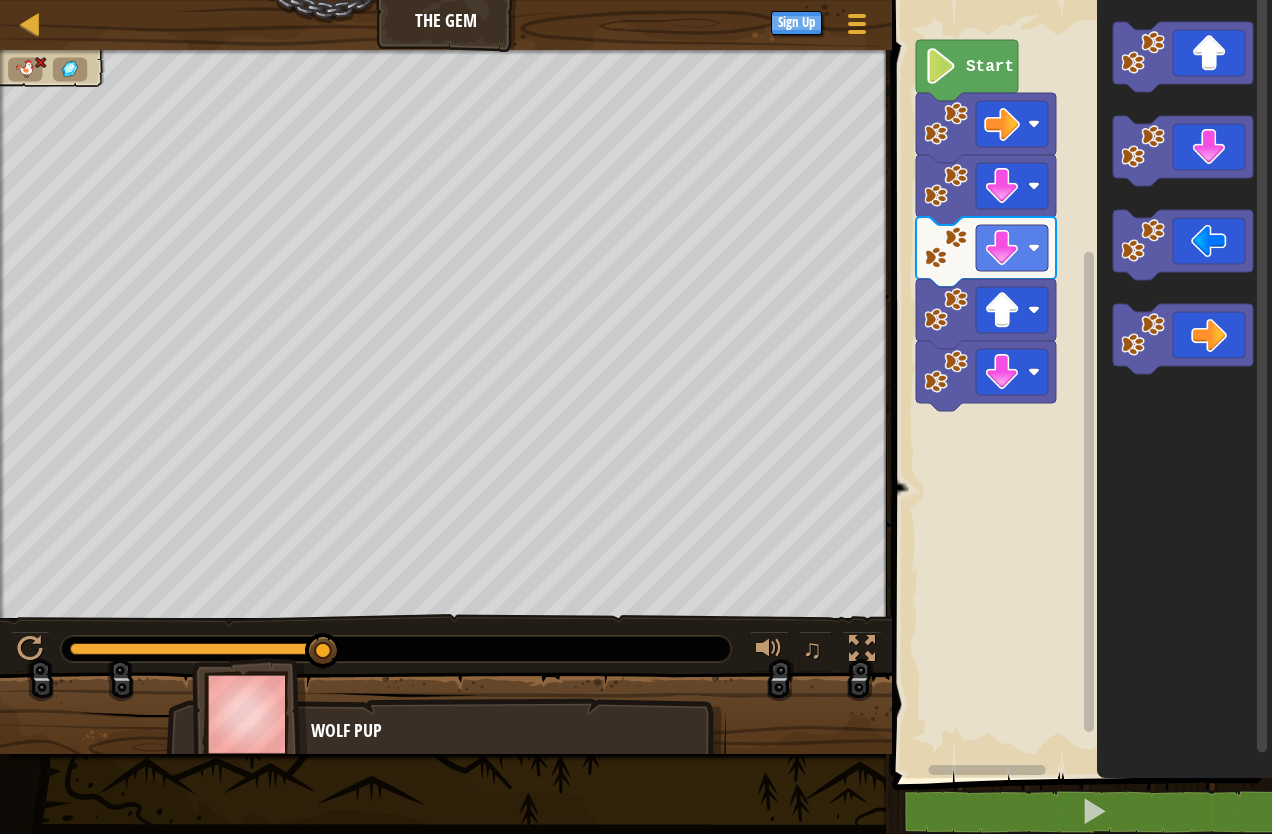 click 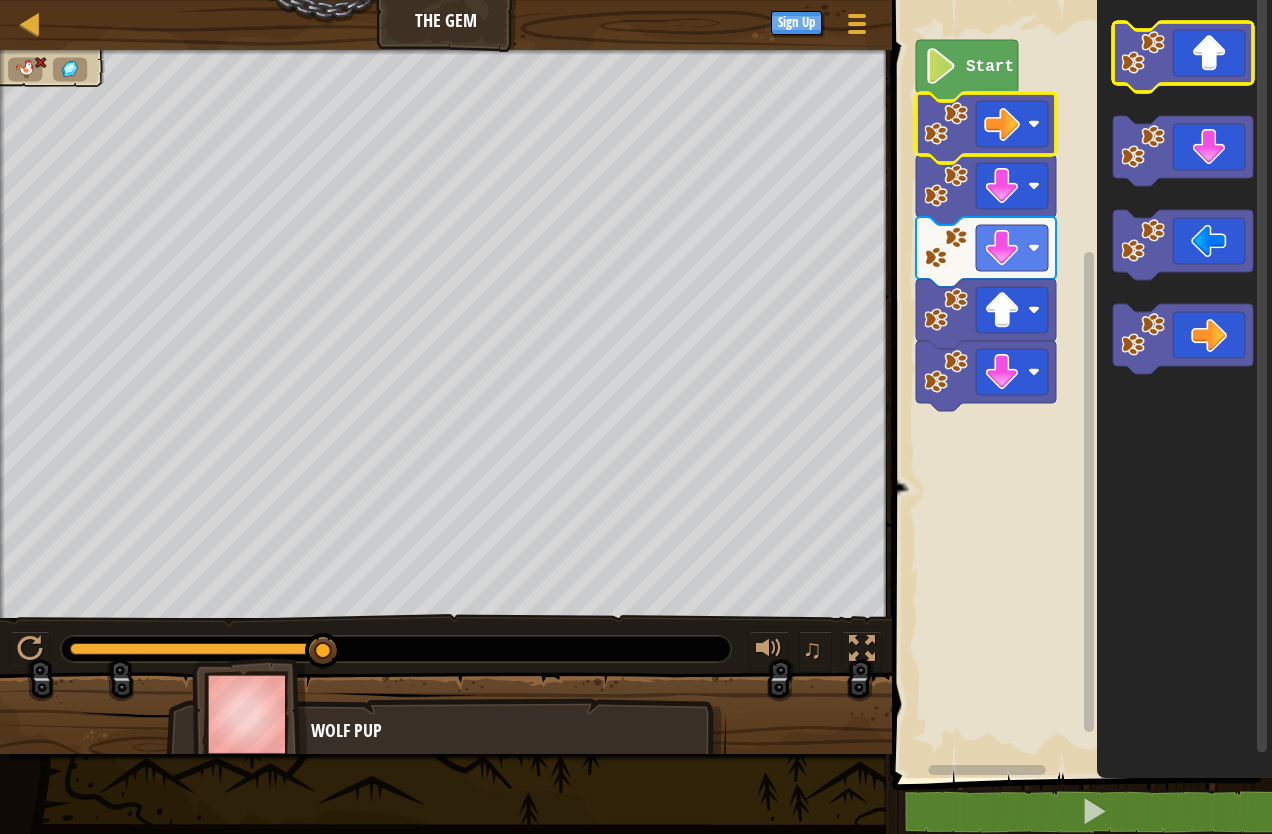 click 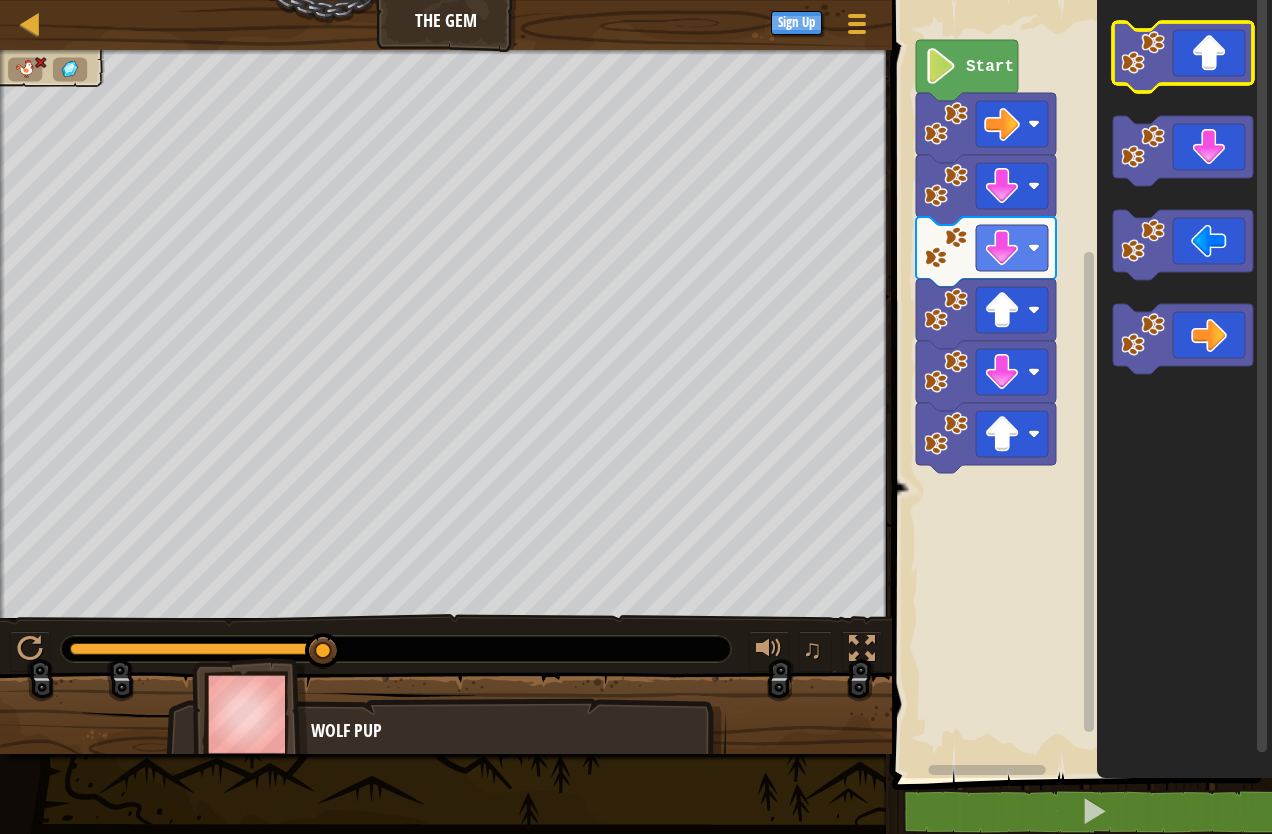 click 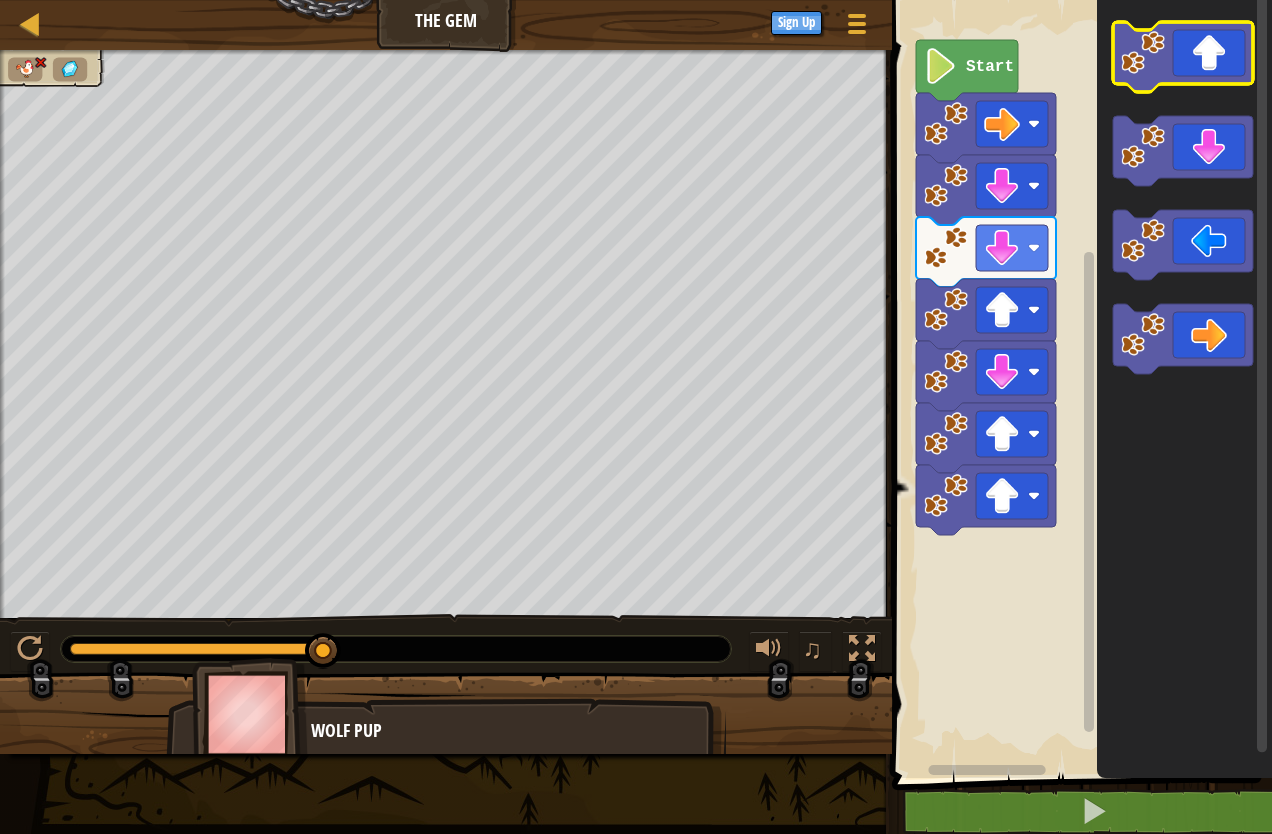 click 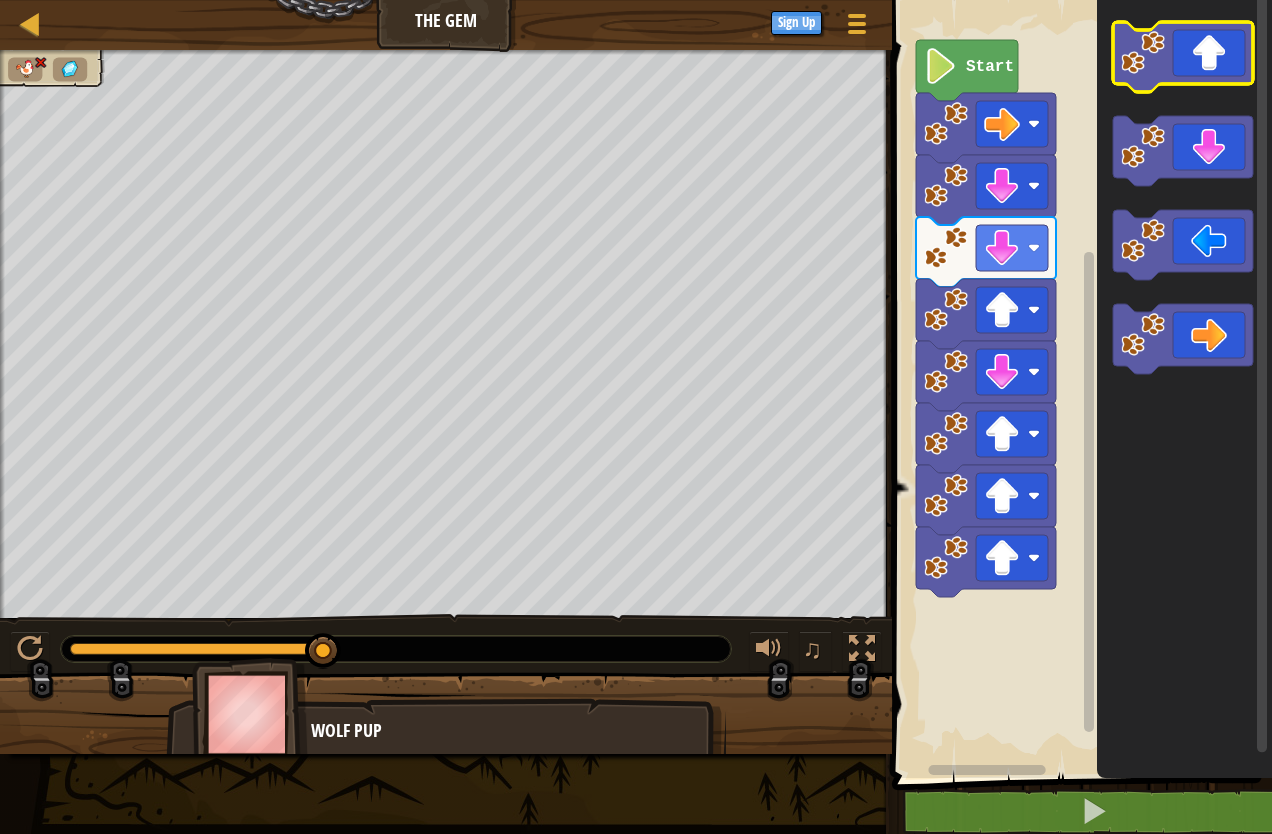 click 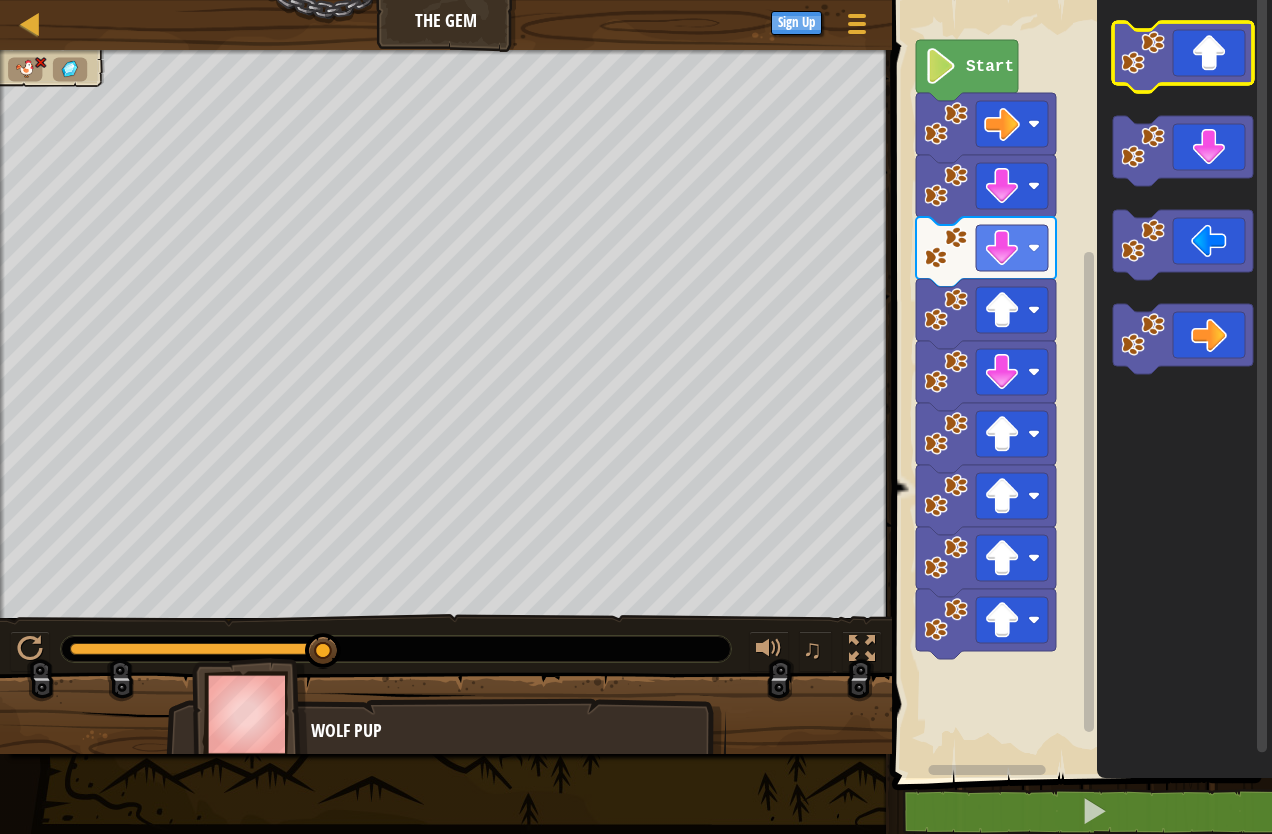click 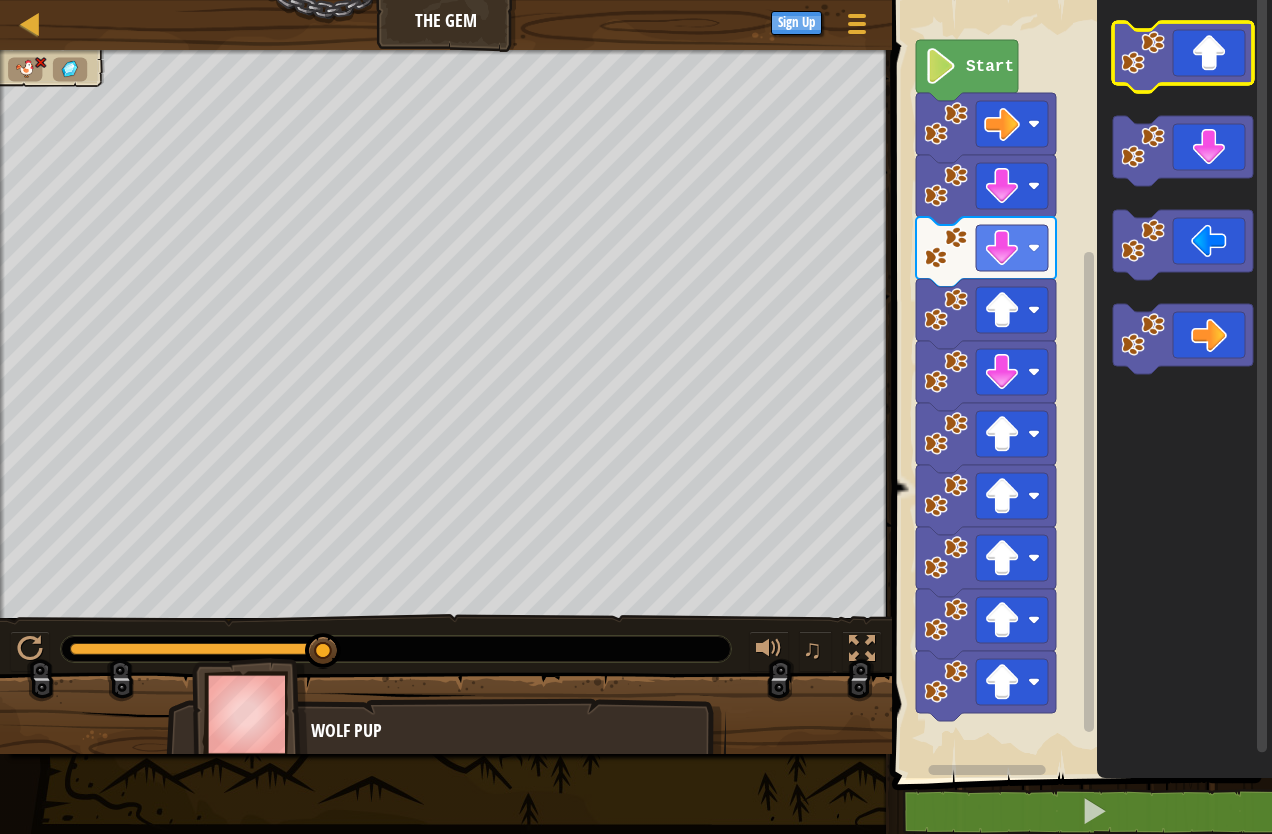 click 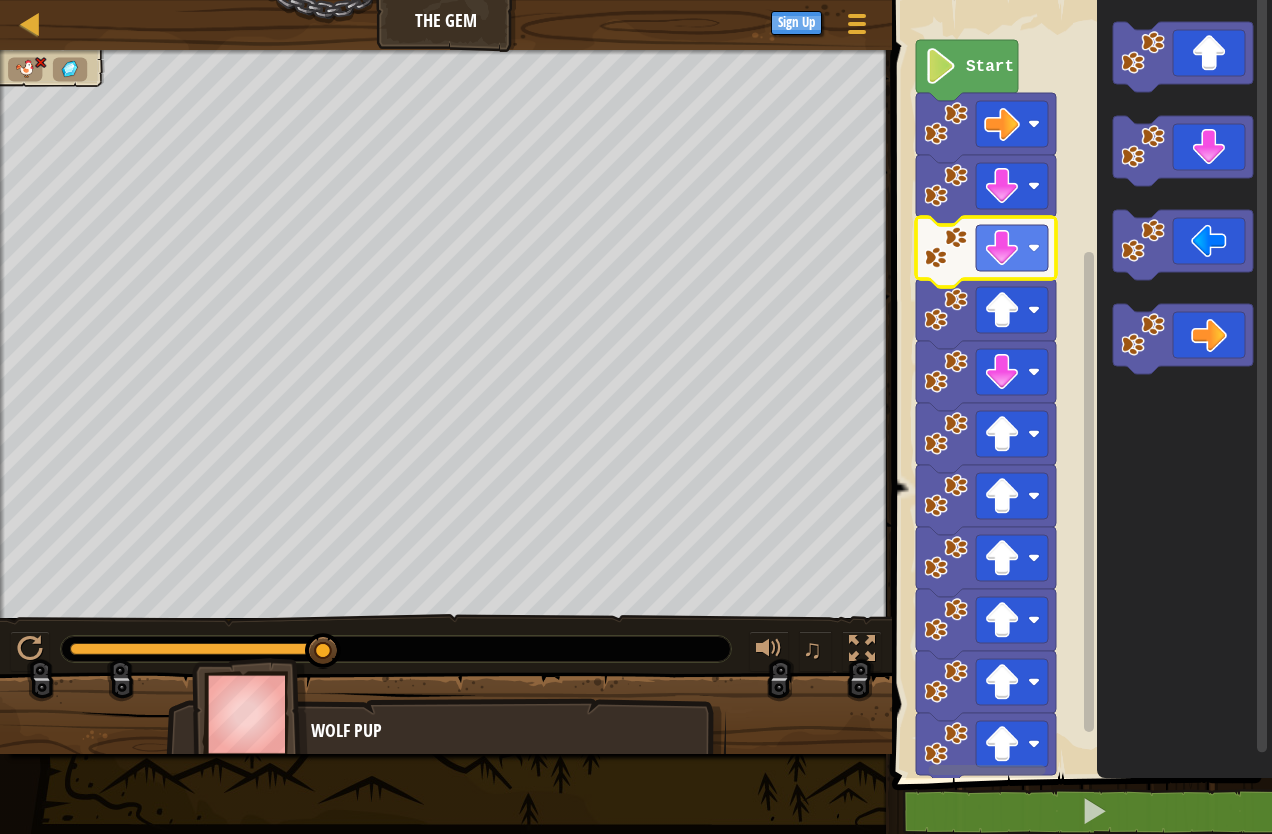 click 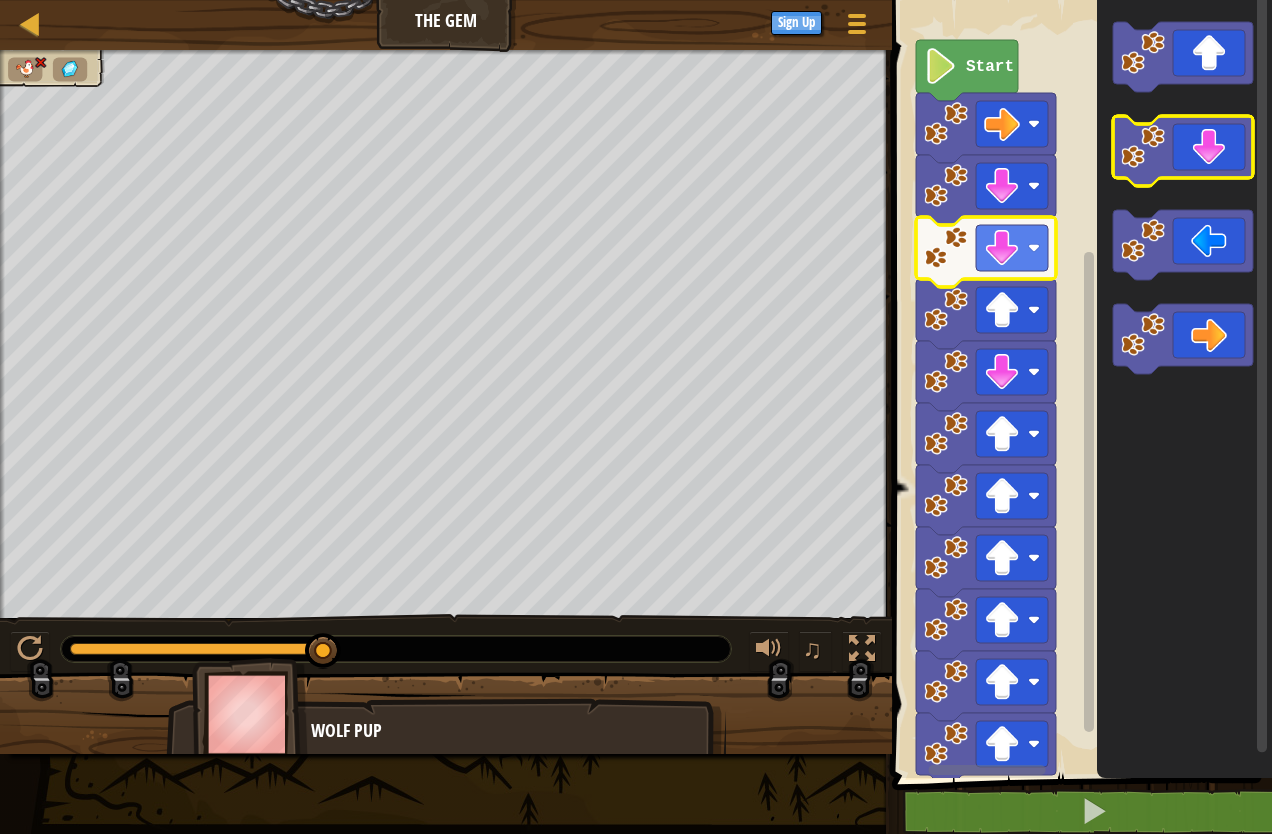 click 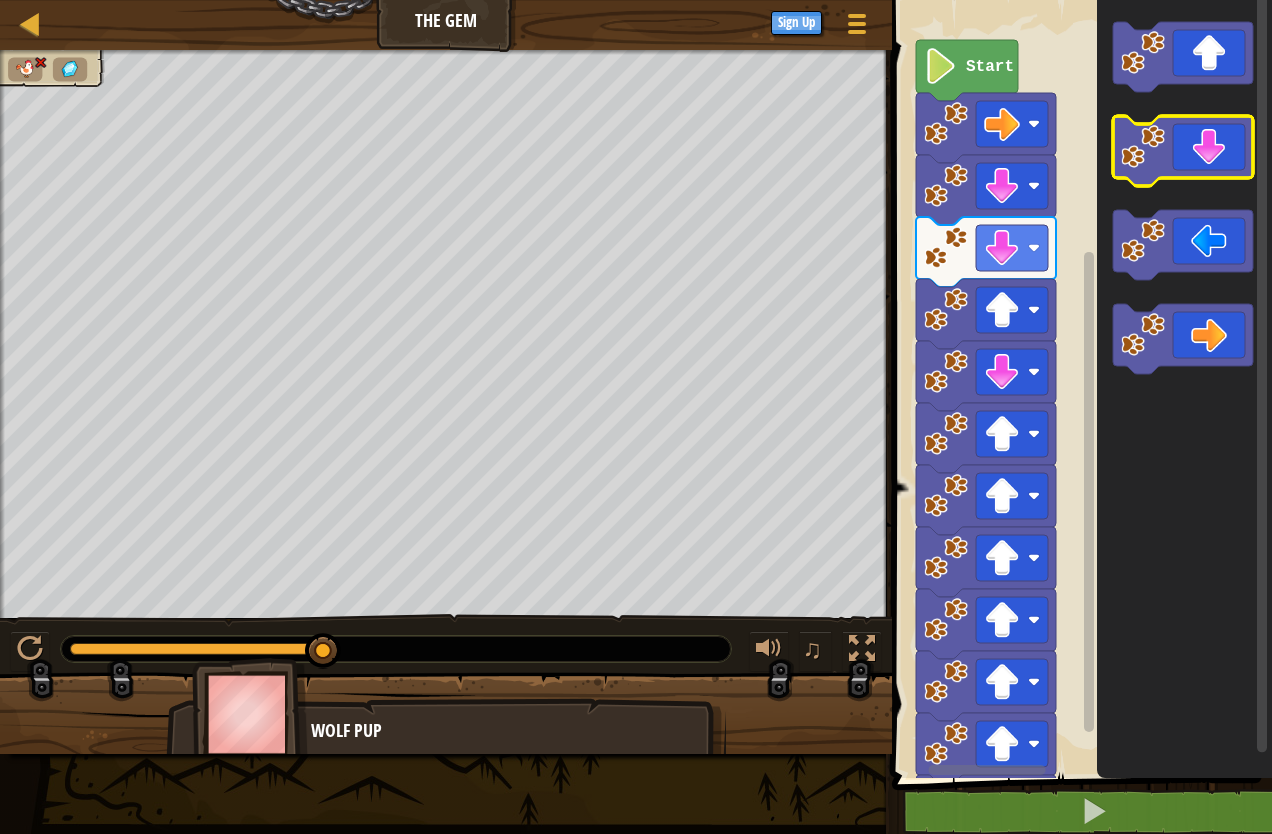 click 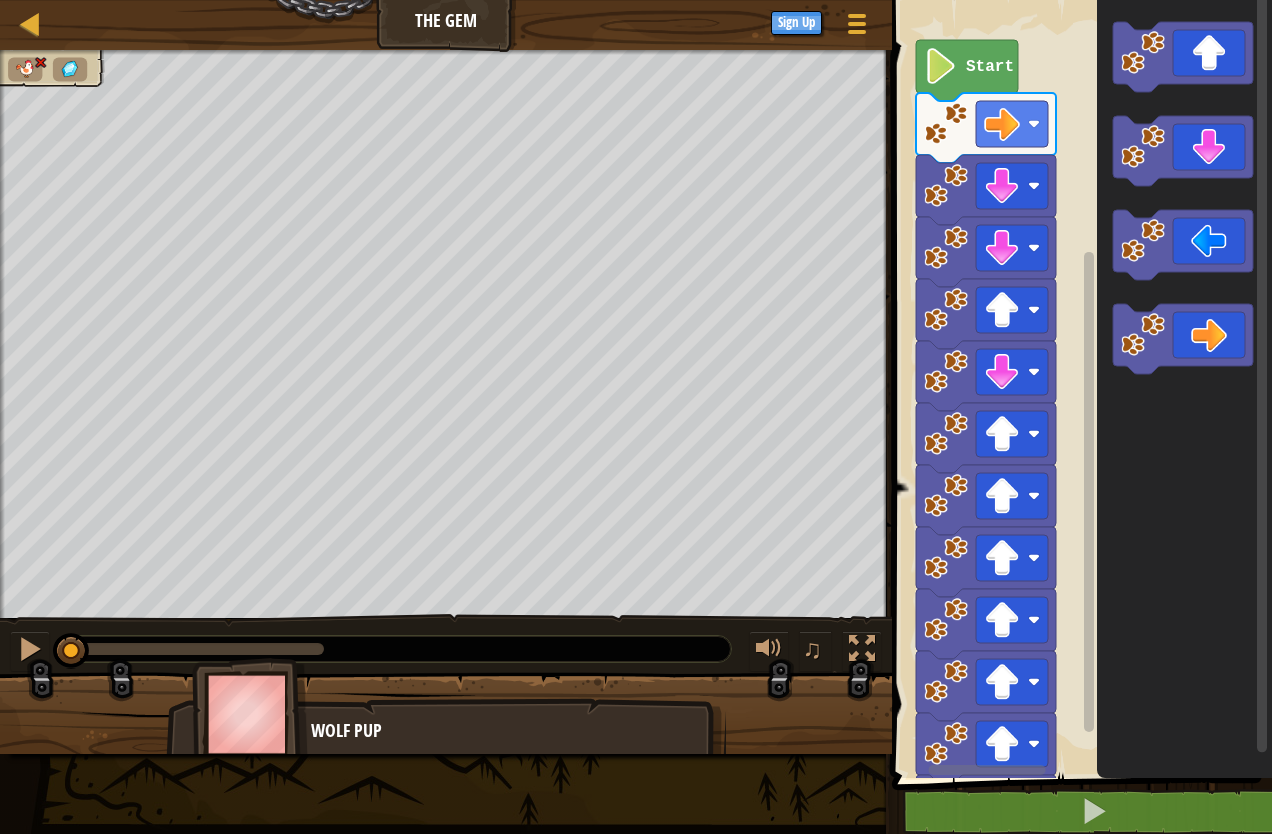 drag, startPoint x: 311, startPoint y: 642, endPoint x: -3, endPoint y: 630, distance: 314.22922 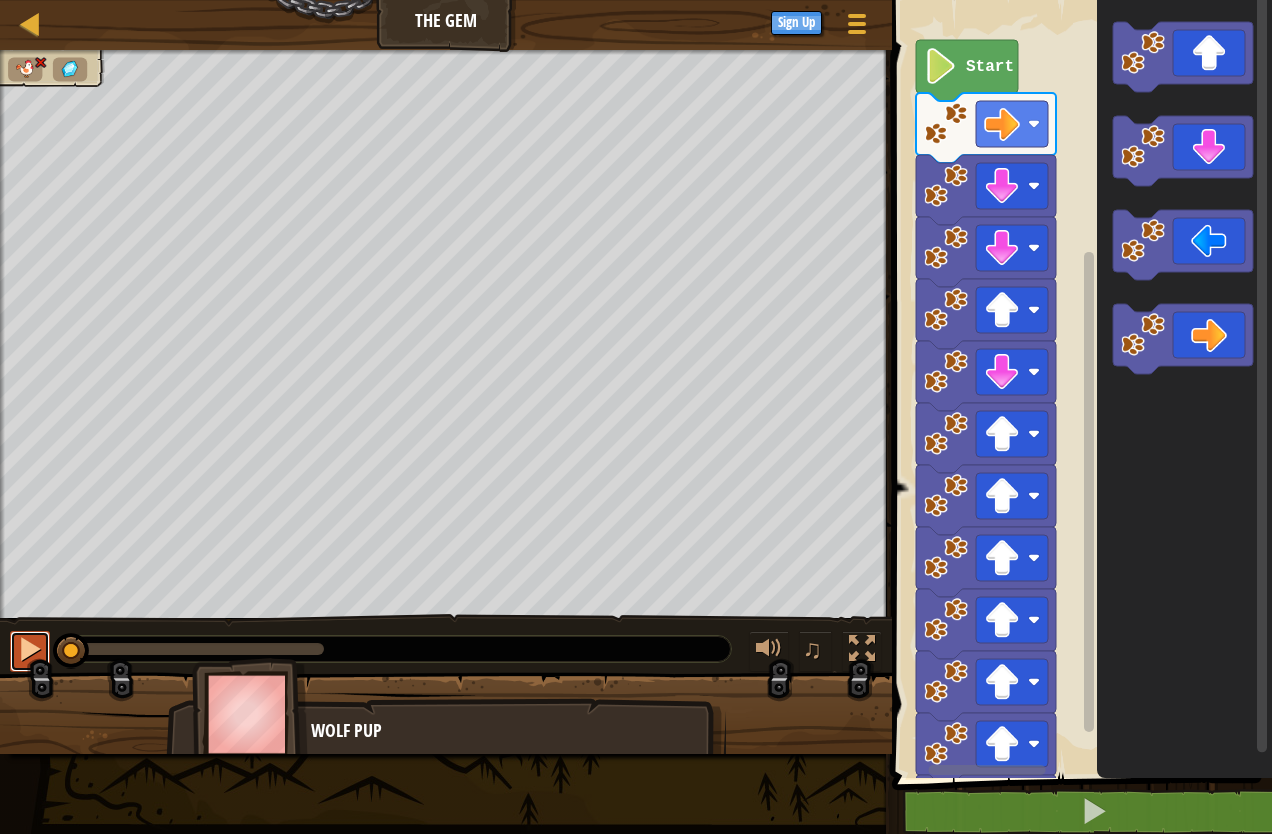 click at bounding box center [30, 649] 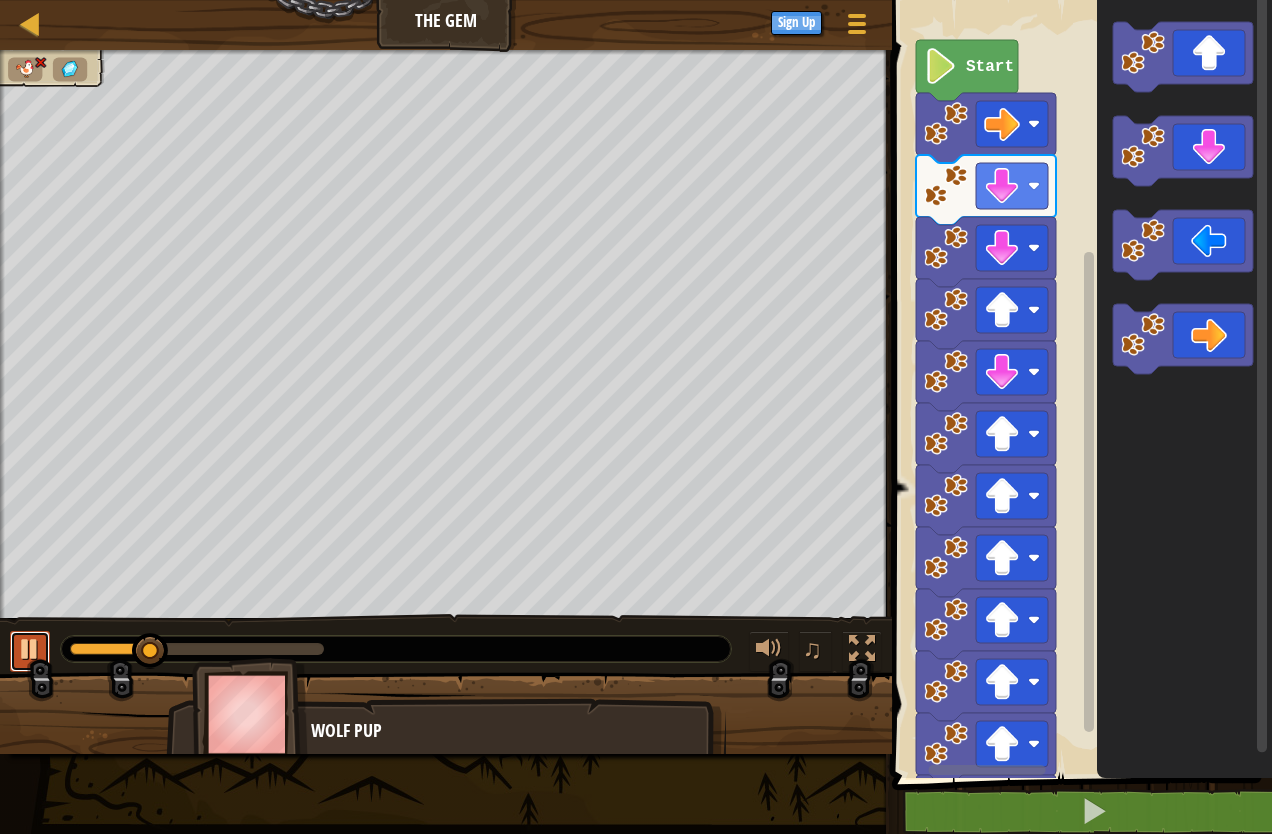 click at bounding box center [30, 649] 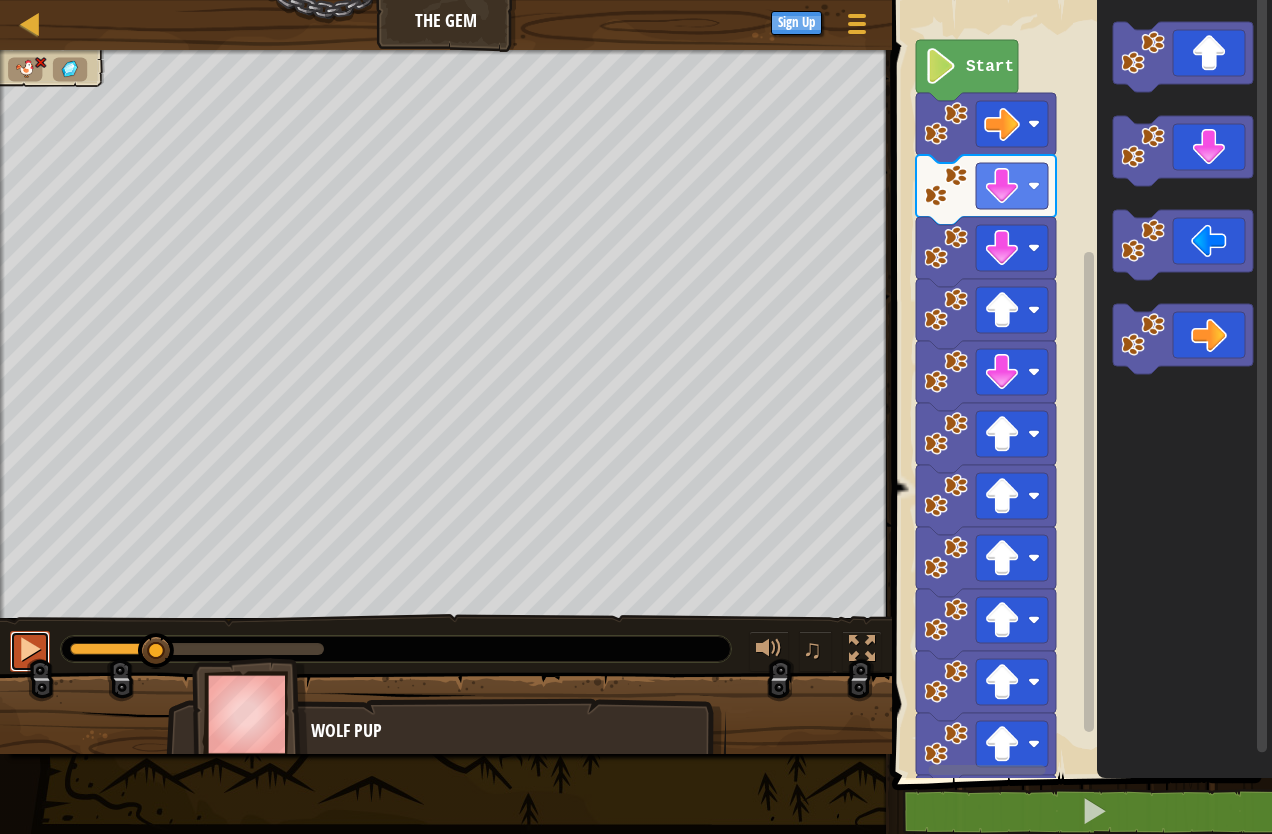 click at bounding box center (30, 649) 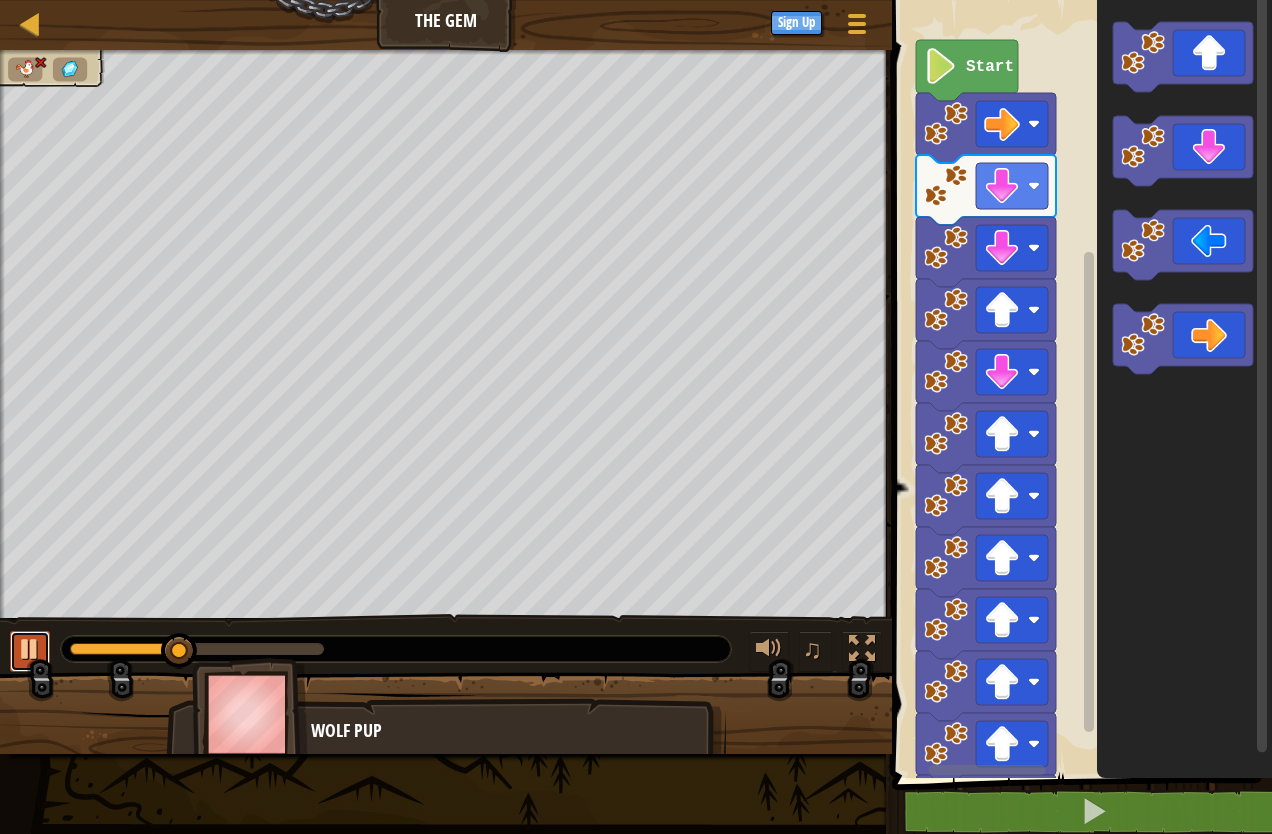 click at bounding box center (30, 649) 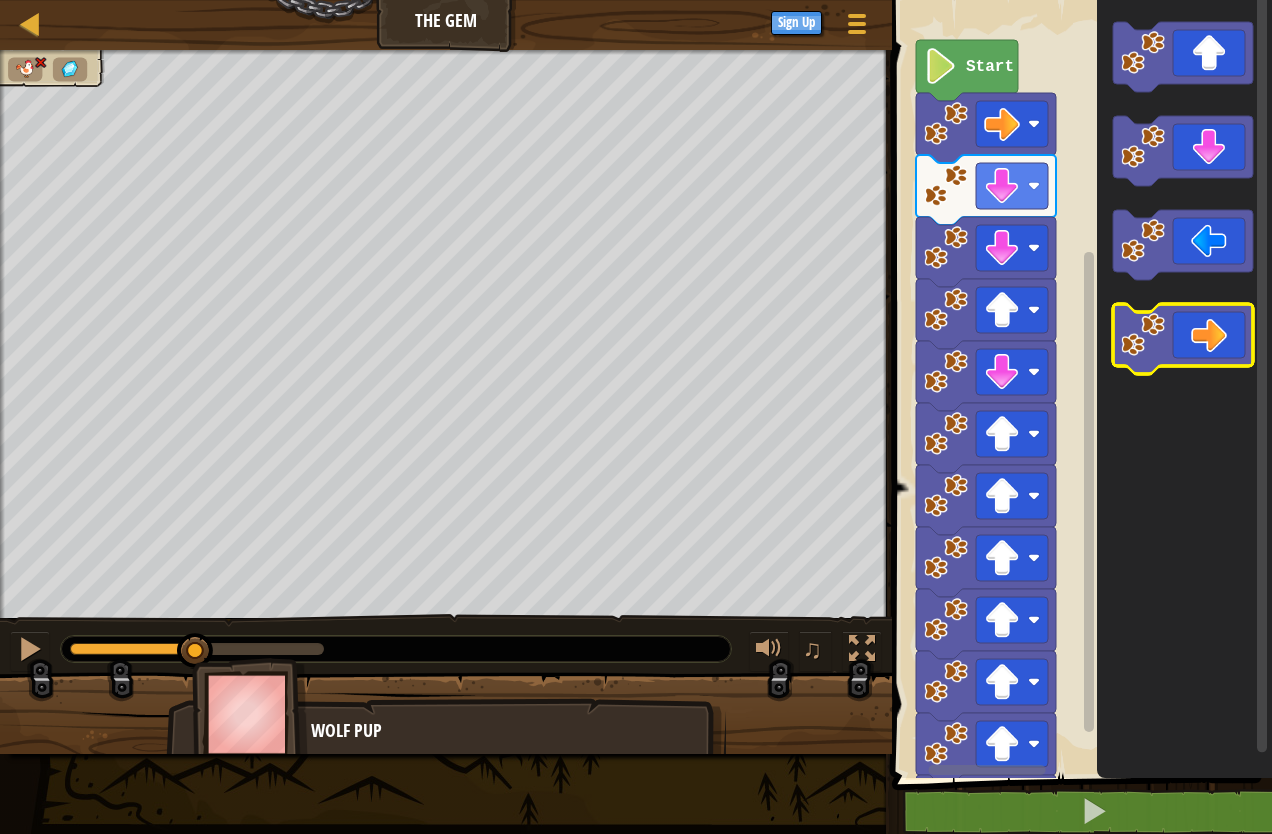 click 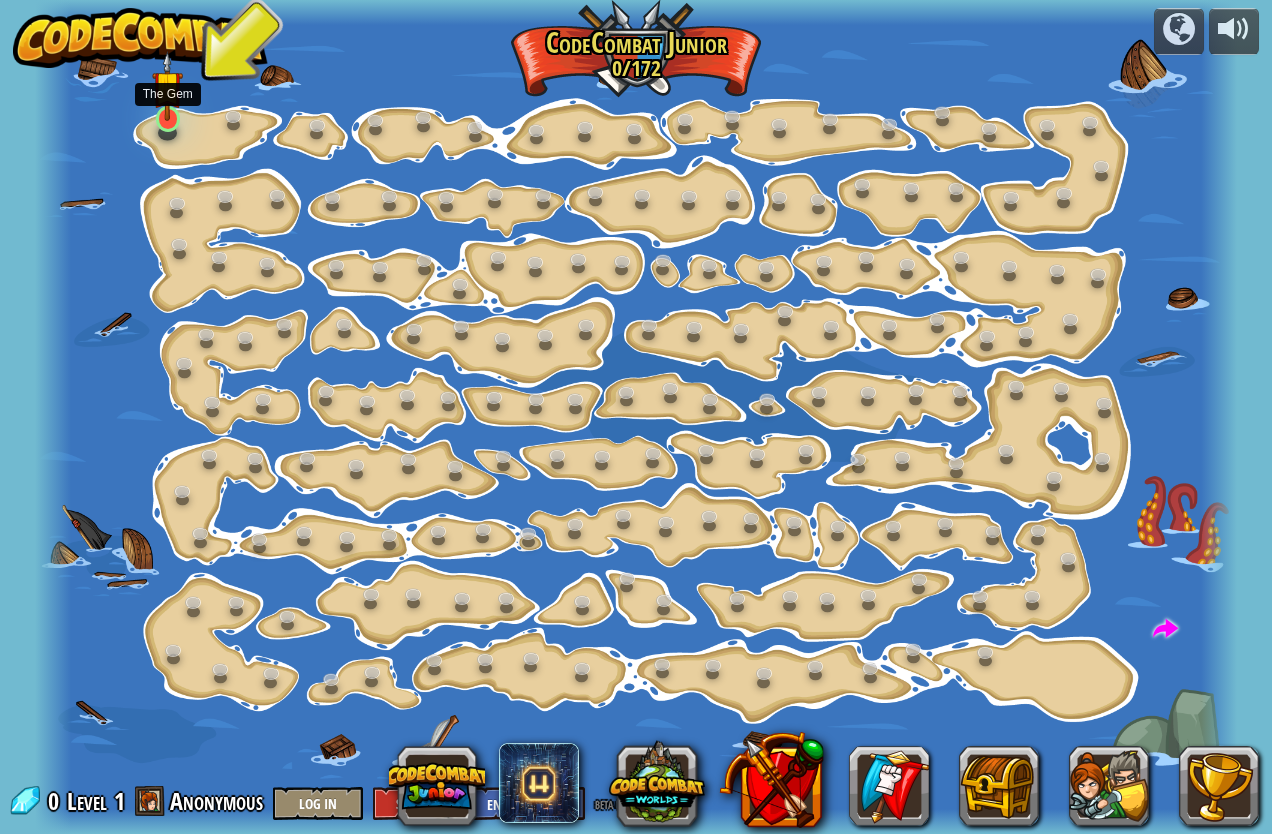 click at bounding box center [168, 119] 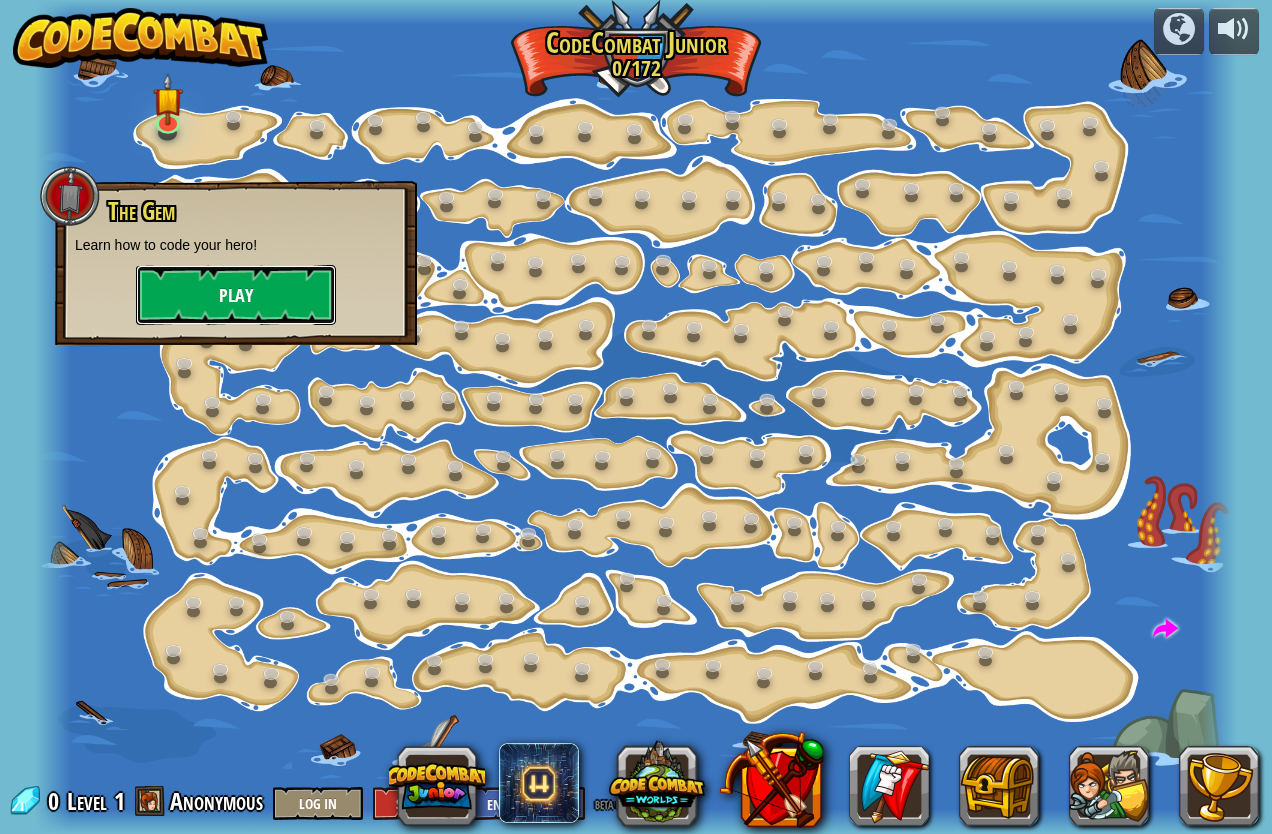 click on "Play" at bounding box center [236, 295] 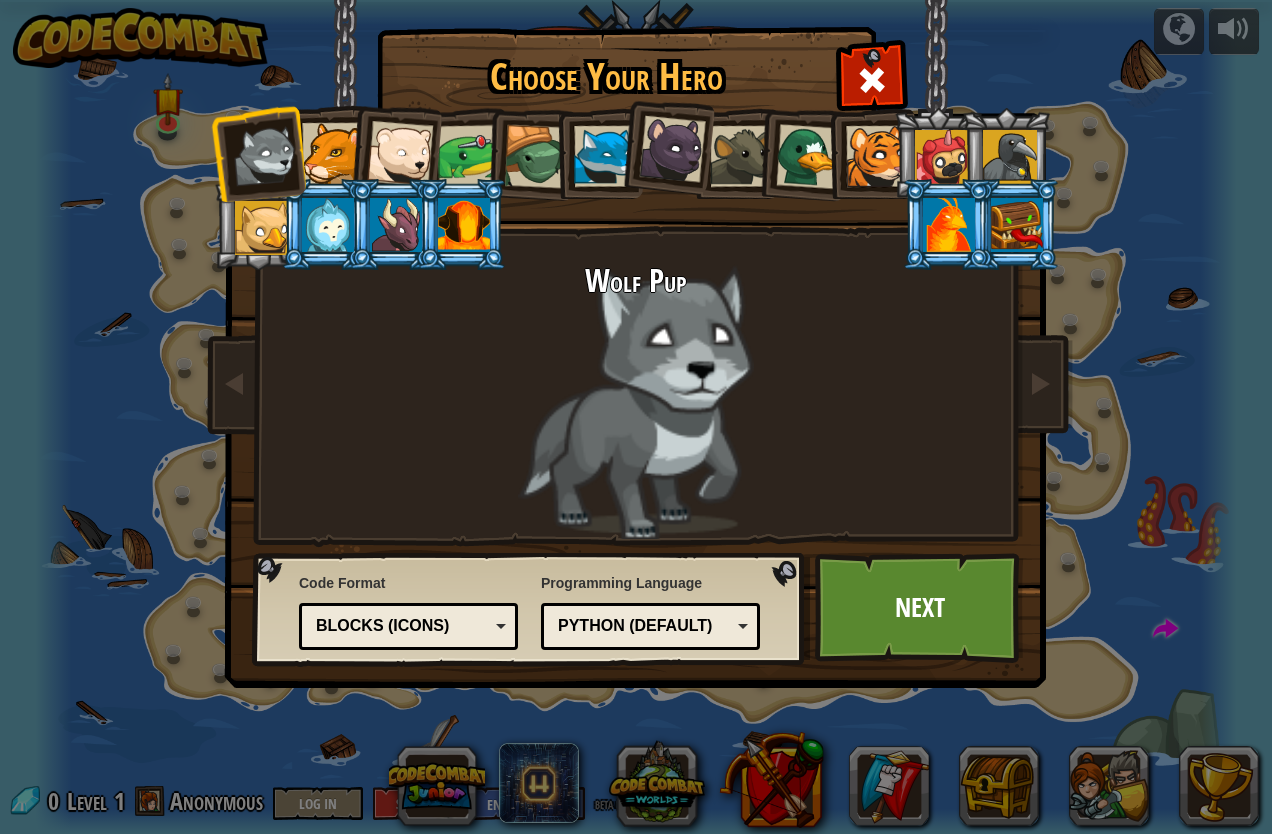 click at bounding box center [332, 153] 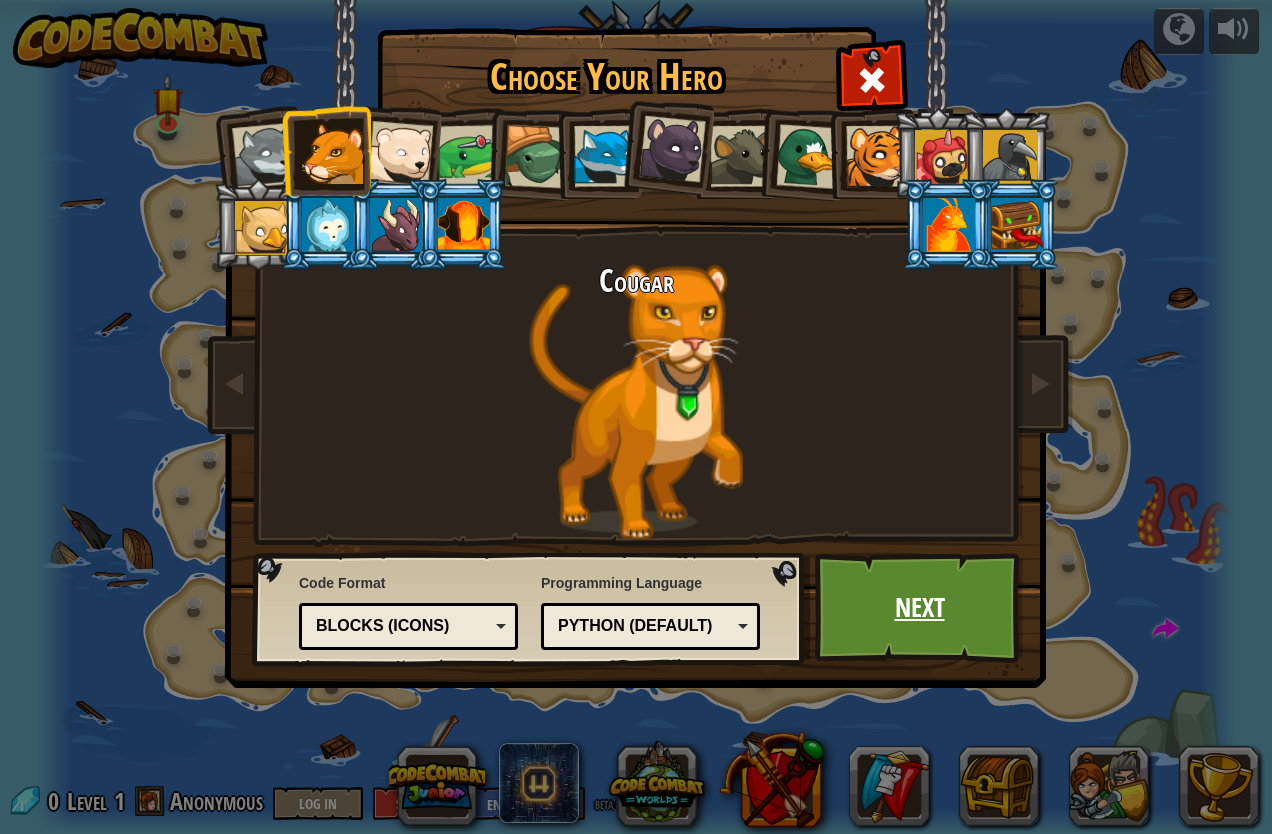click on "Next" at bounding box center (919, 608) 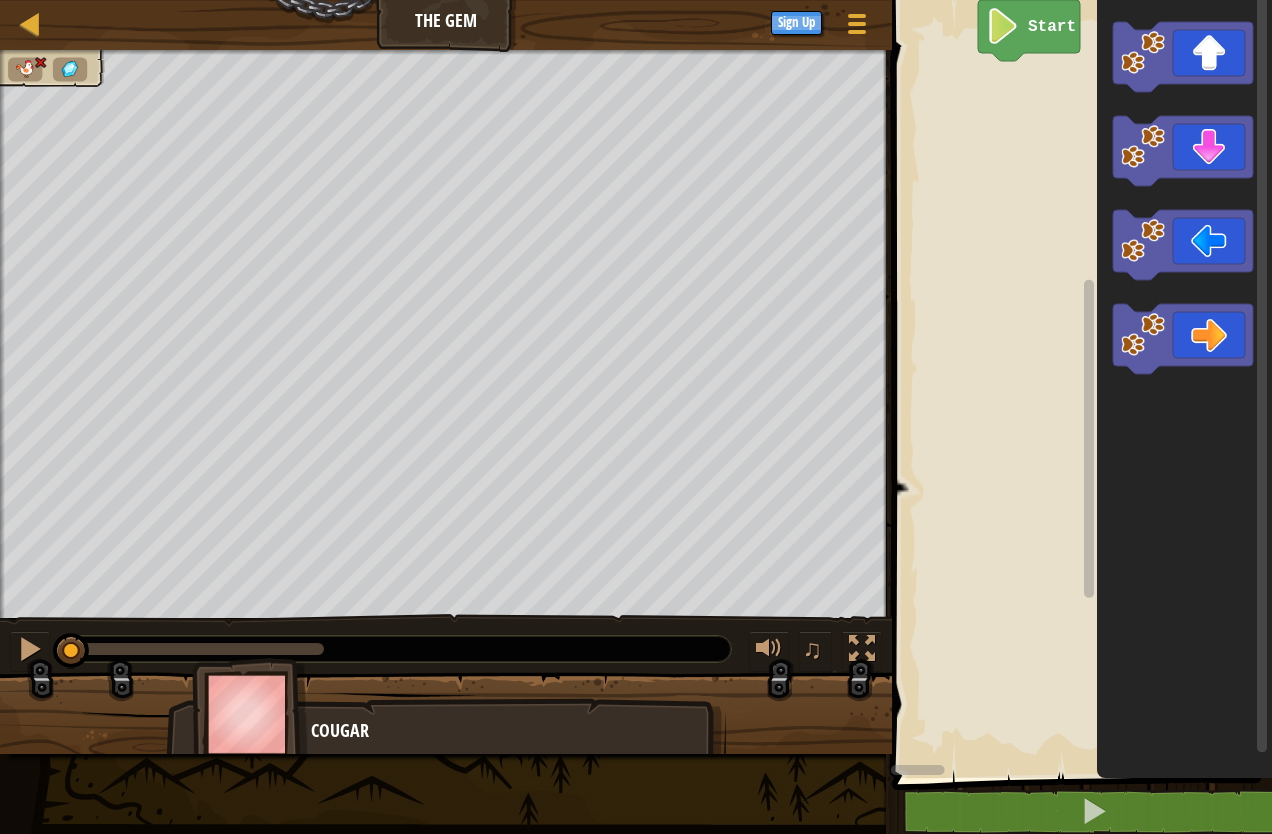 click 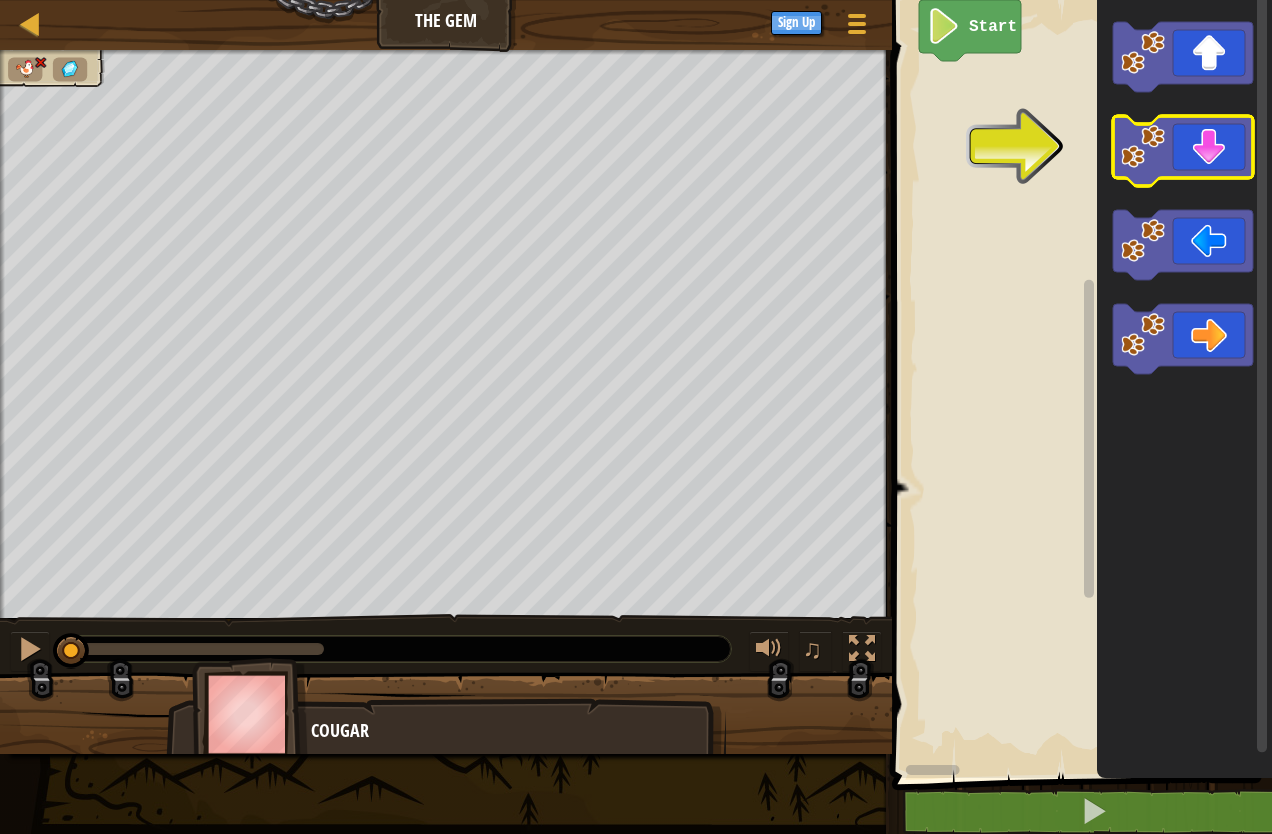 click 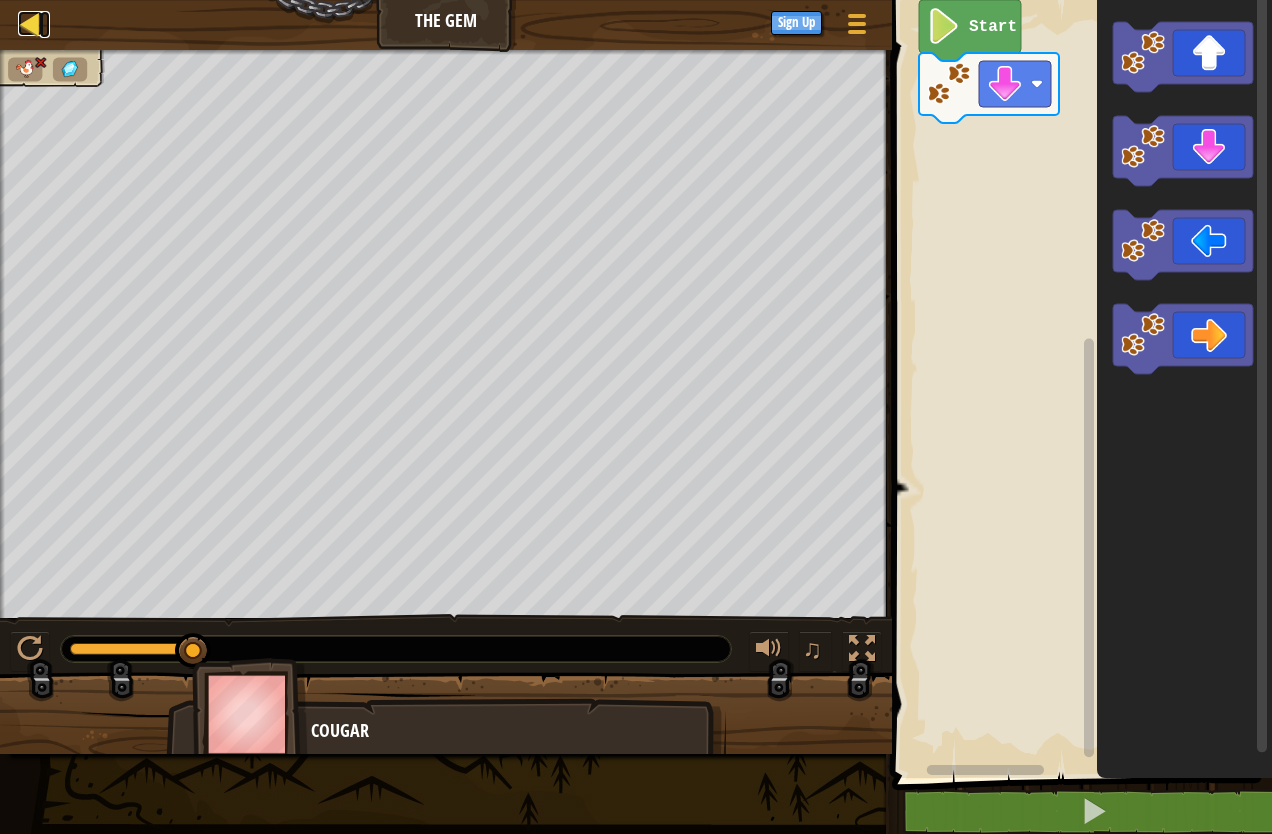 click at bounding box center (30, 23) 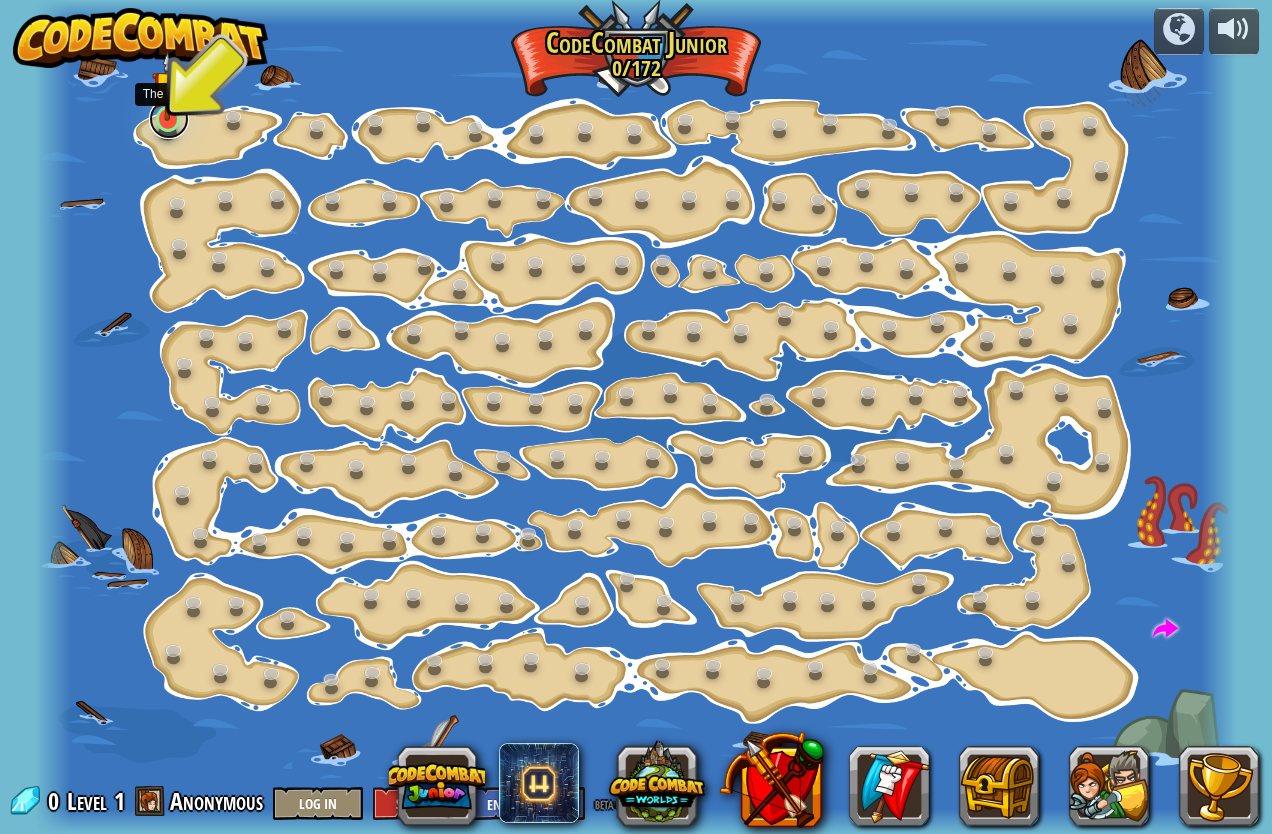 click at bounding box center (169, 119) 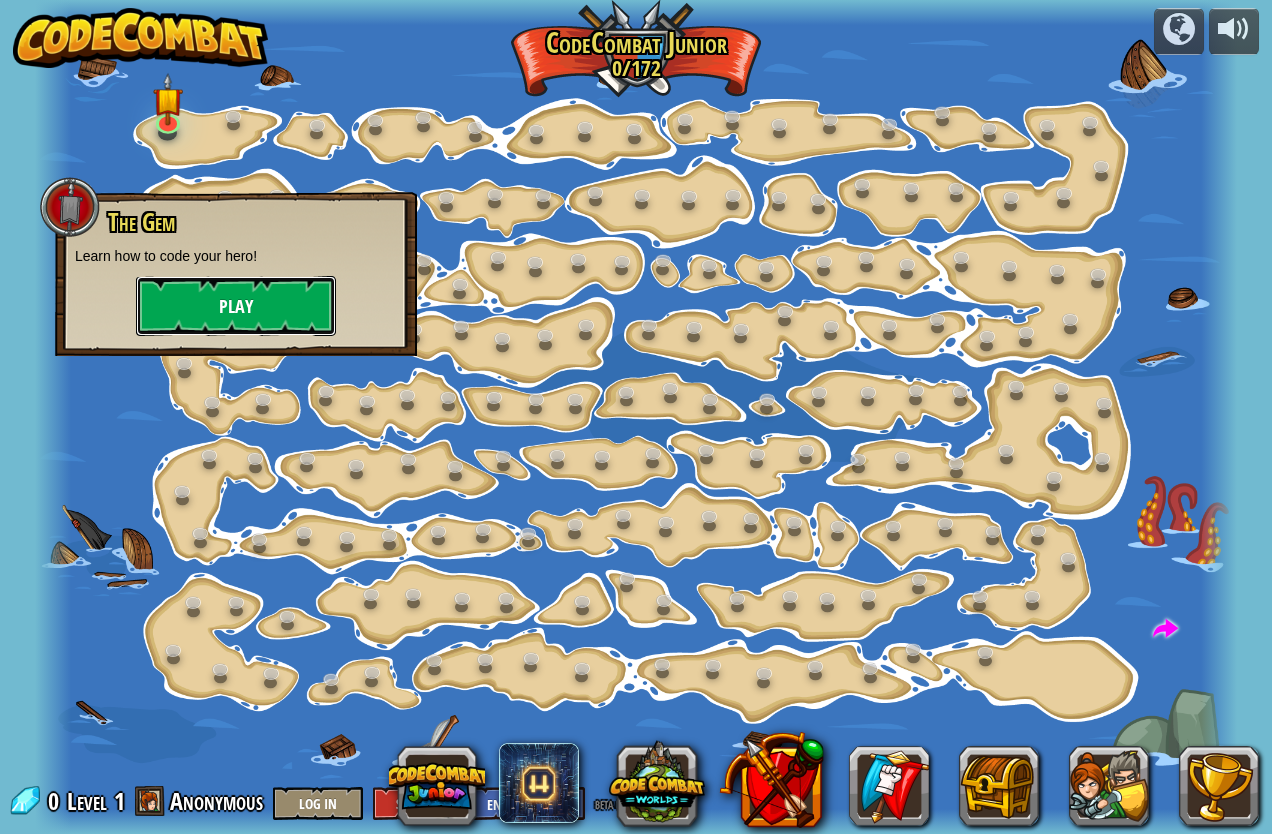 click on "Play" at bounding box center [236, 306] 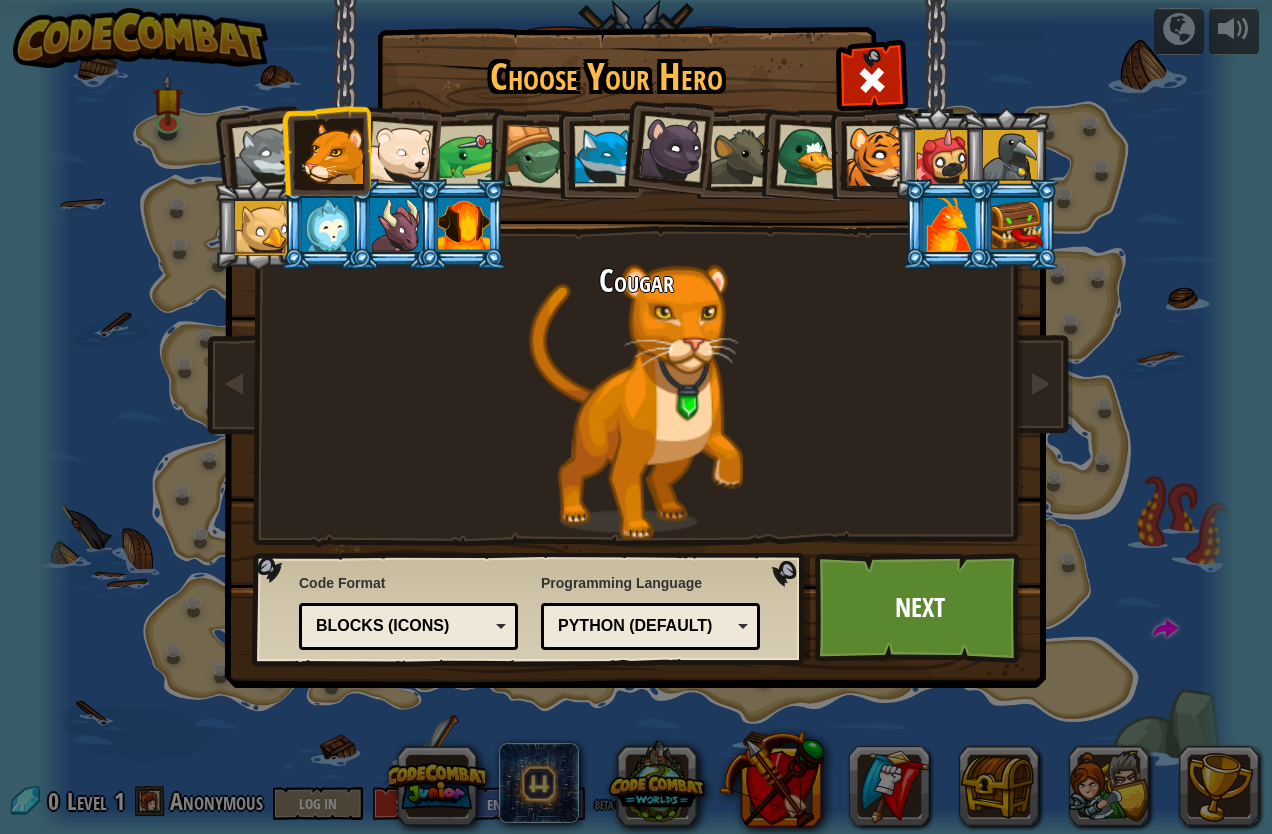 click at bounding box center (258, 153) 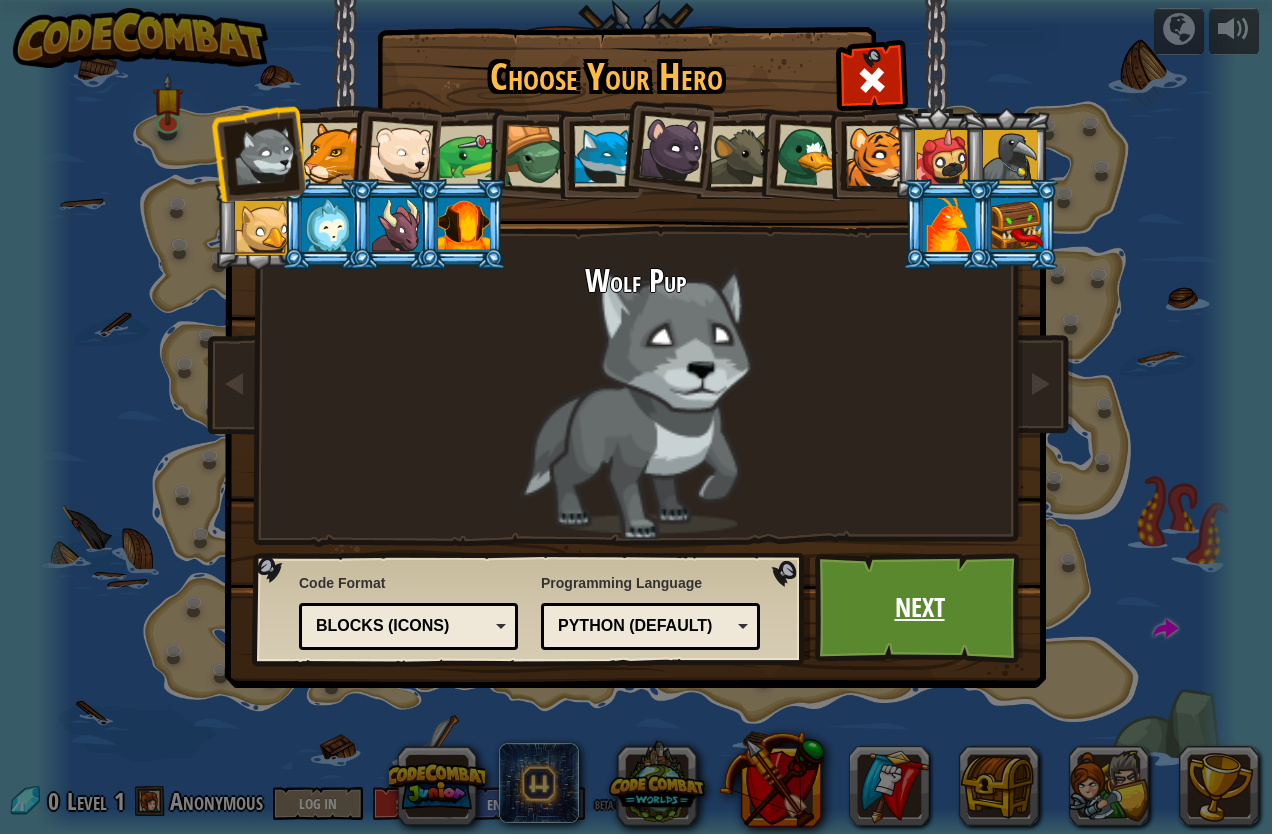 click on "Next" at bounding box center (919, 608) 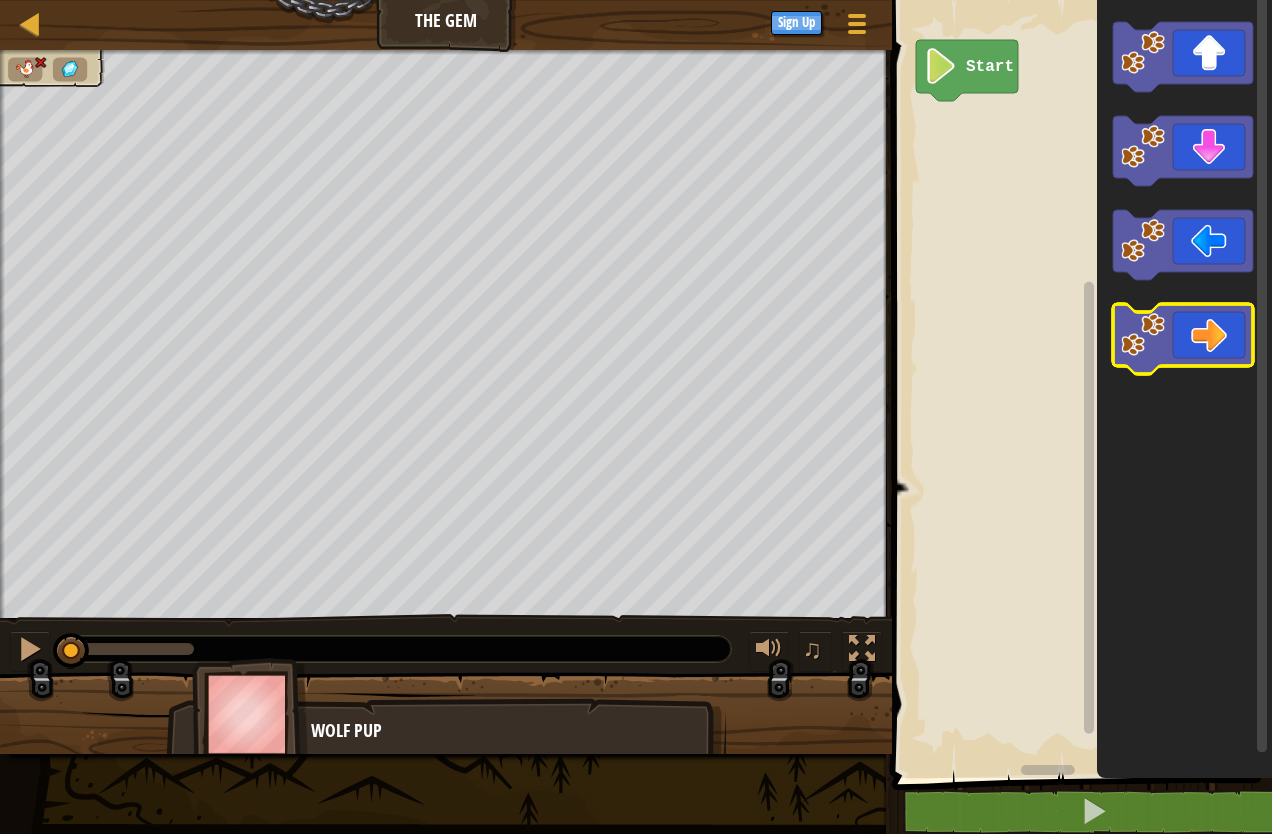 click 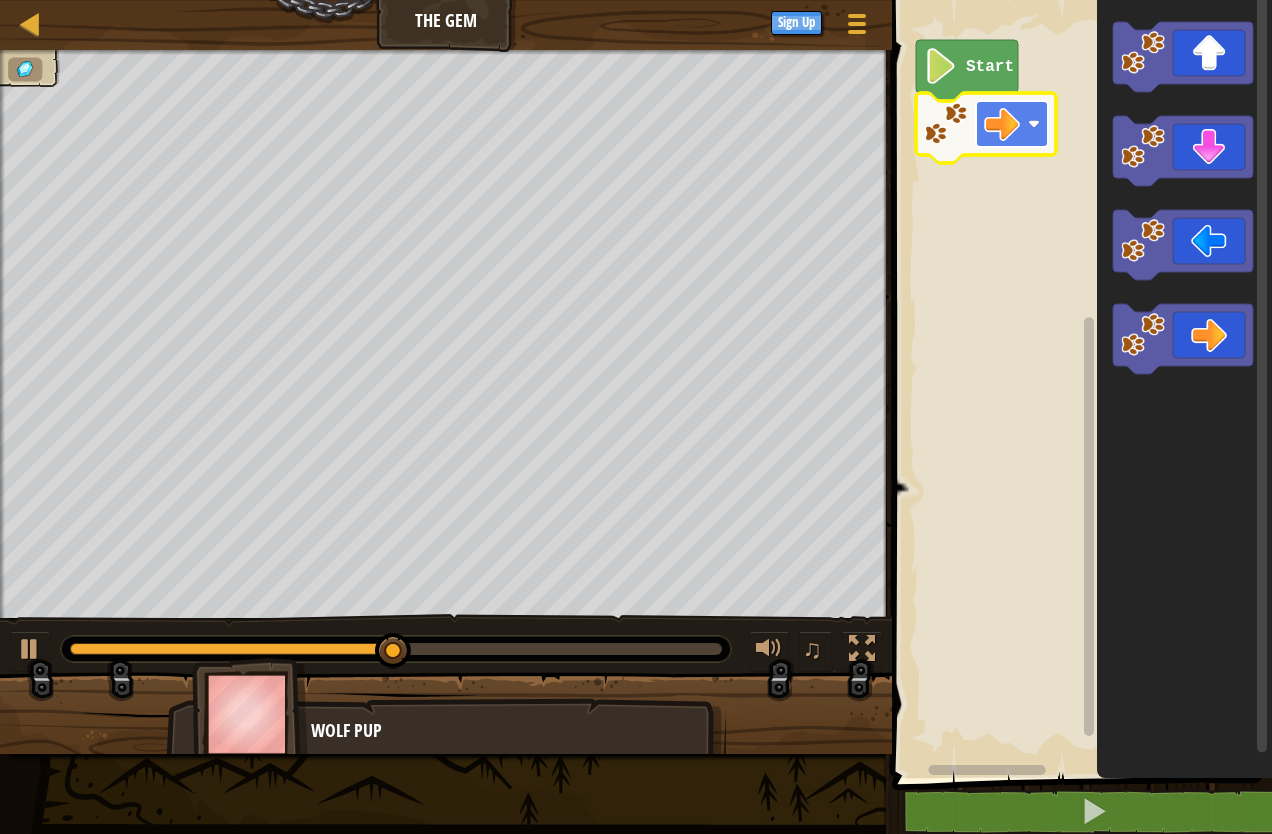 click 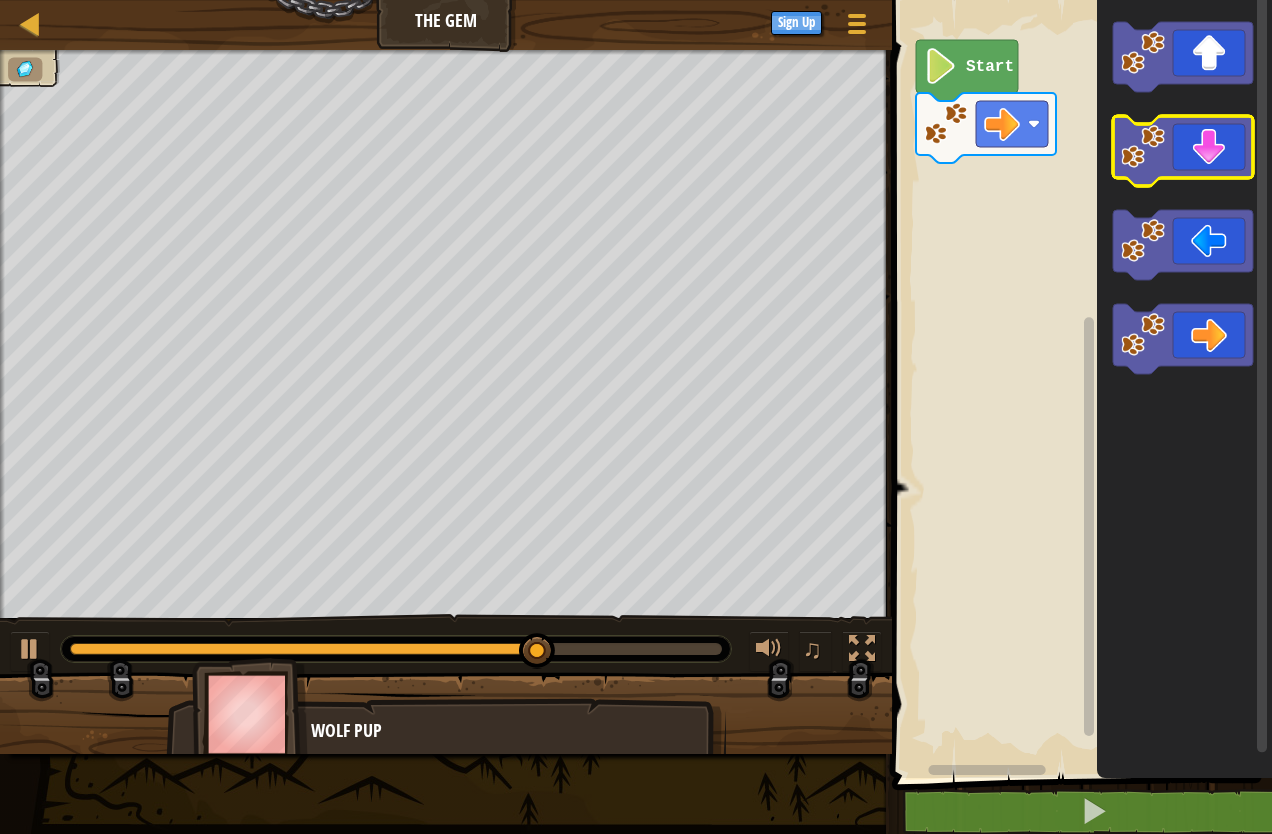 click 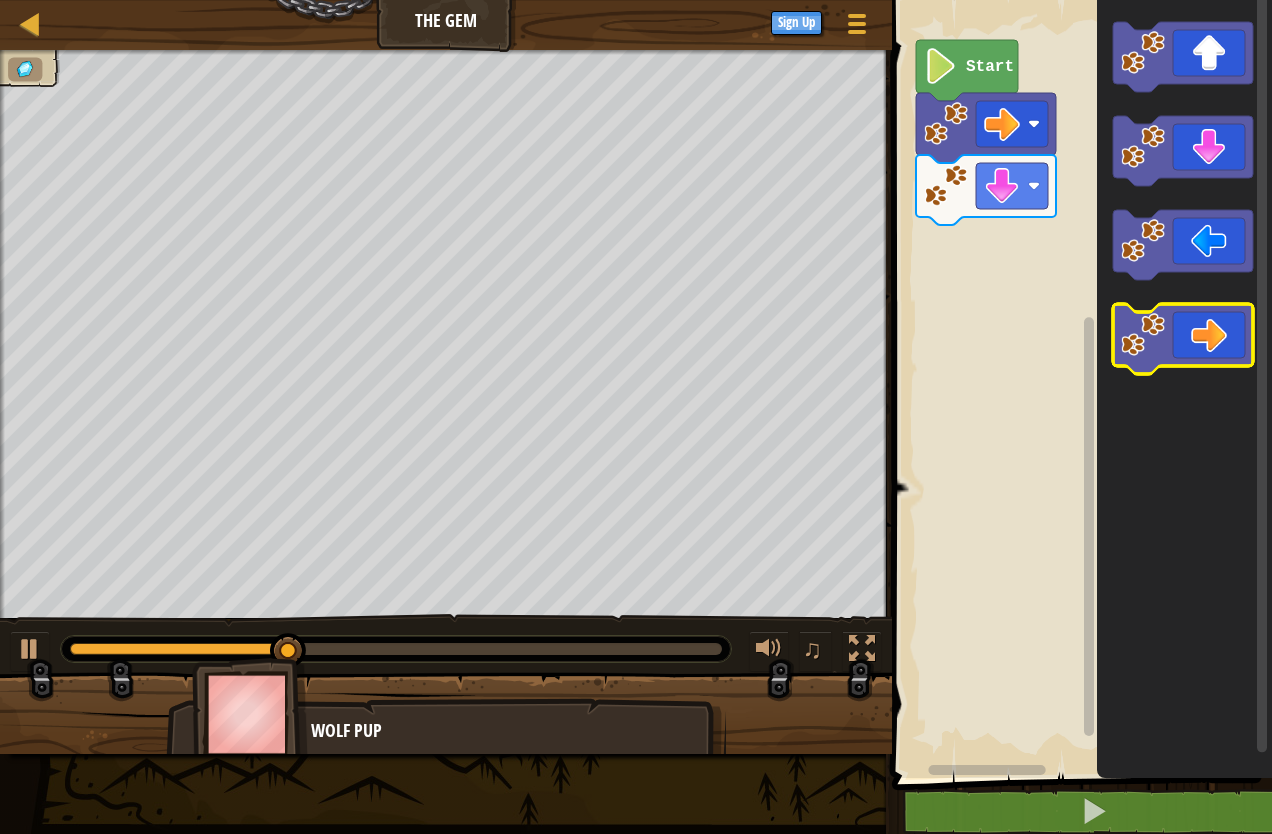 click 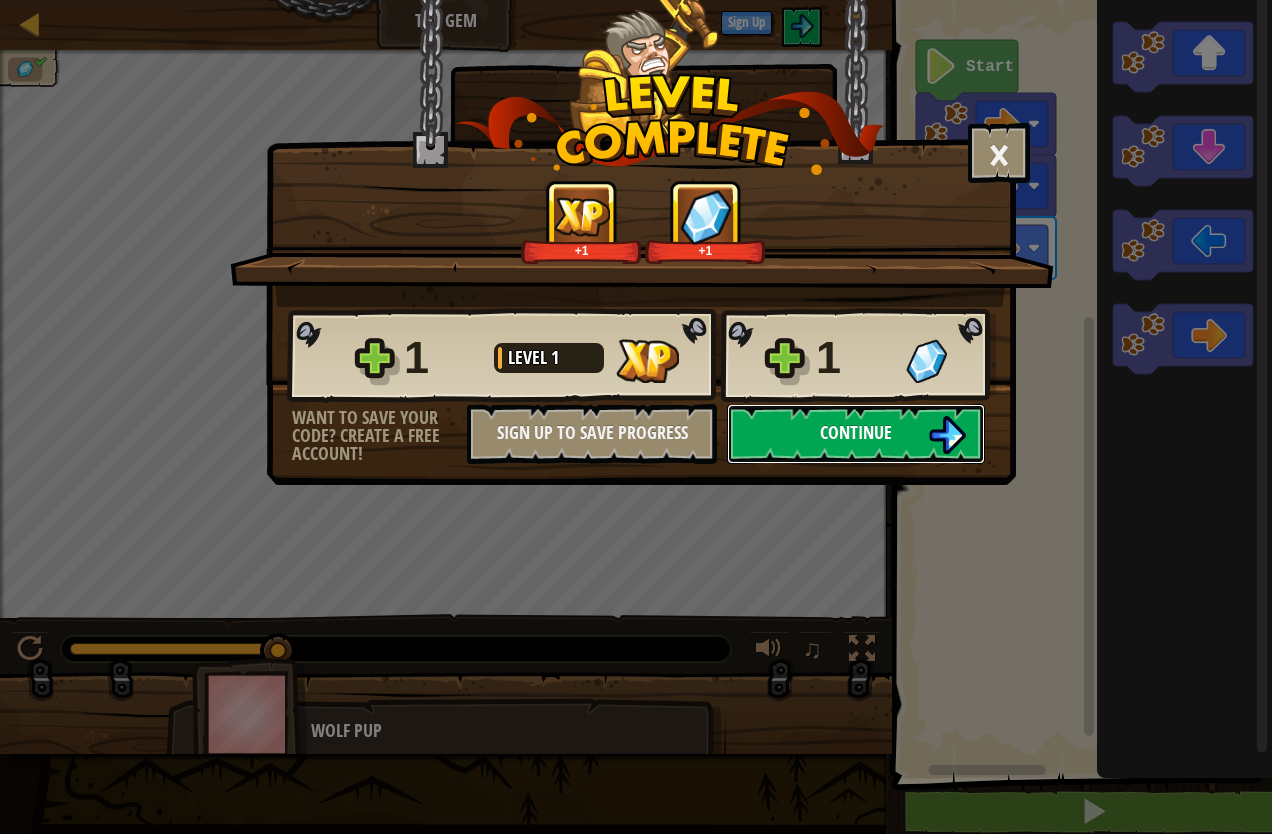 click on "Continue" at bounding box center (856, 434) 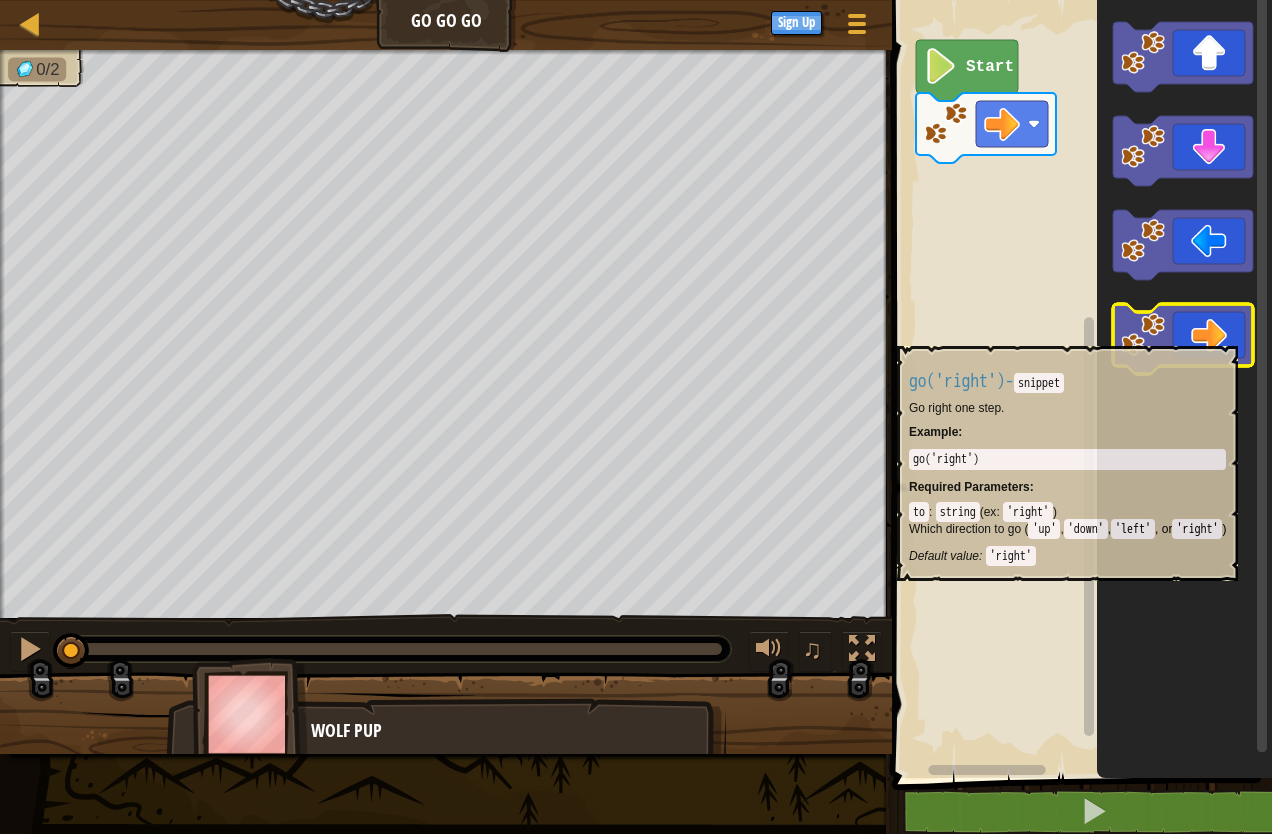click 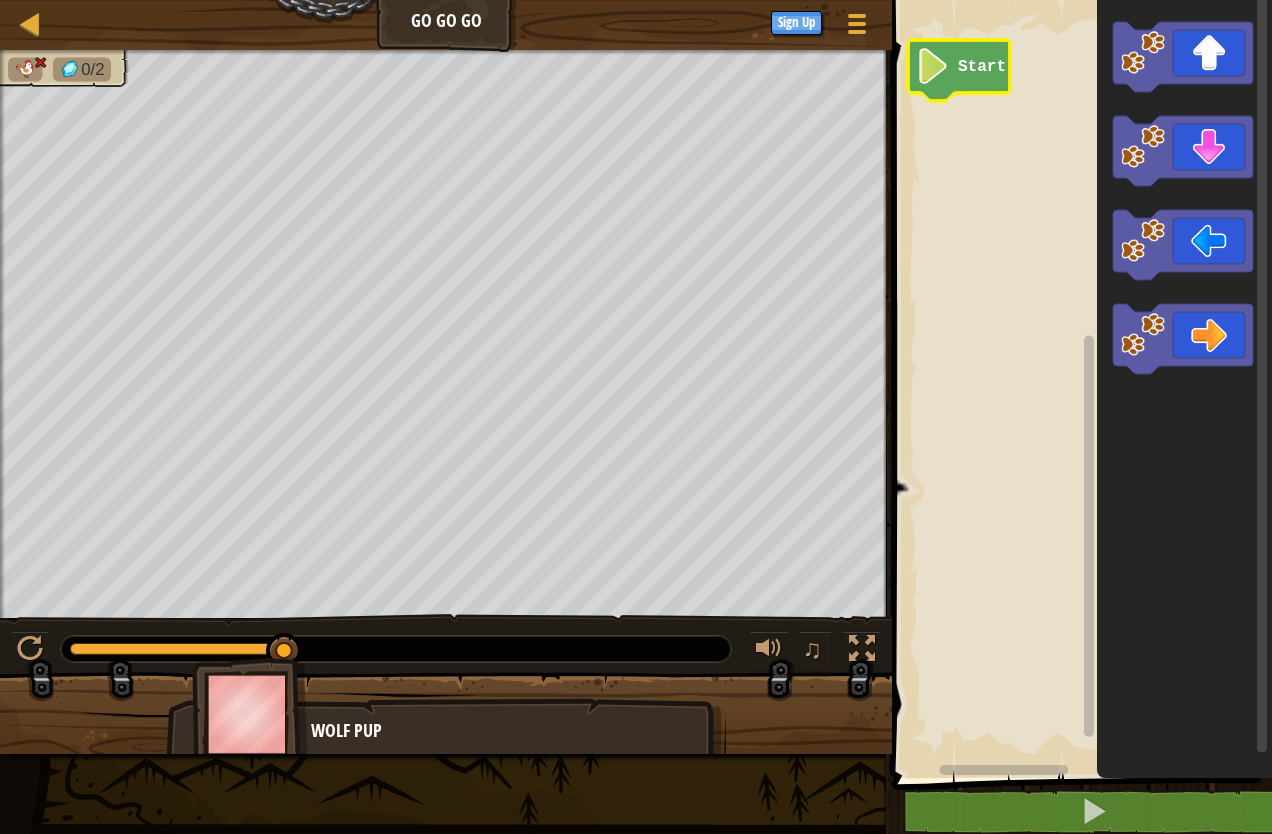 click on "Start" 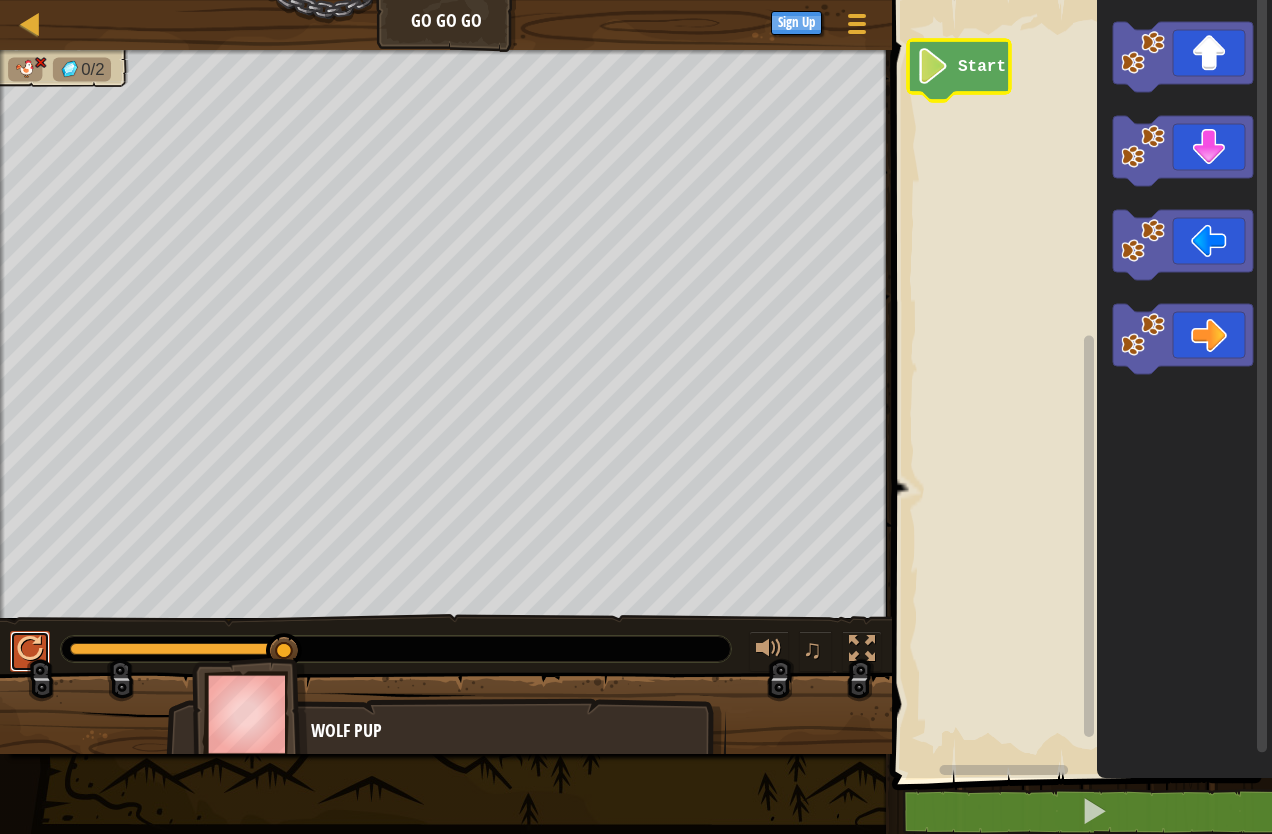 click at bounding box center [30, 649] 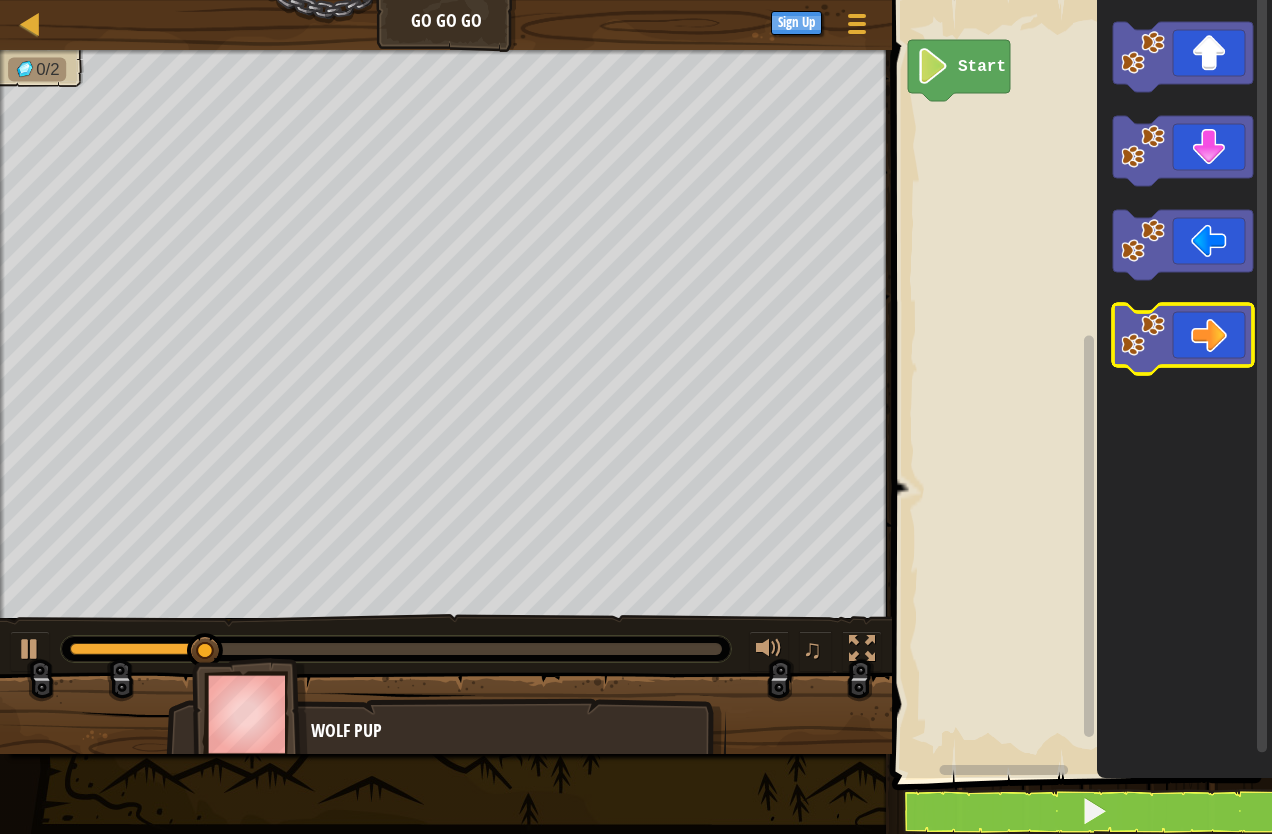 click 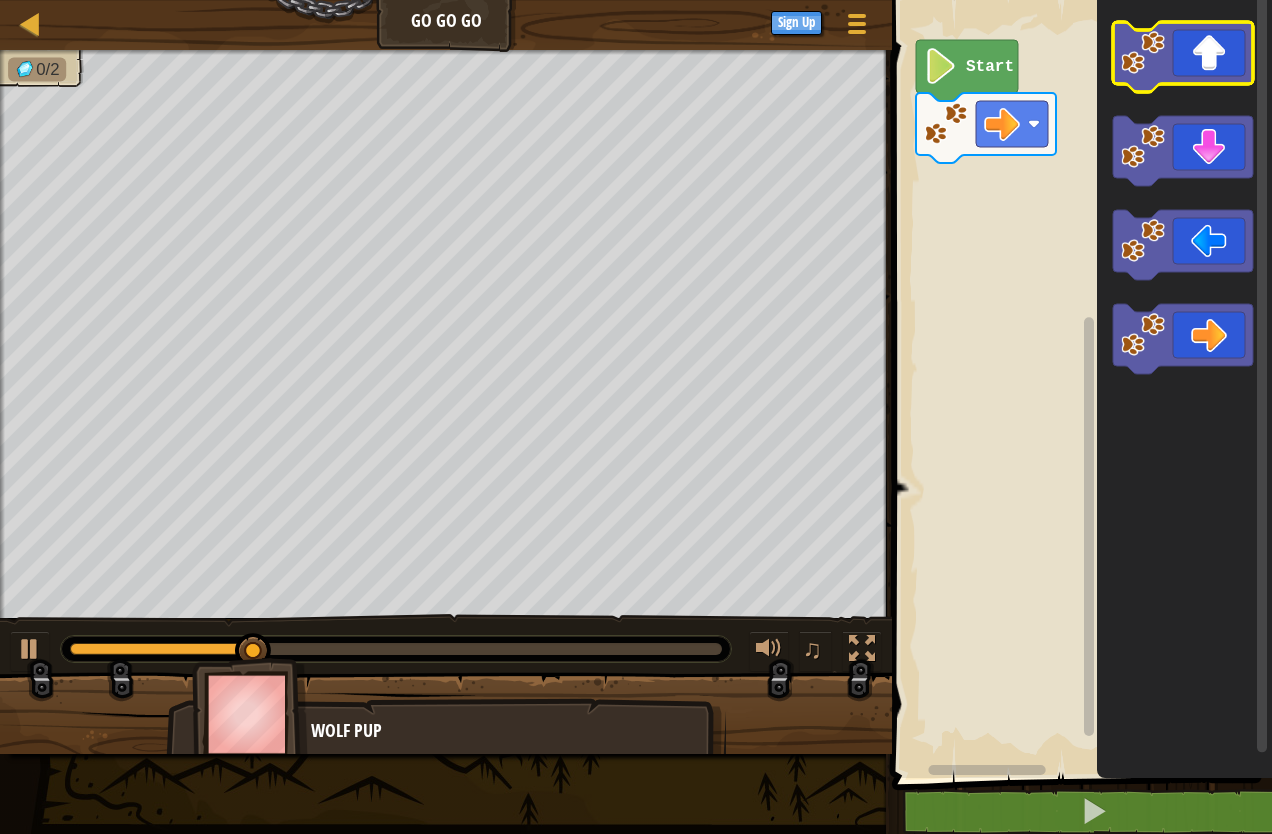 click 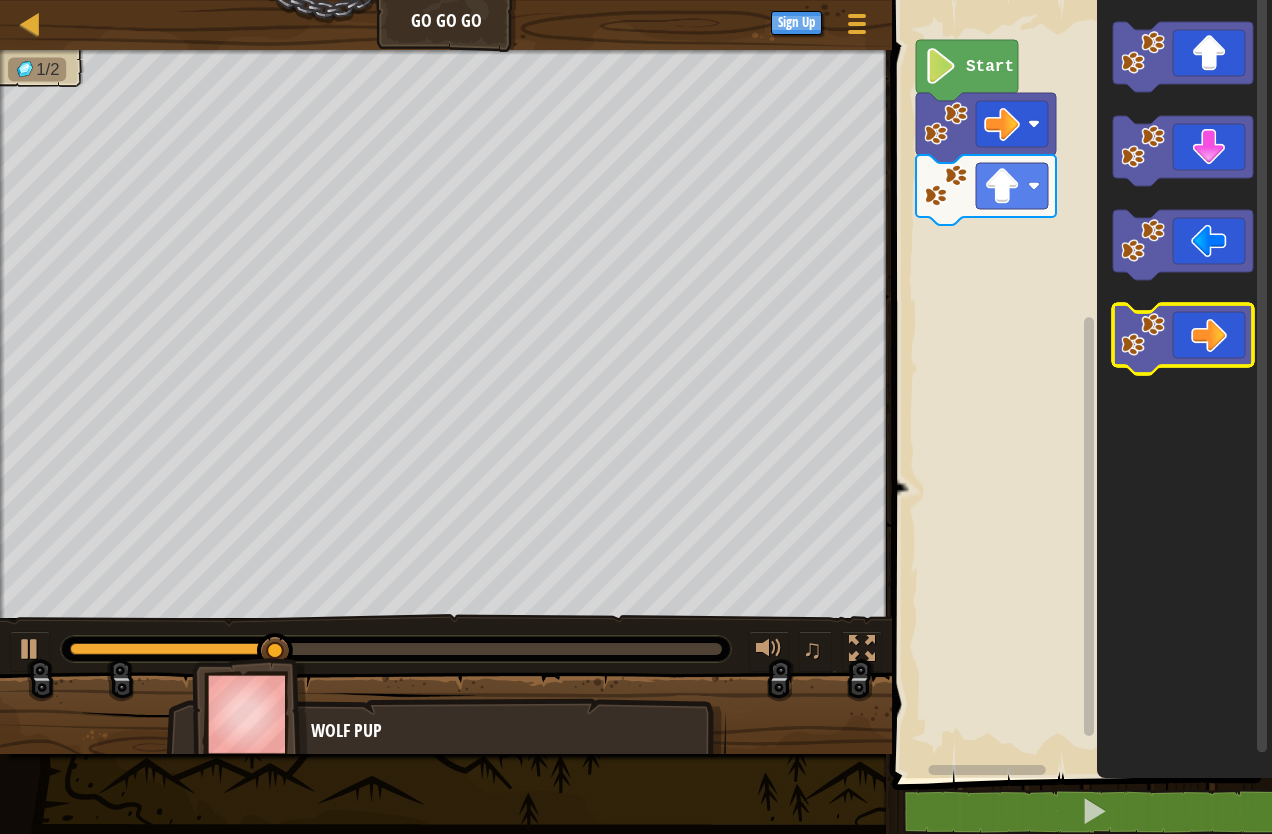click 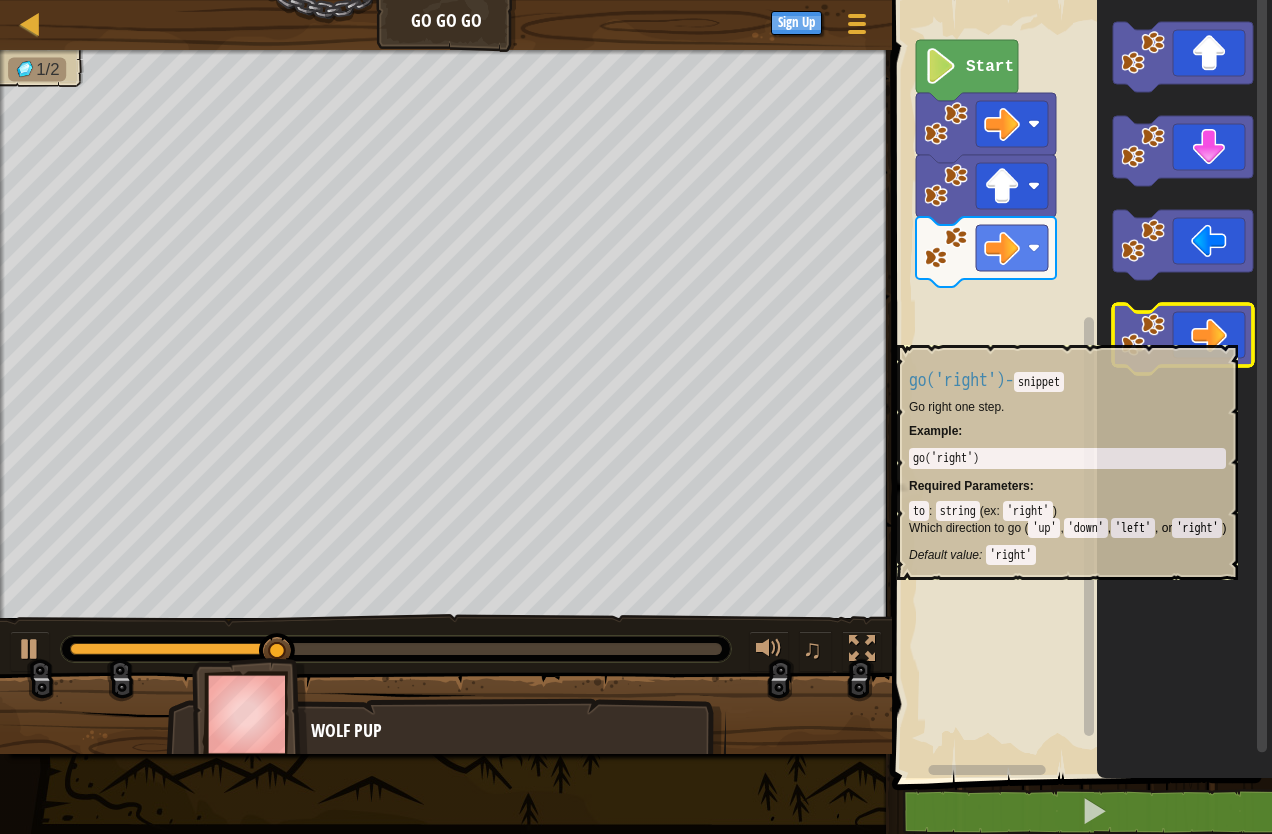 click 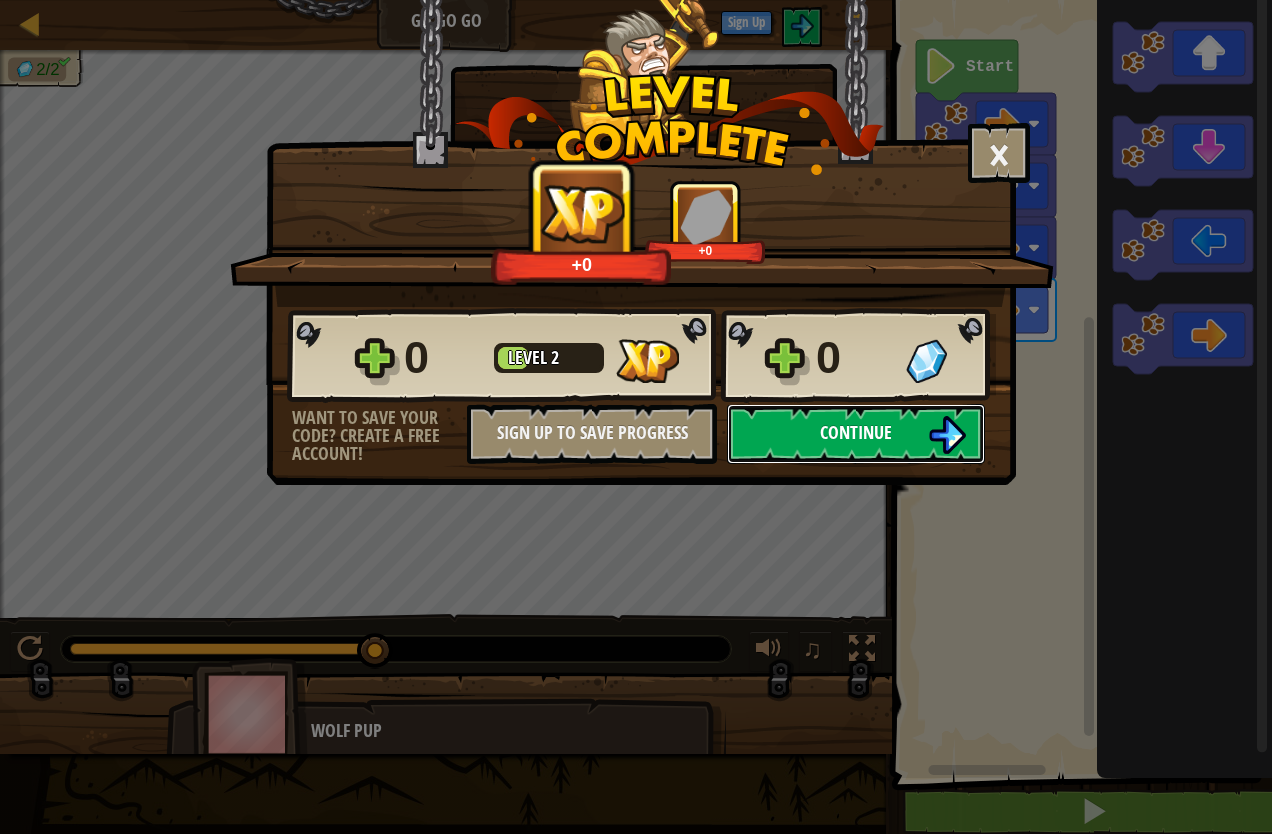 click on "Continue" at bounding box center (856, 434) 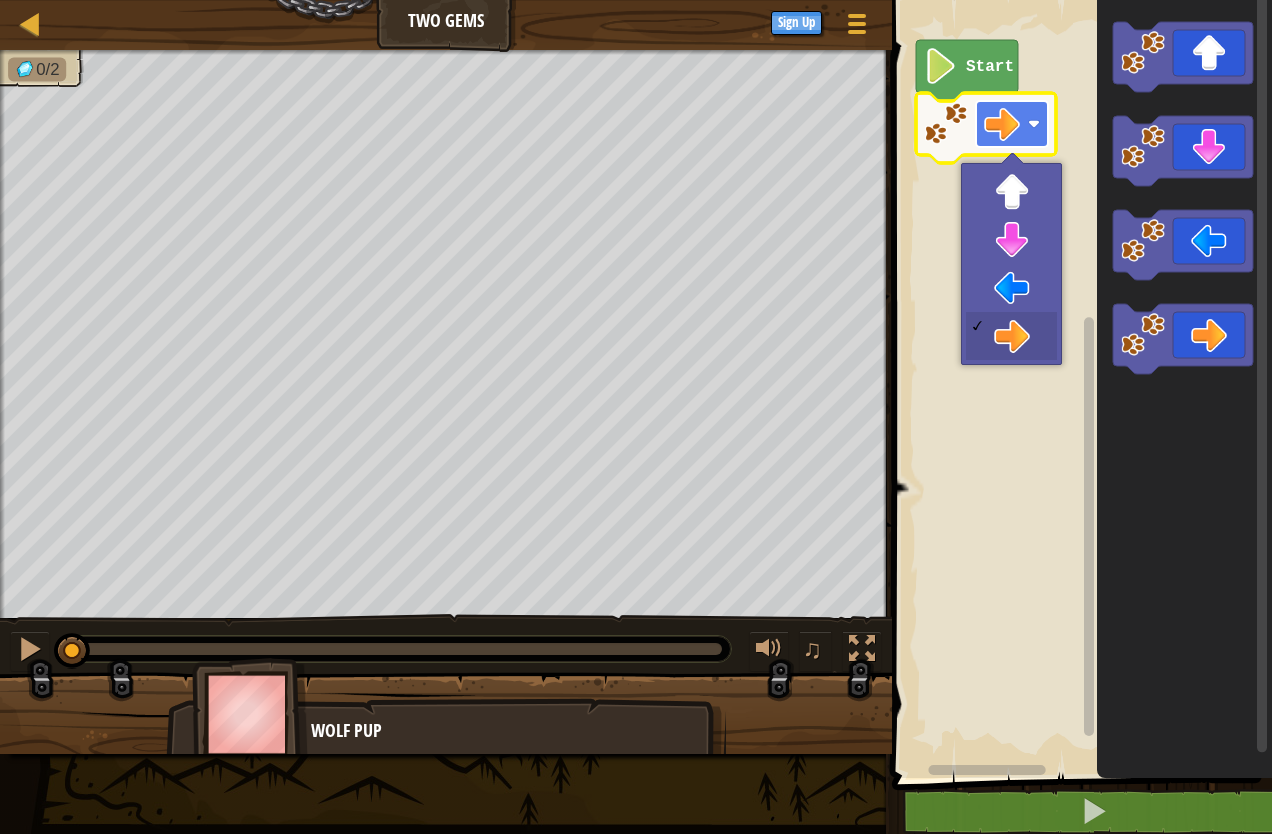 click 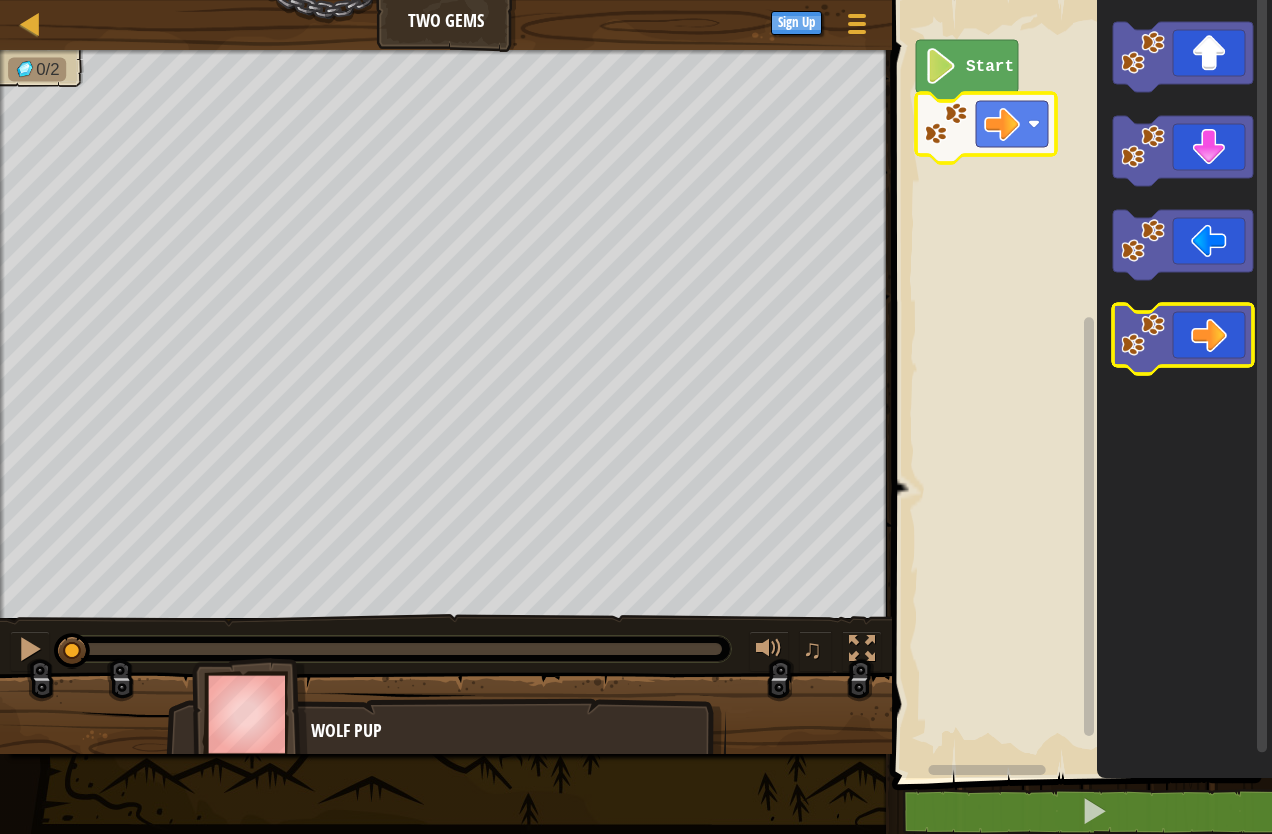 click 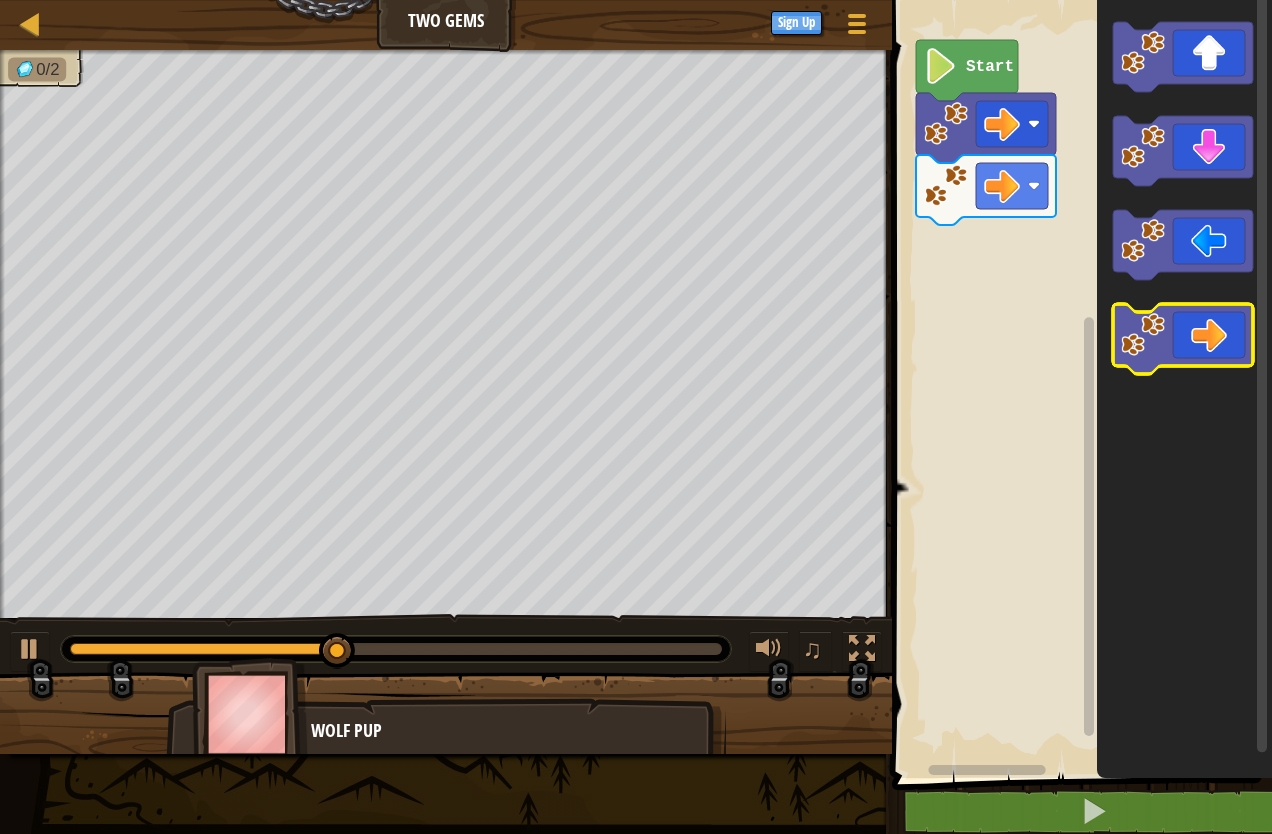 click 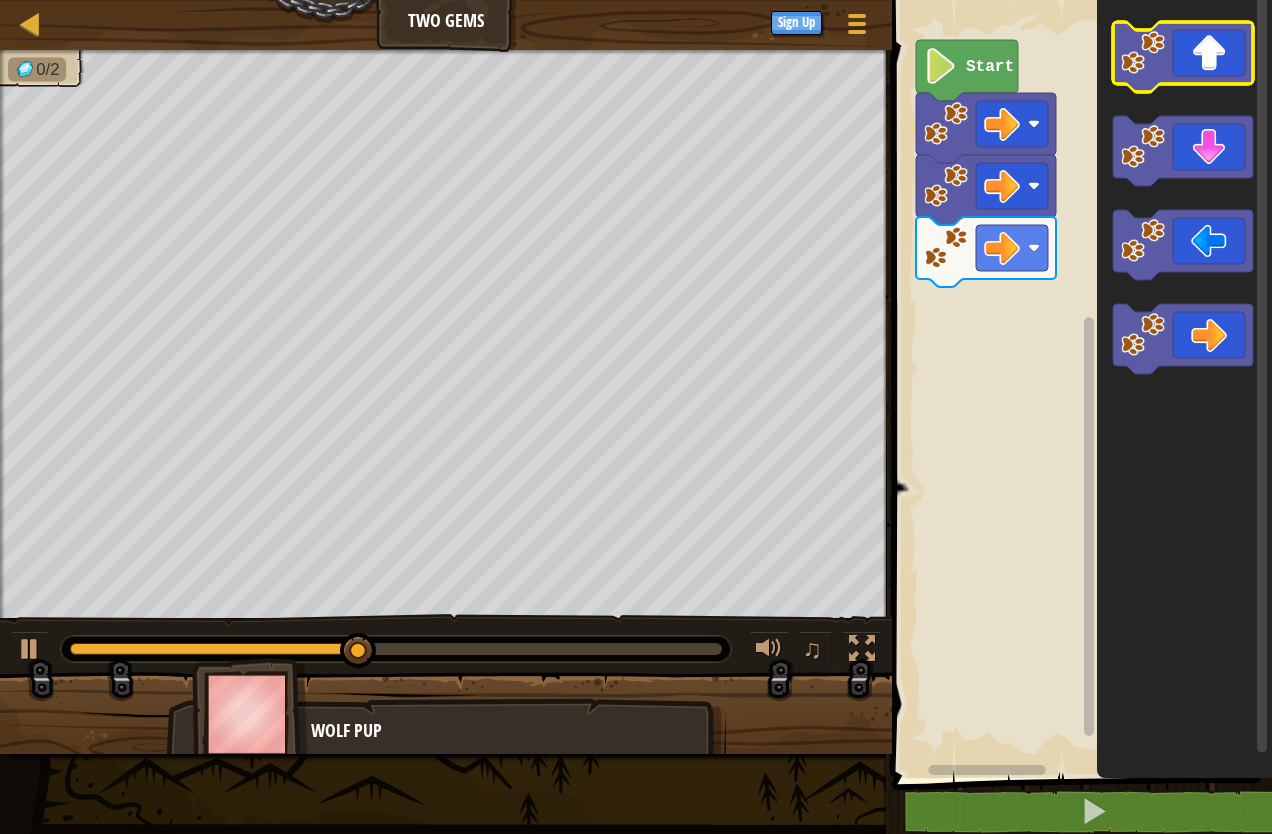 click 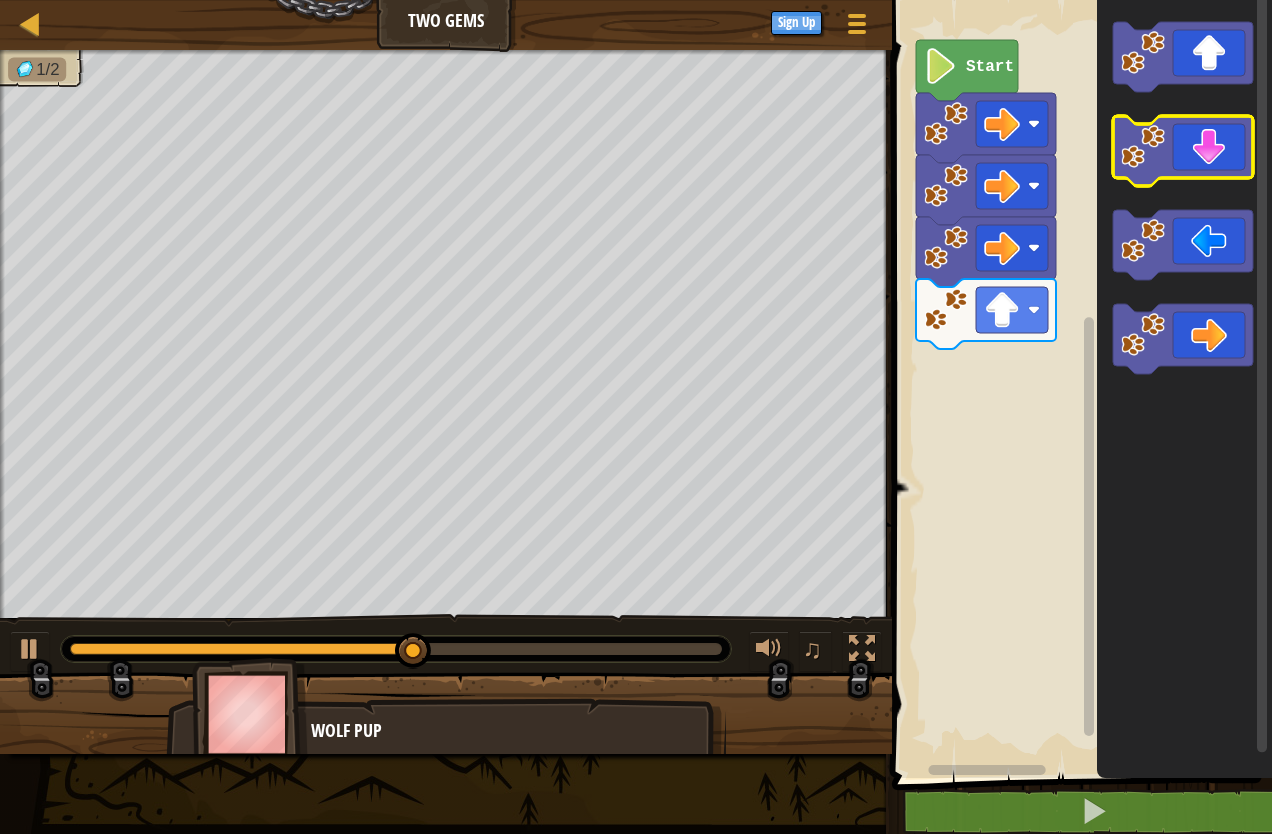 click 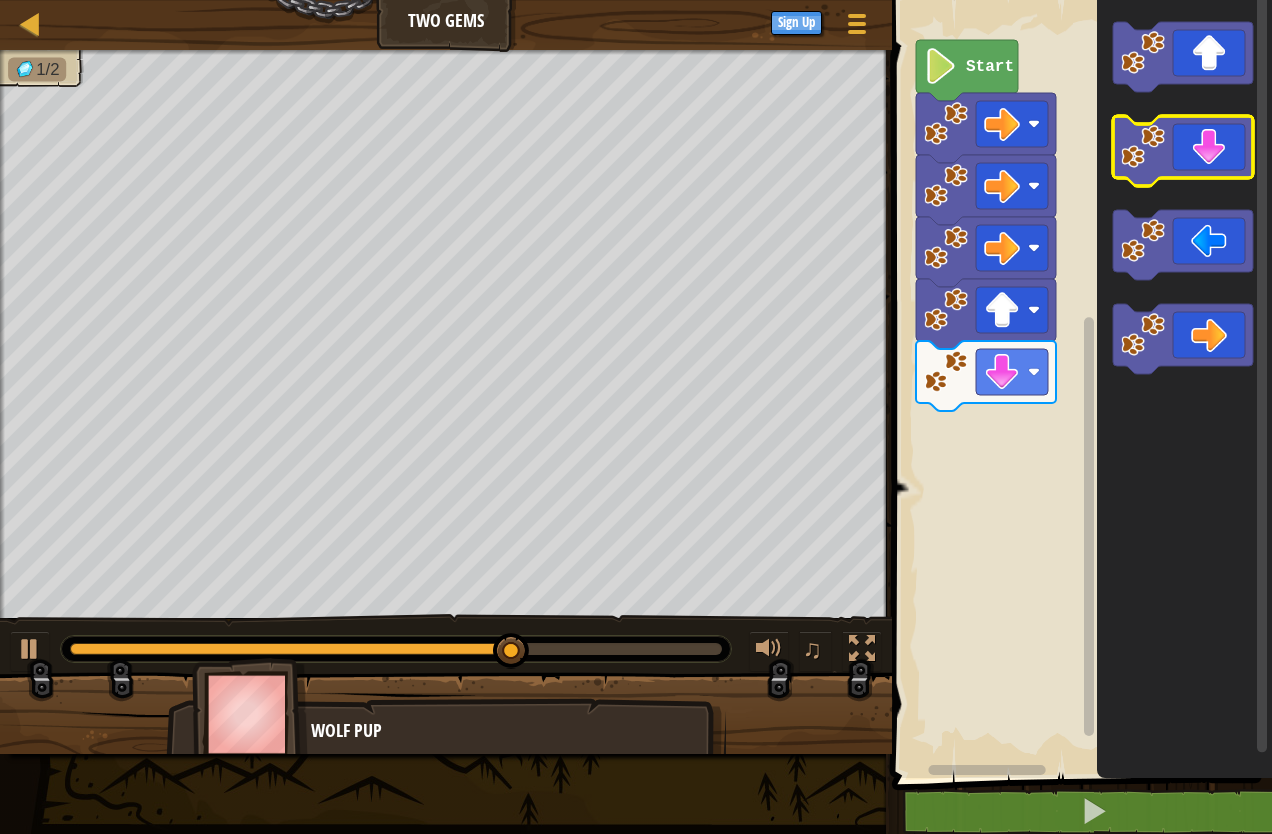 click 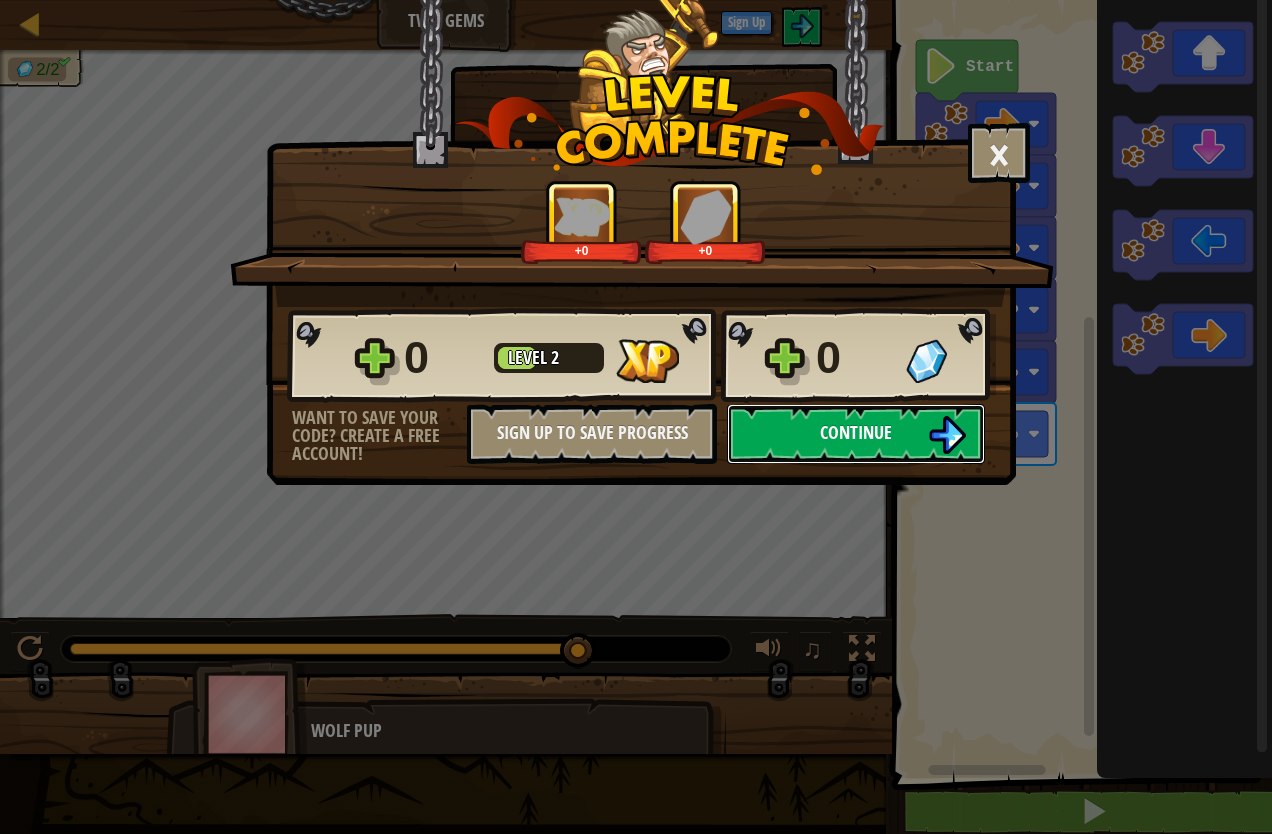 click on "Continue" at bounding box center [856, 434] 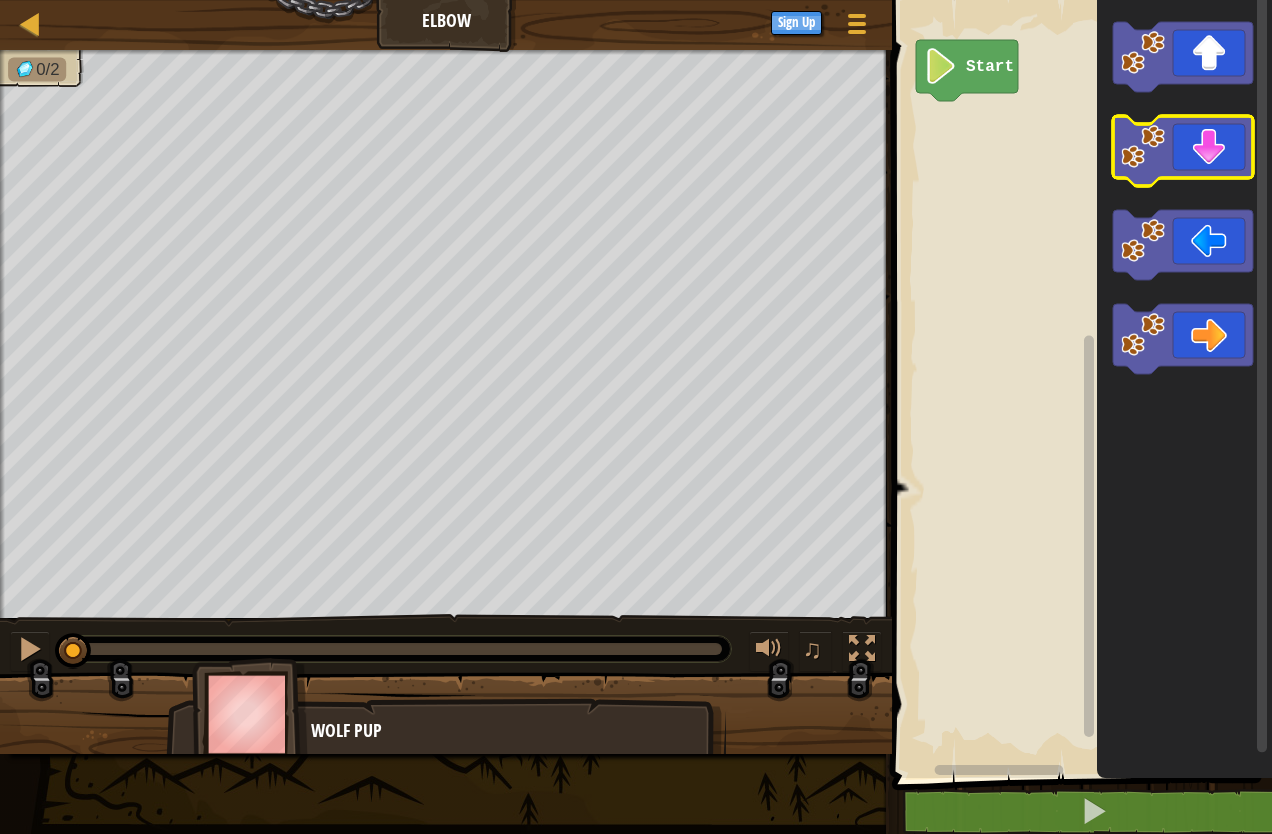 click 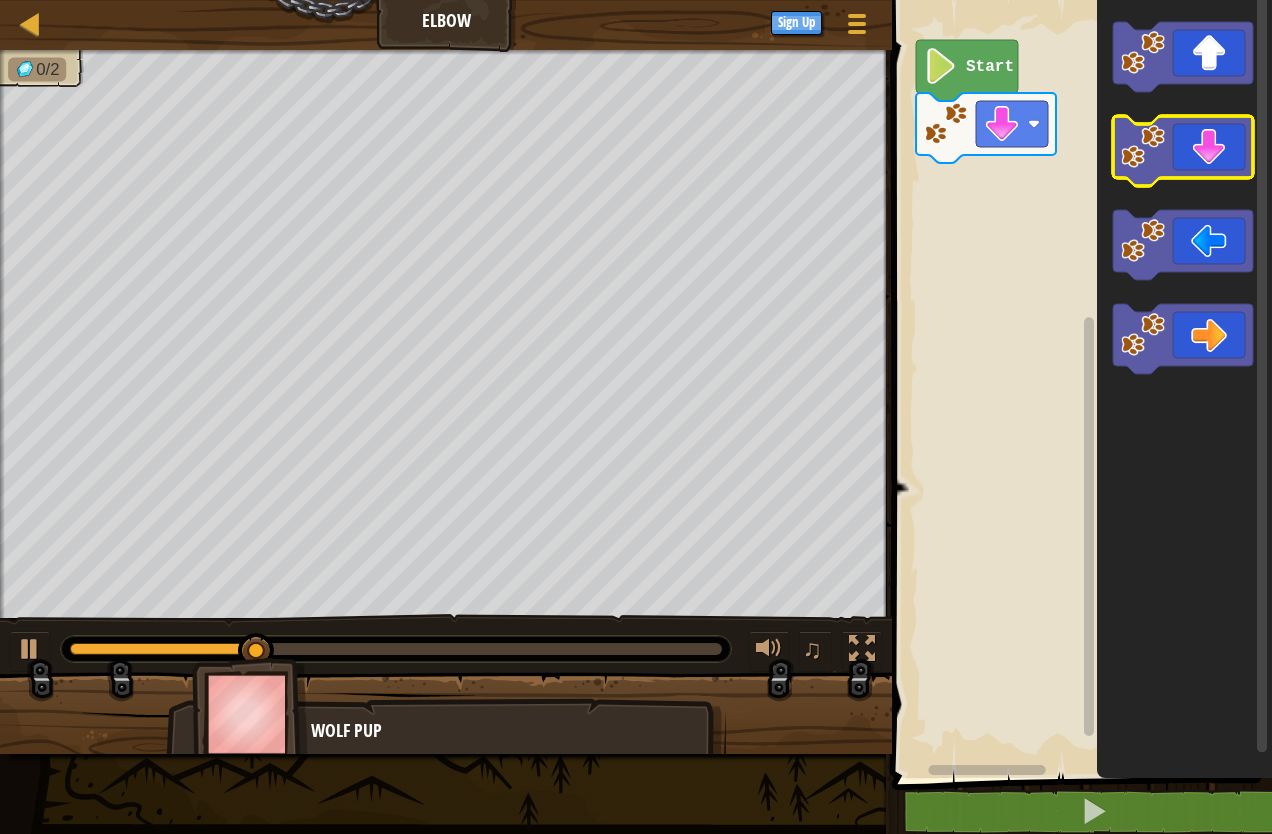 click 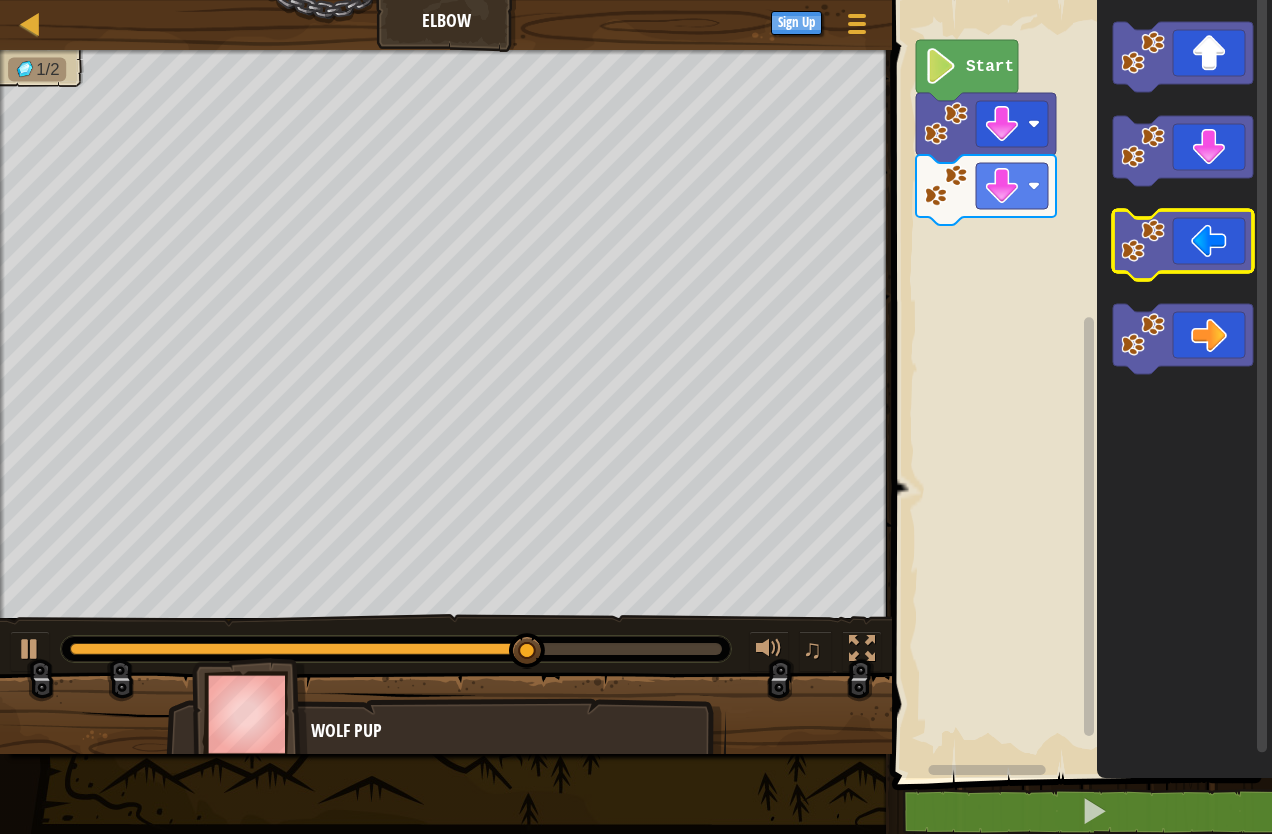 click 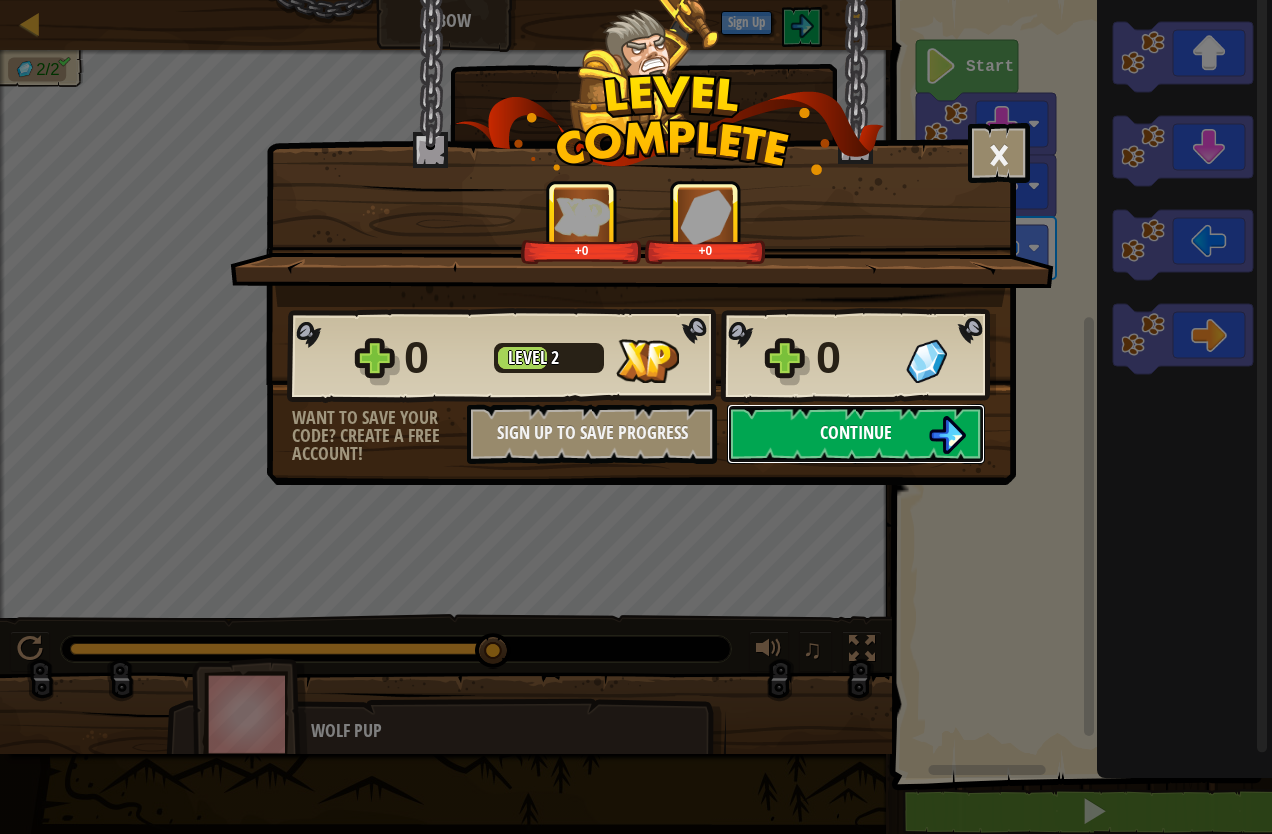 click on "Continue" at bounding box center [856, 432] 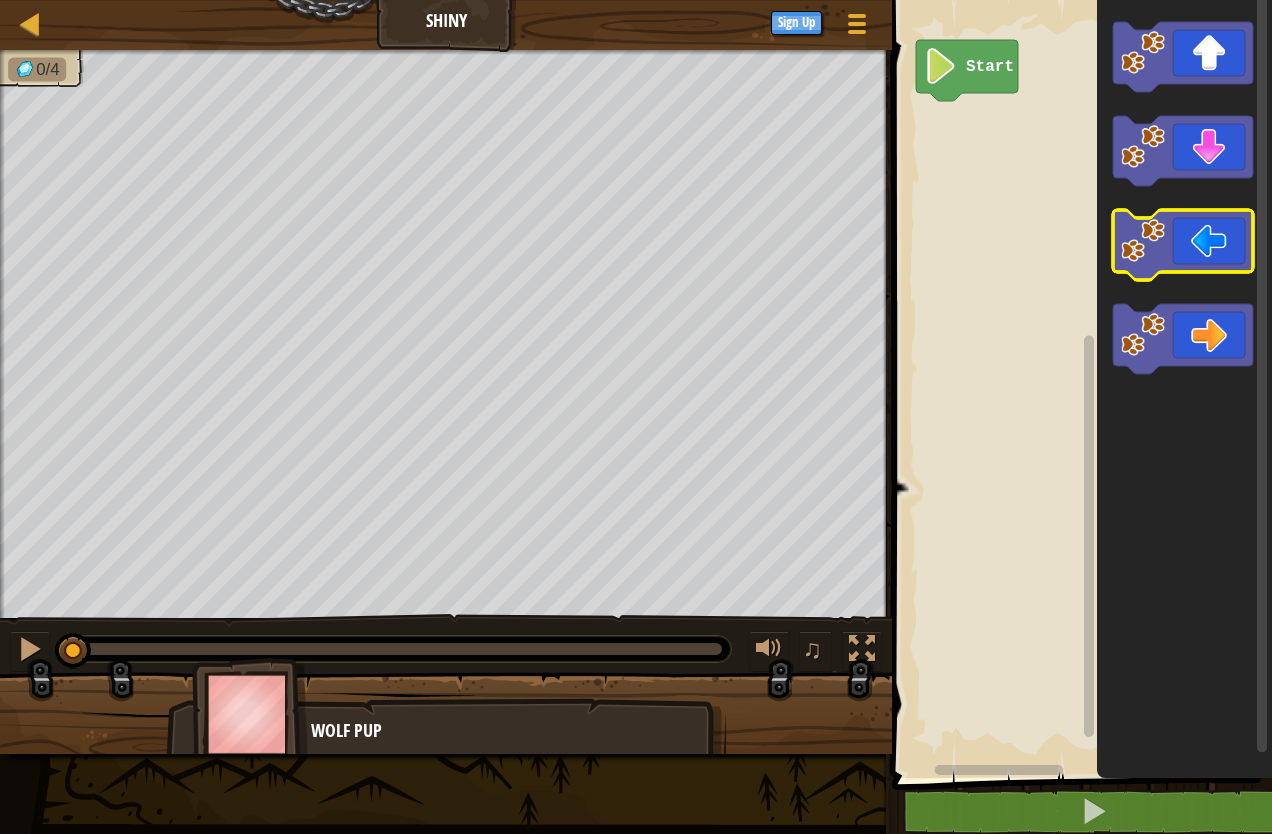 click 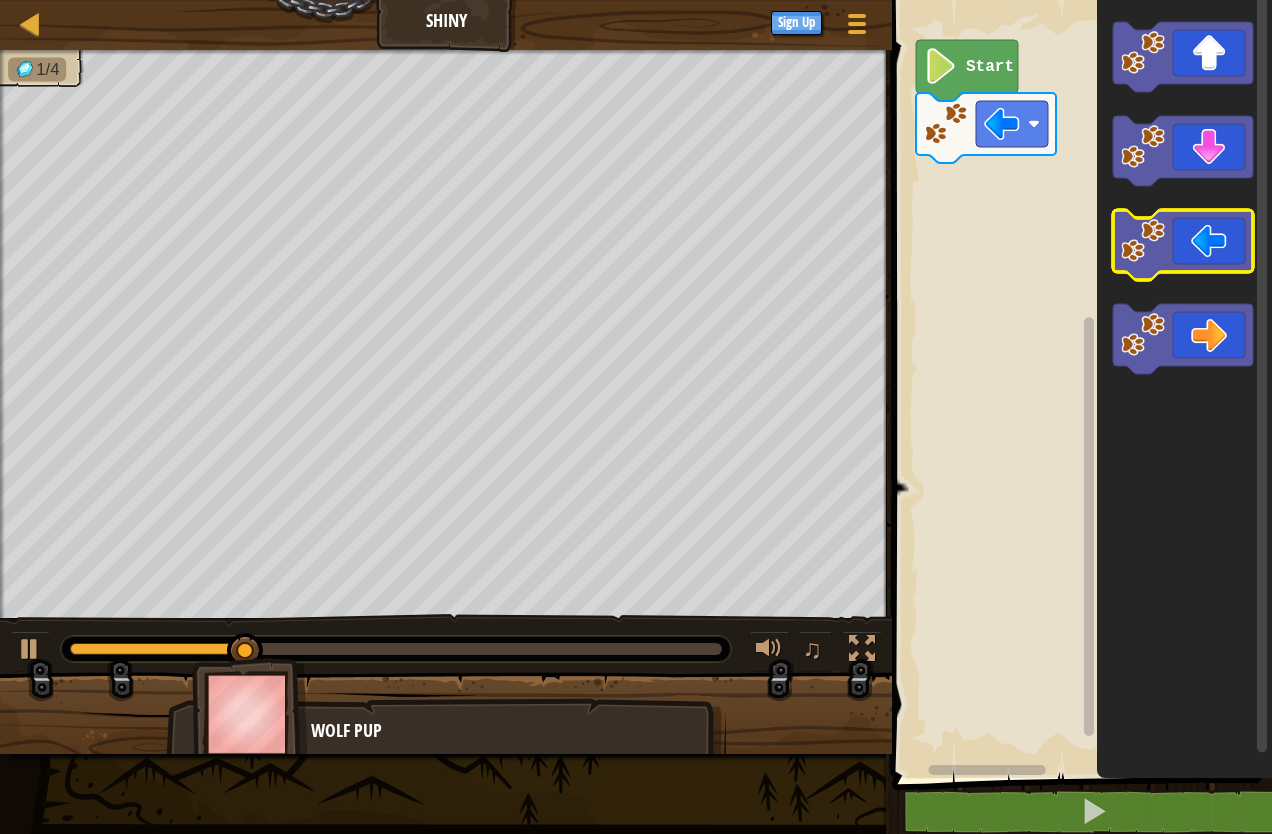 click 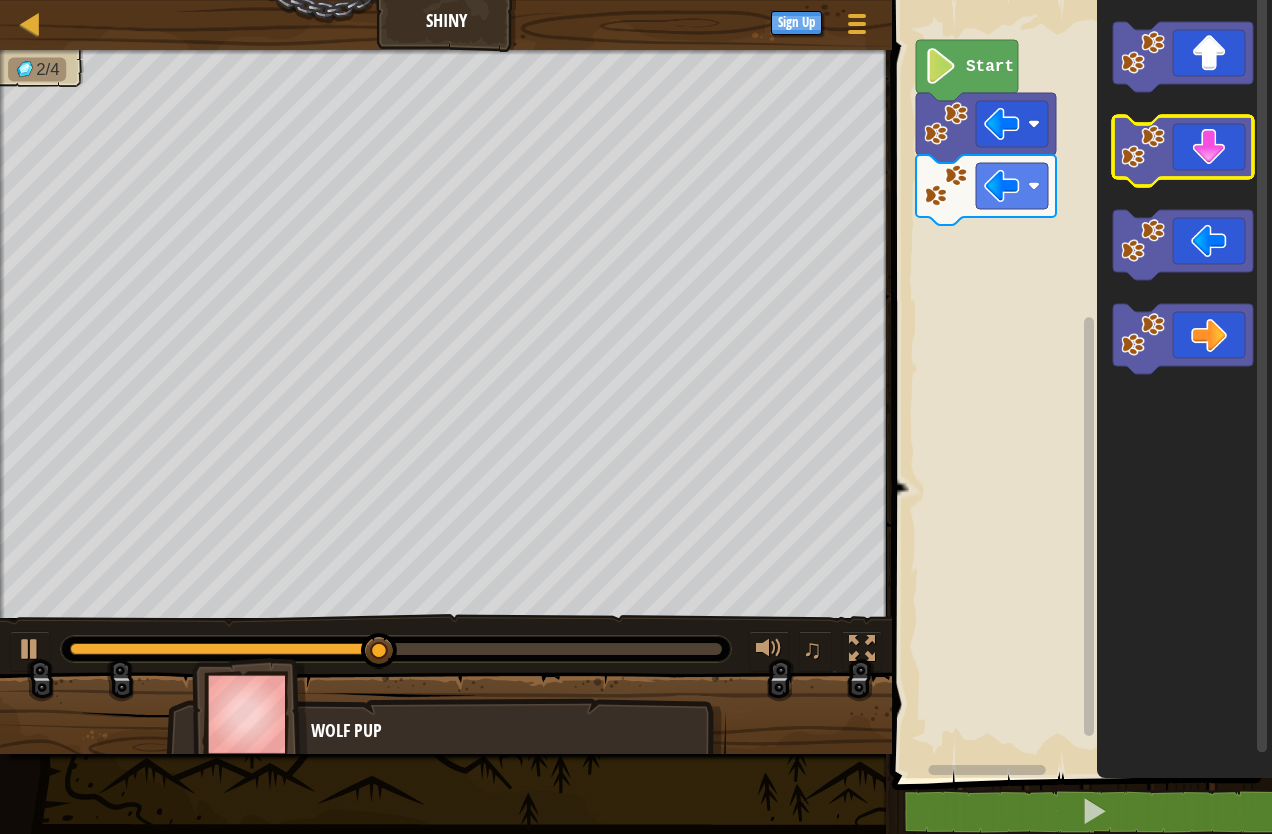 click 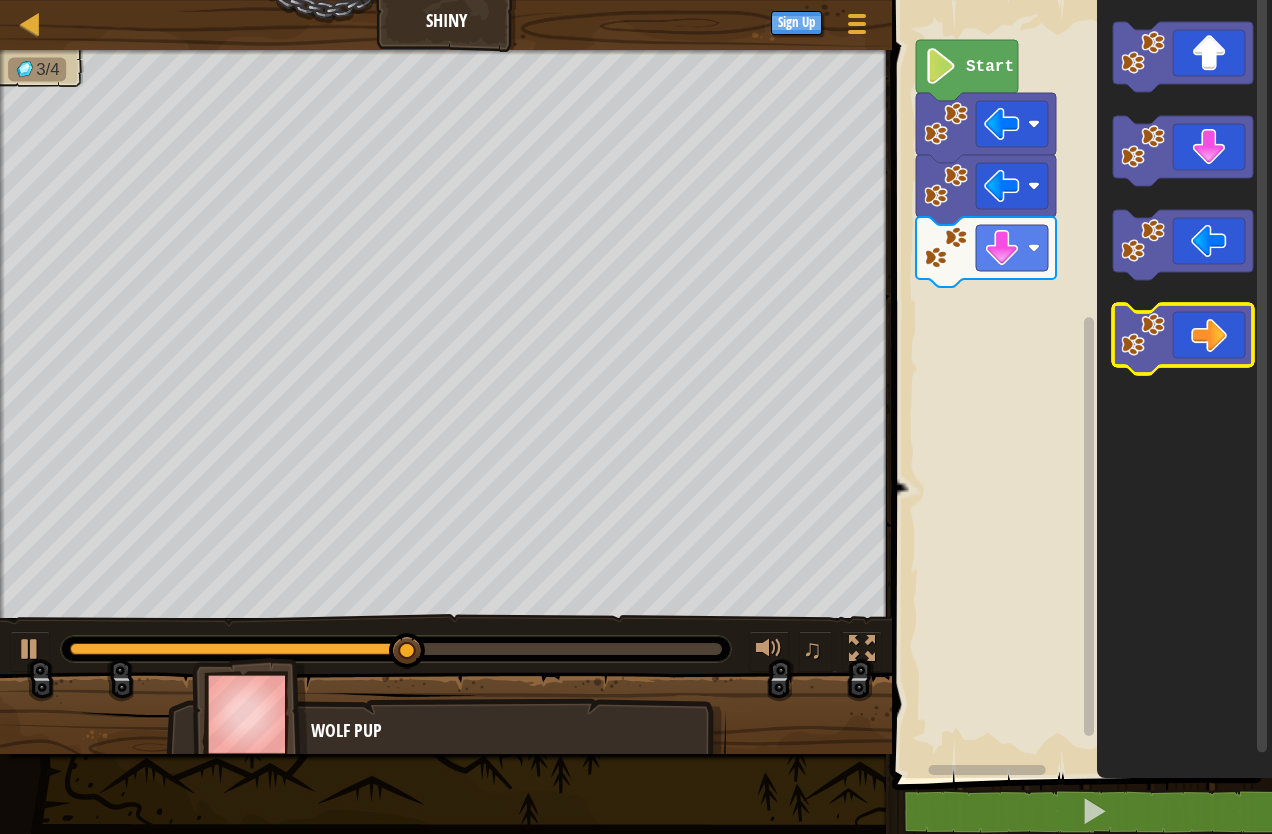 click 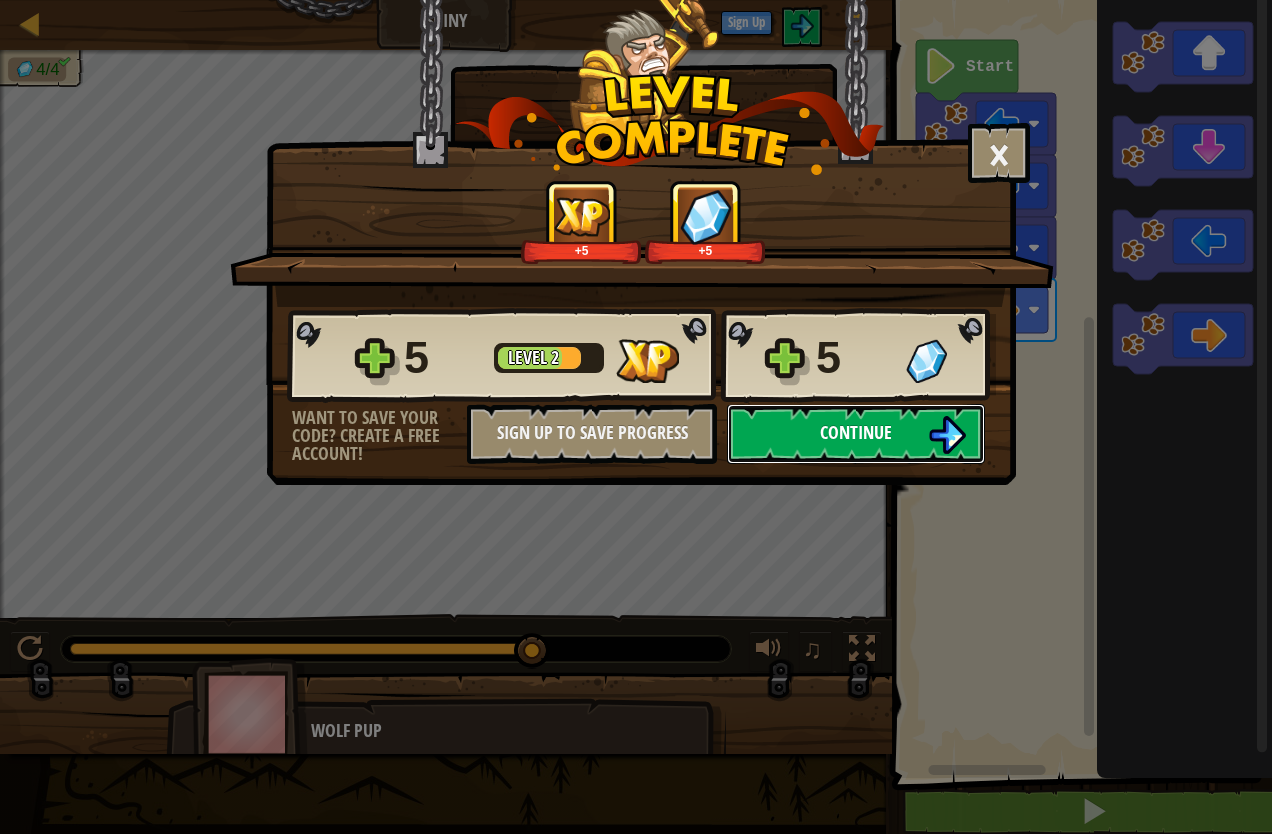 click on "Continue" at bounding box center (856, 434) 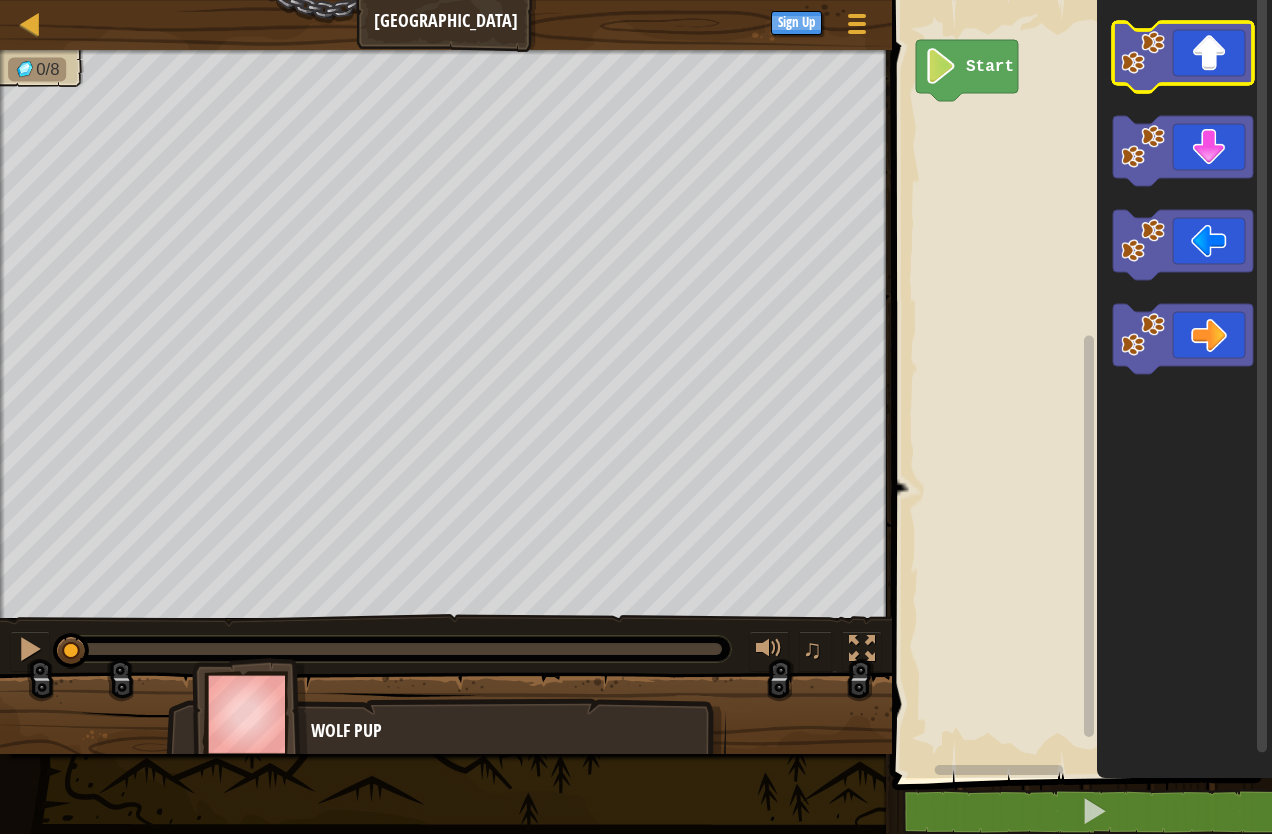click 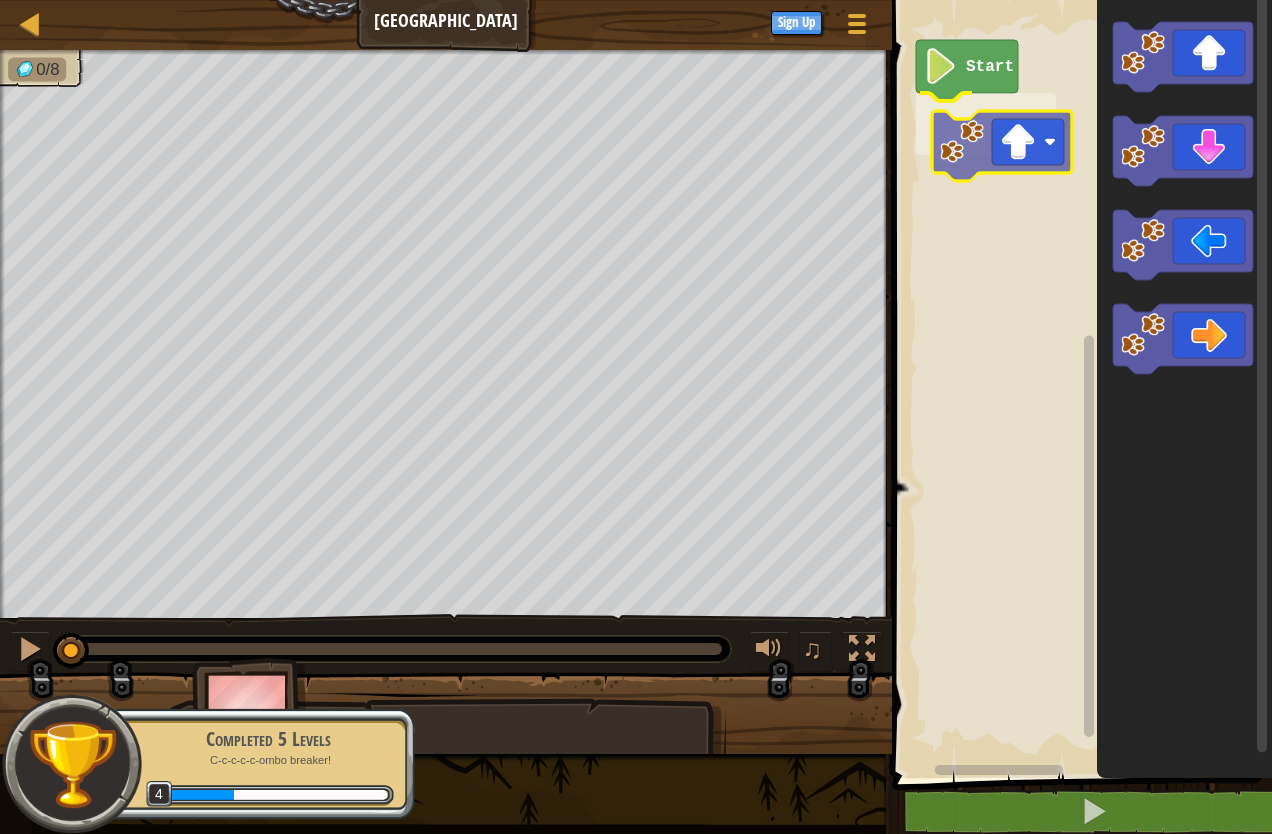 click on "Start" at bounding box center (1079, 384) 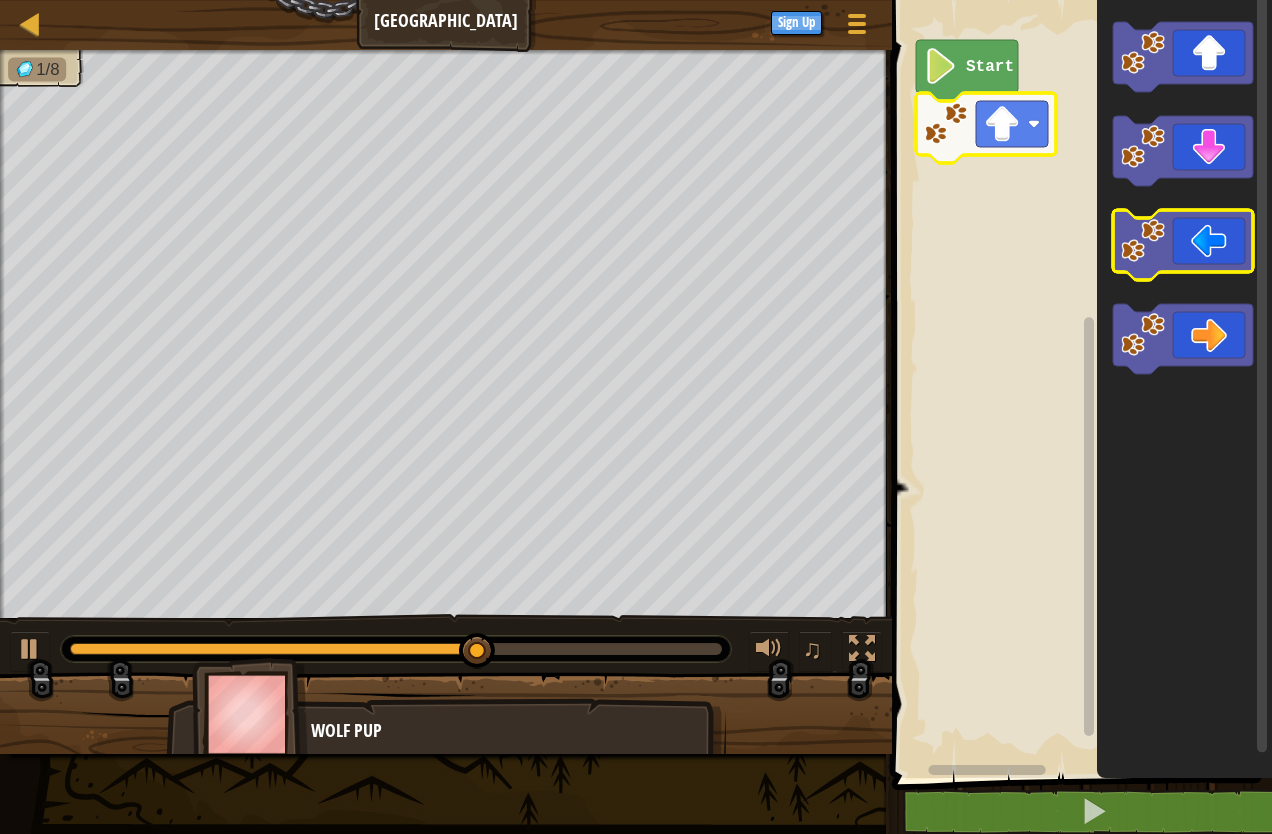 click 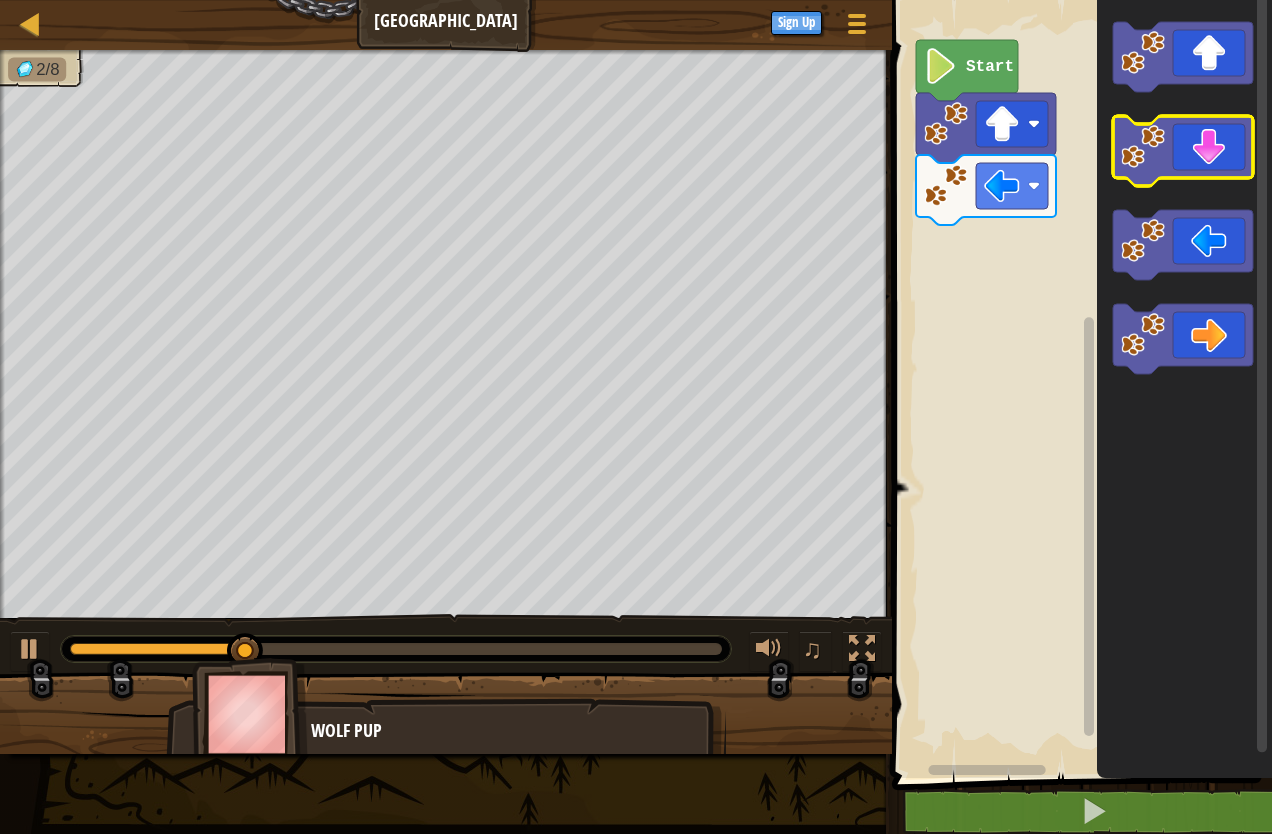 click 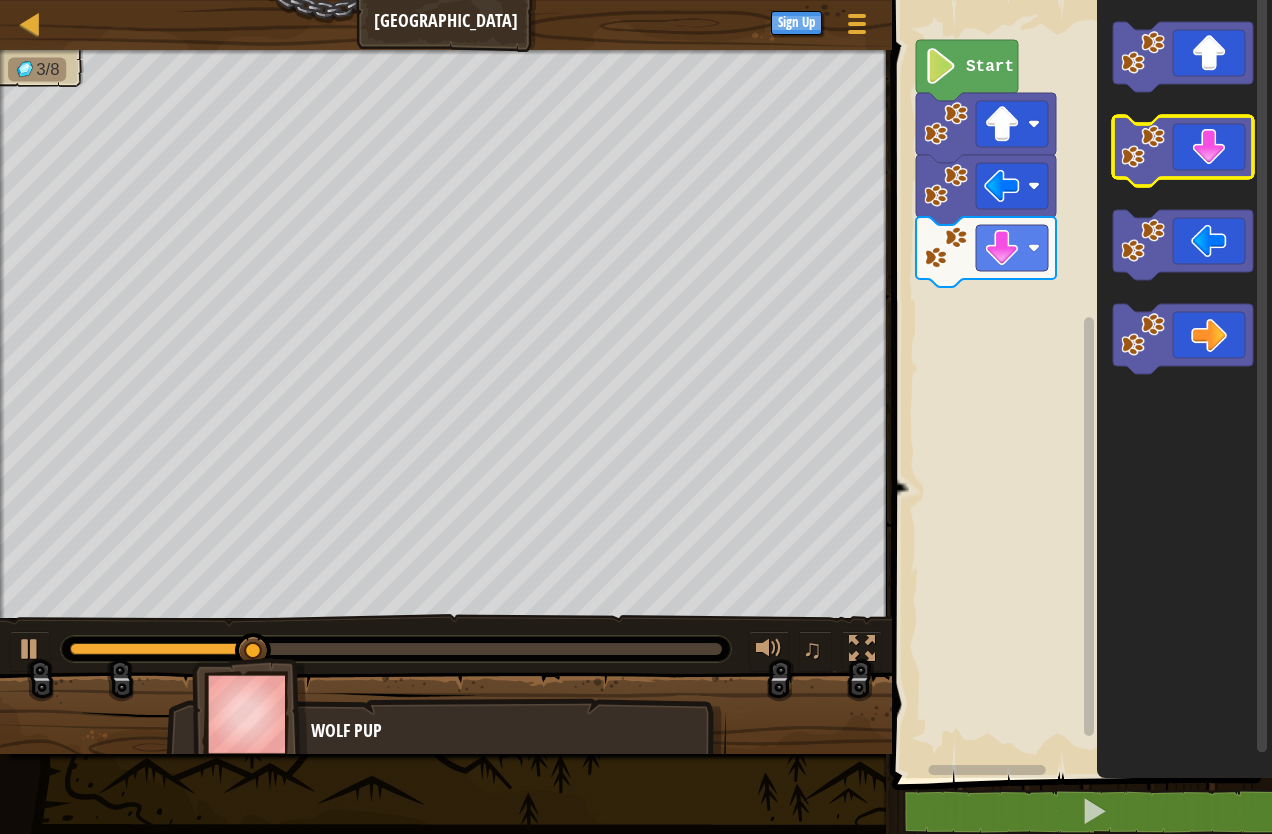 click 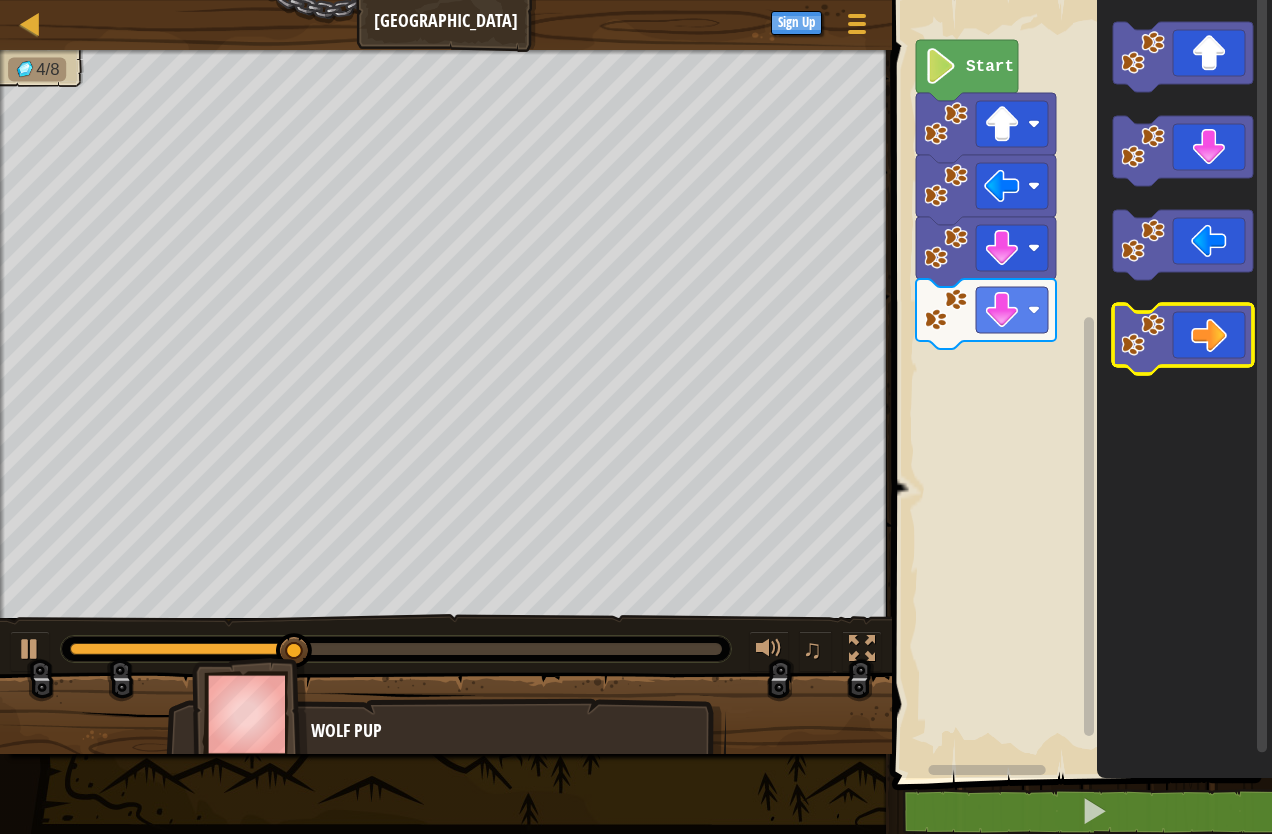 click 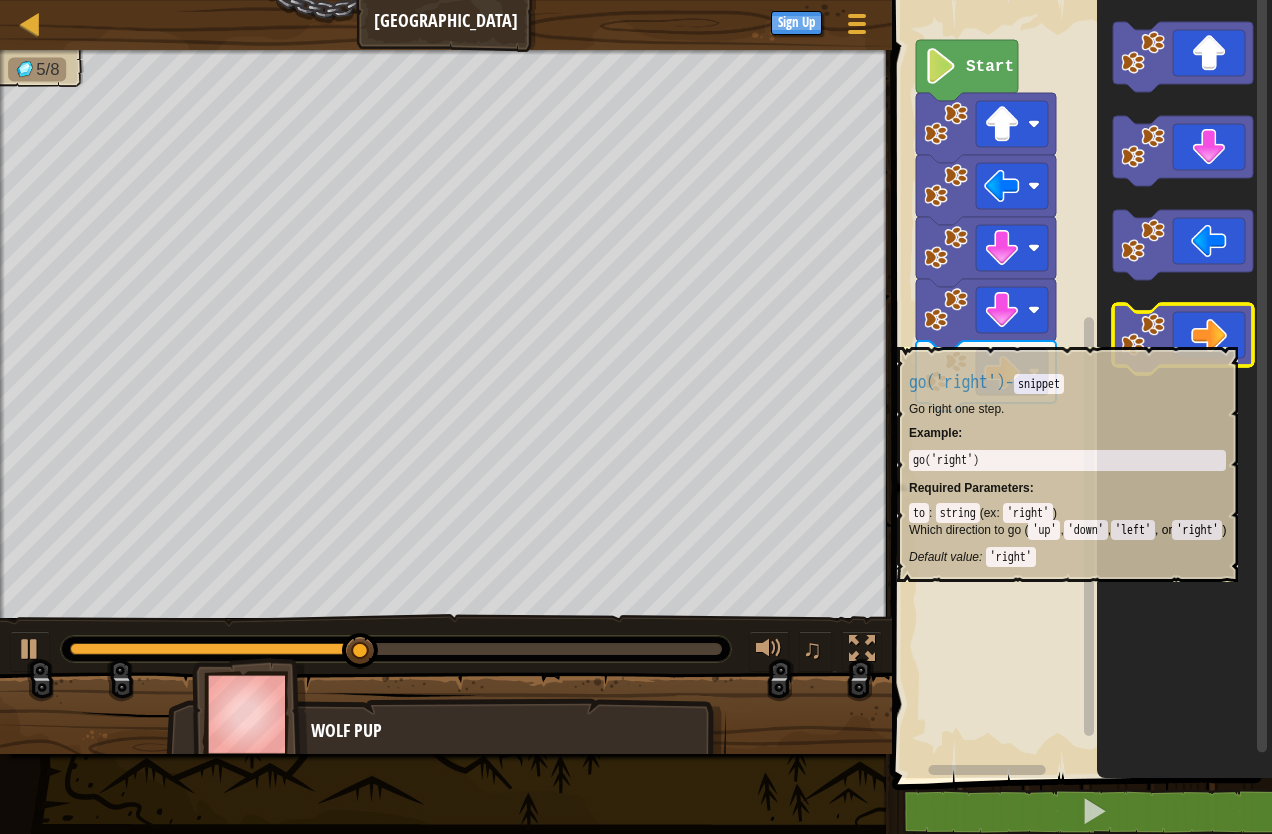 click 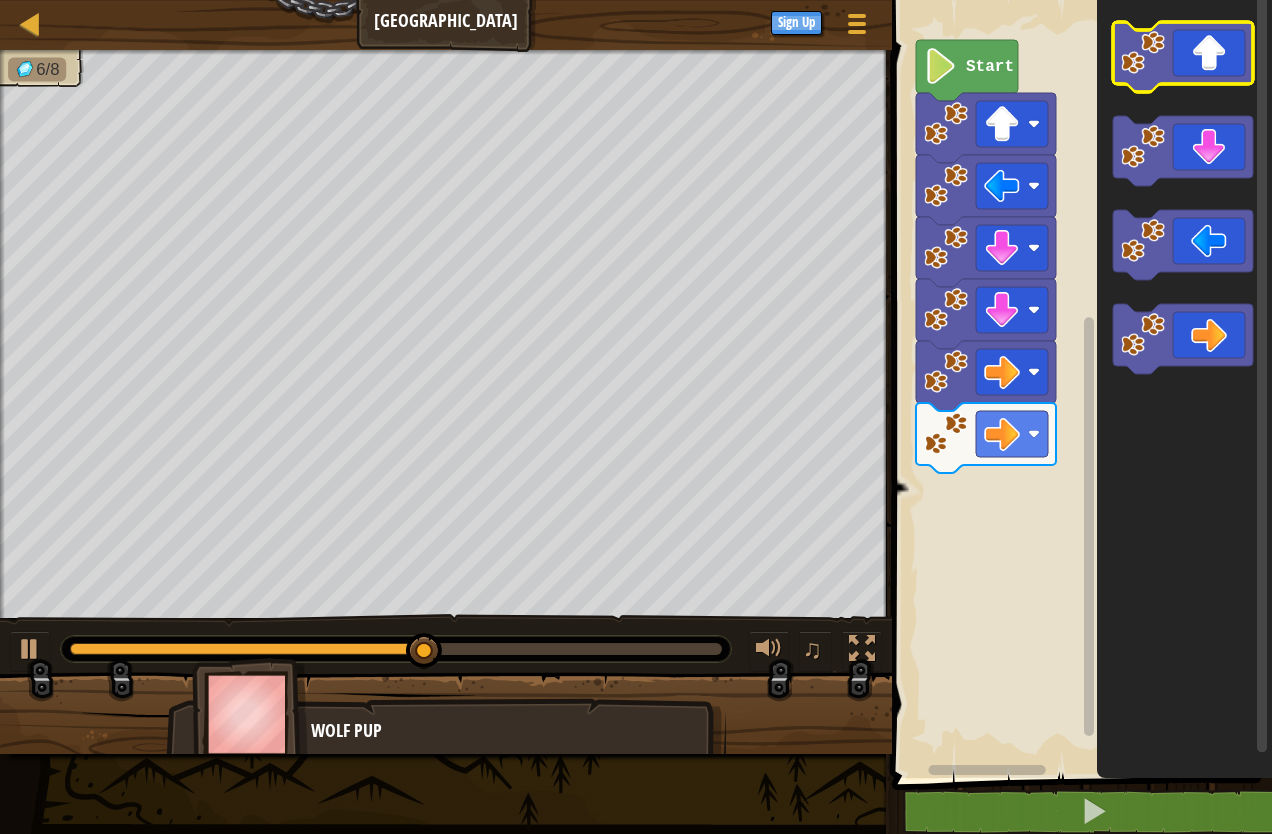 click 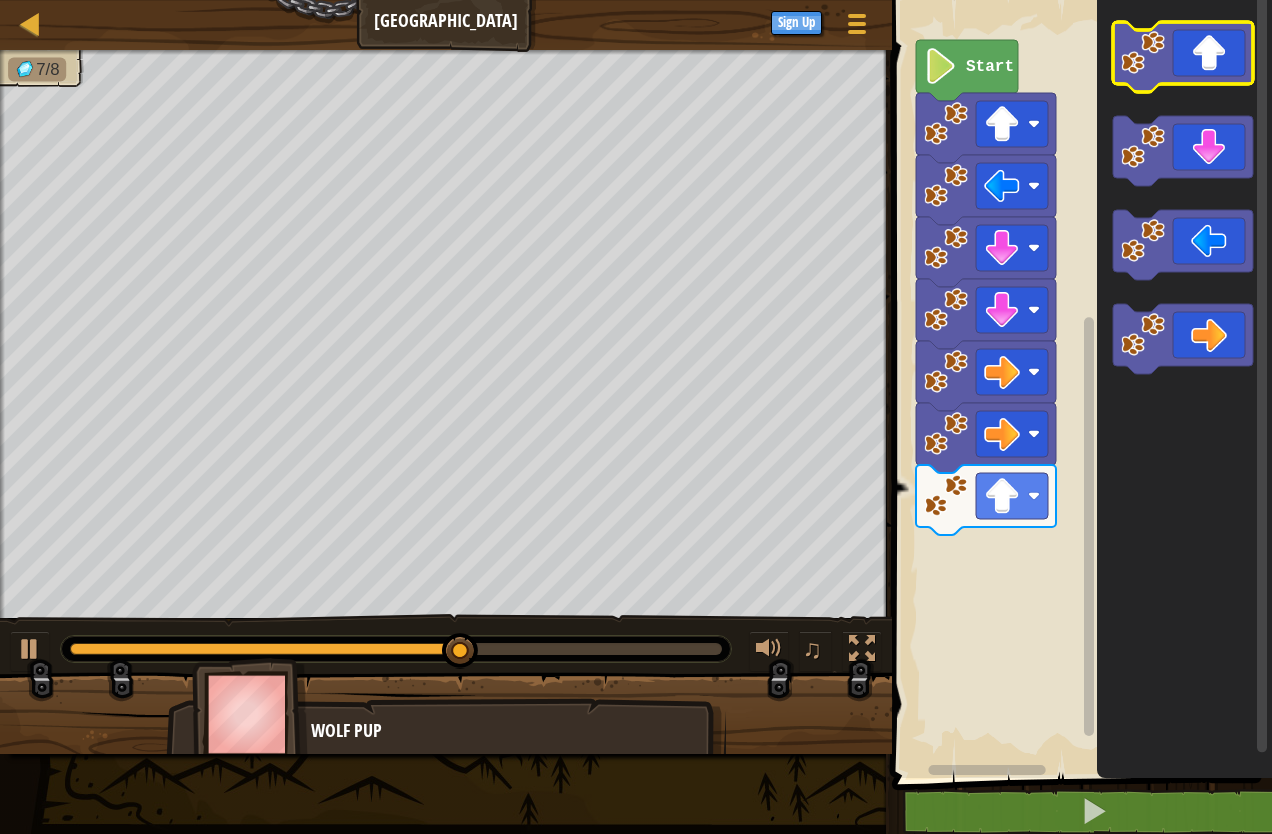click 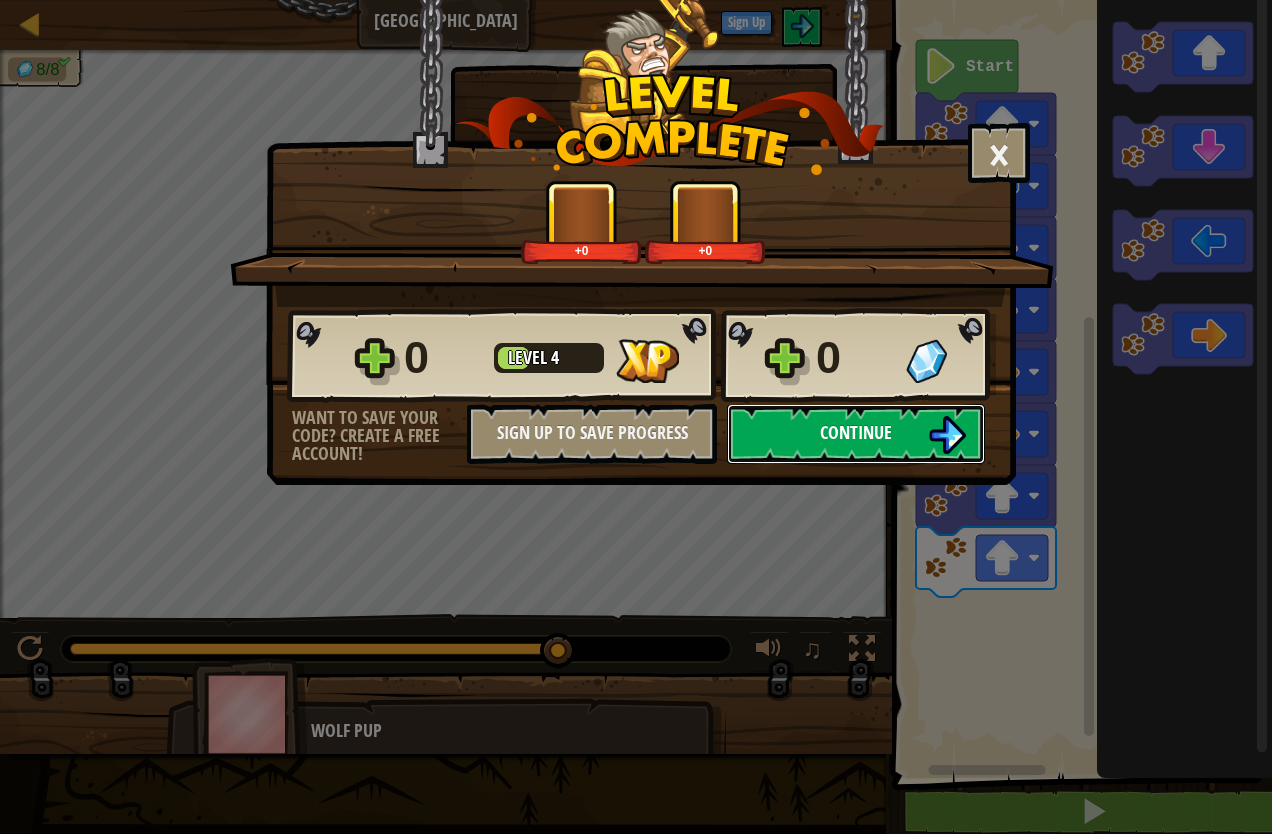 click on "Continue" at bounding box center (856, 434) 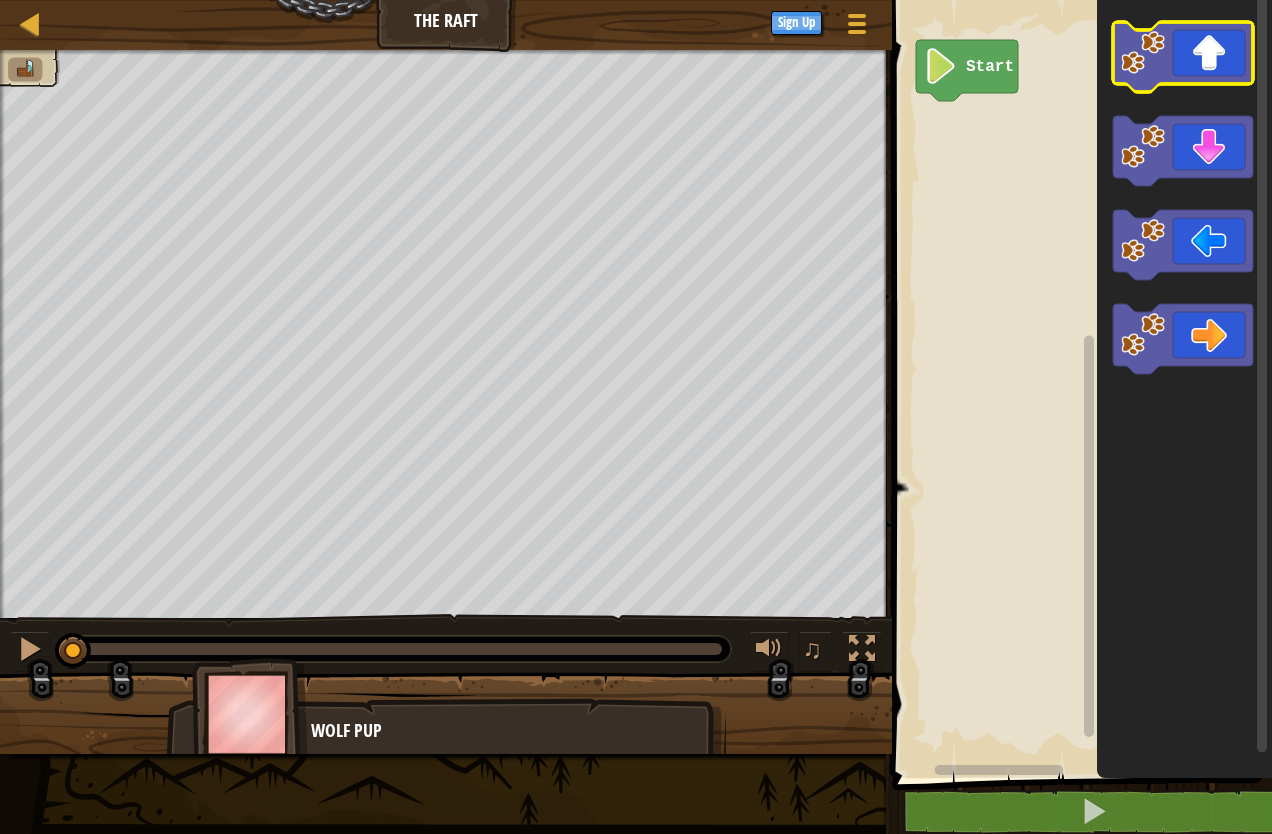 click 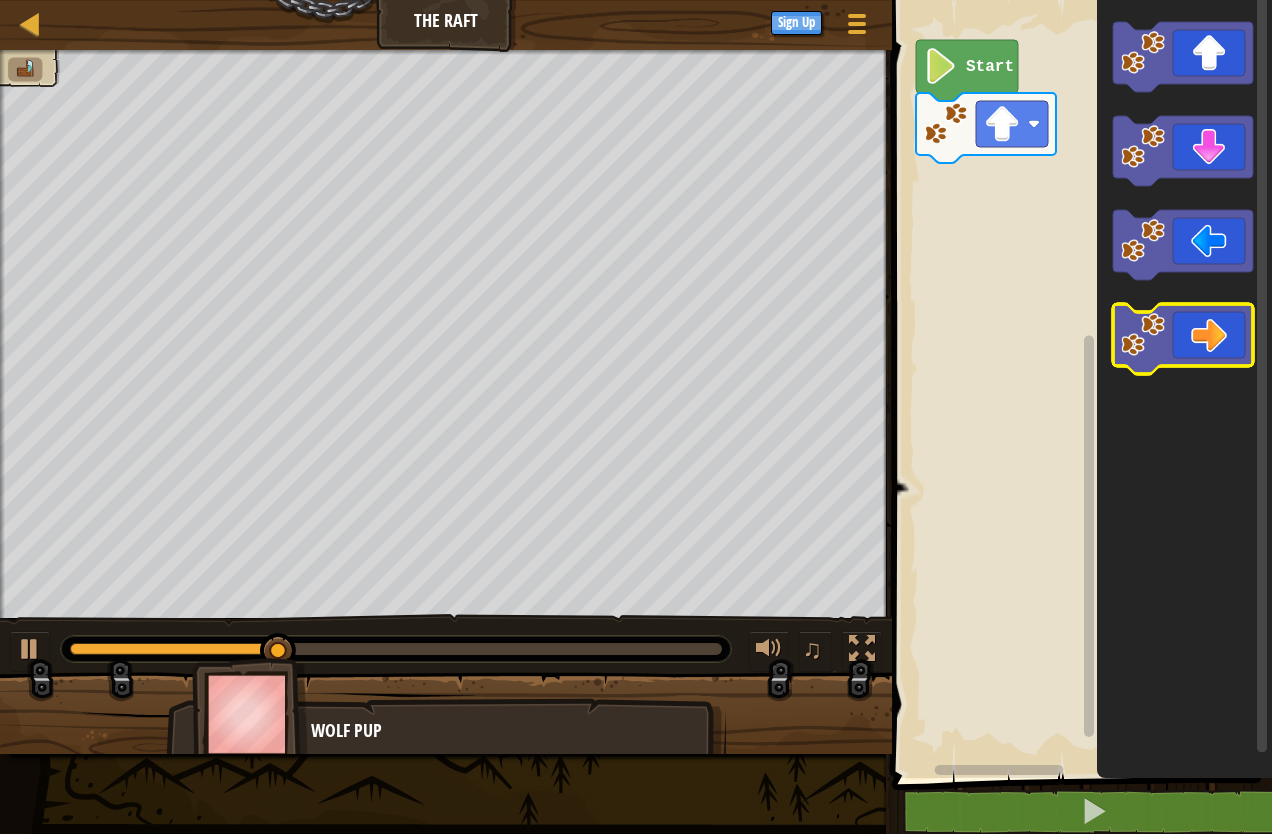 click 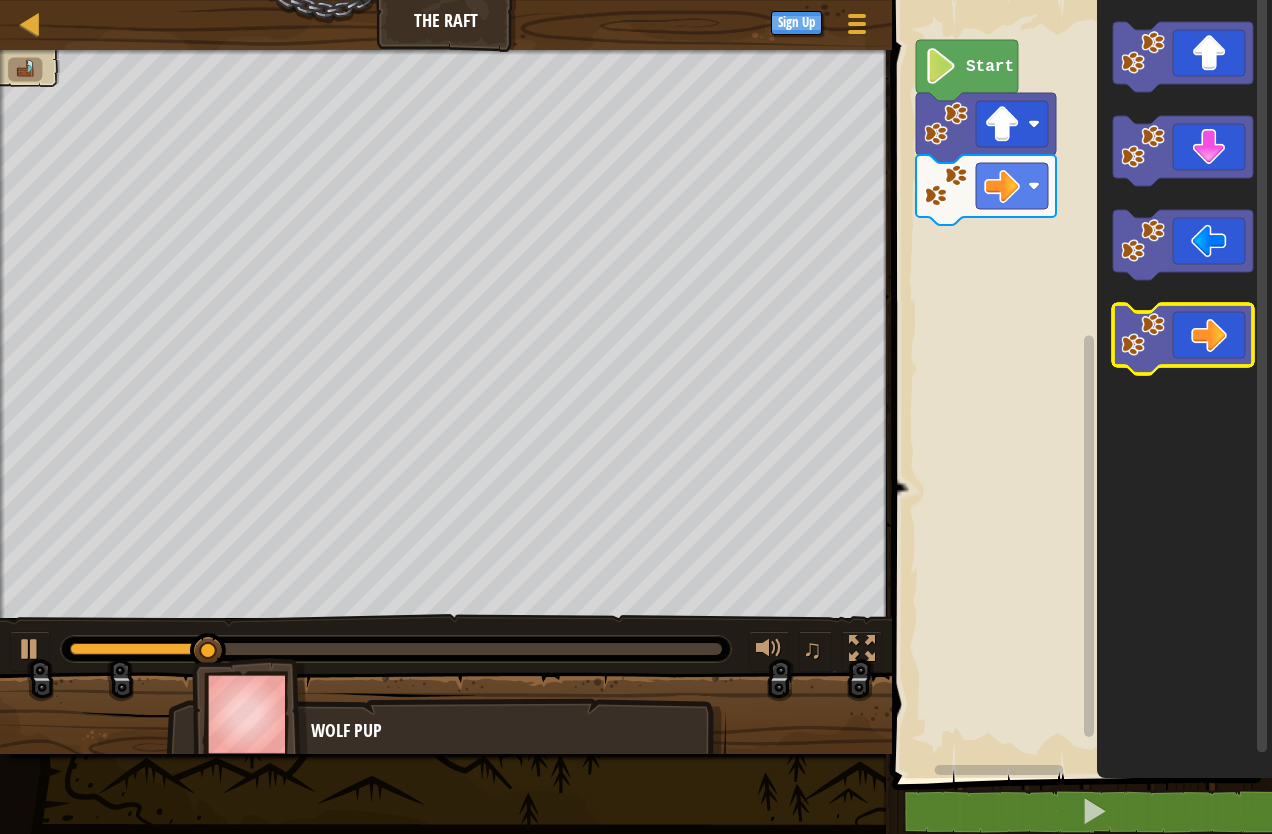 click 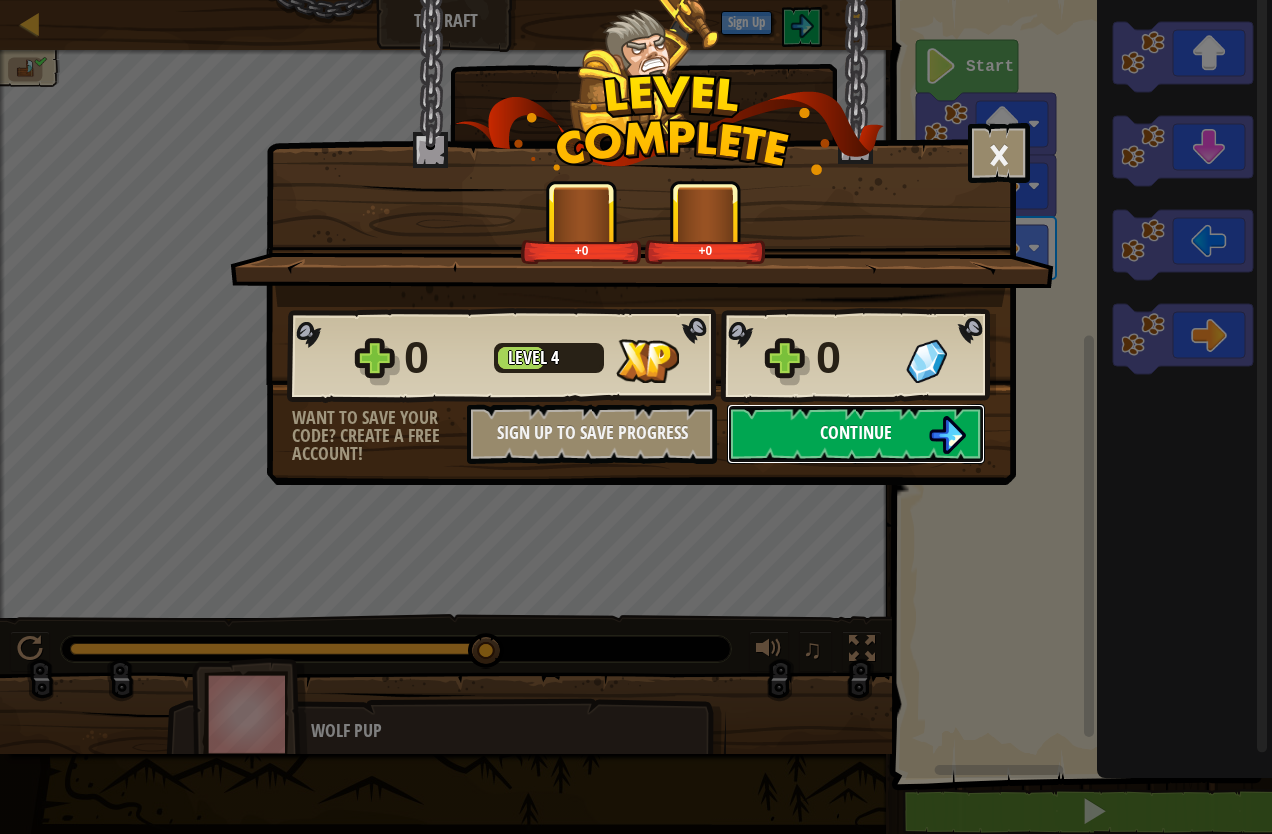 click on "Continue" at bounding box center (856, 432) 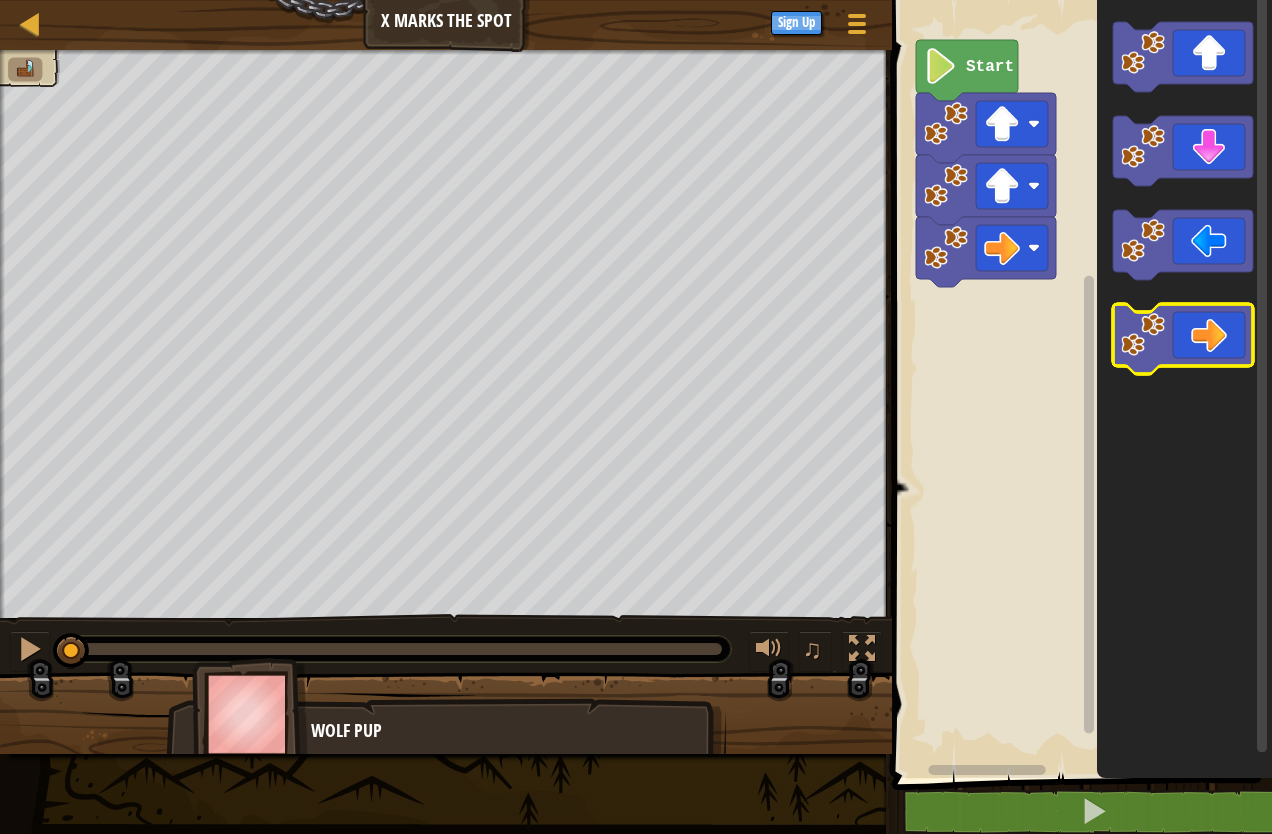 click 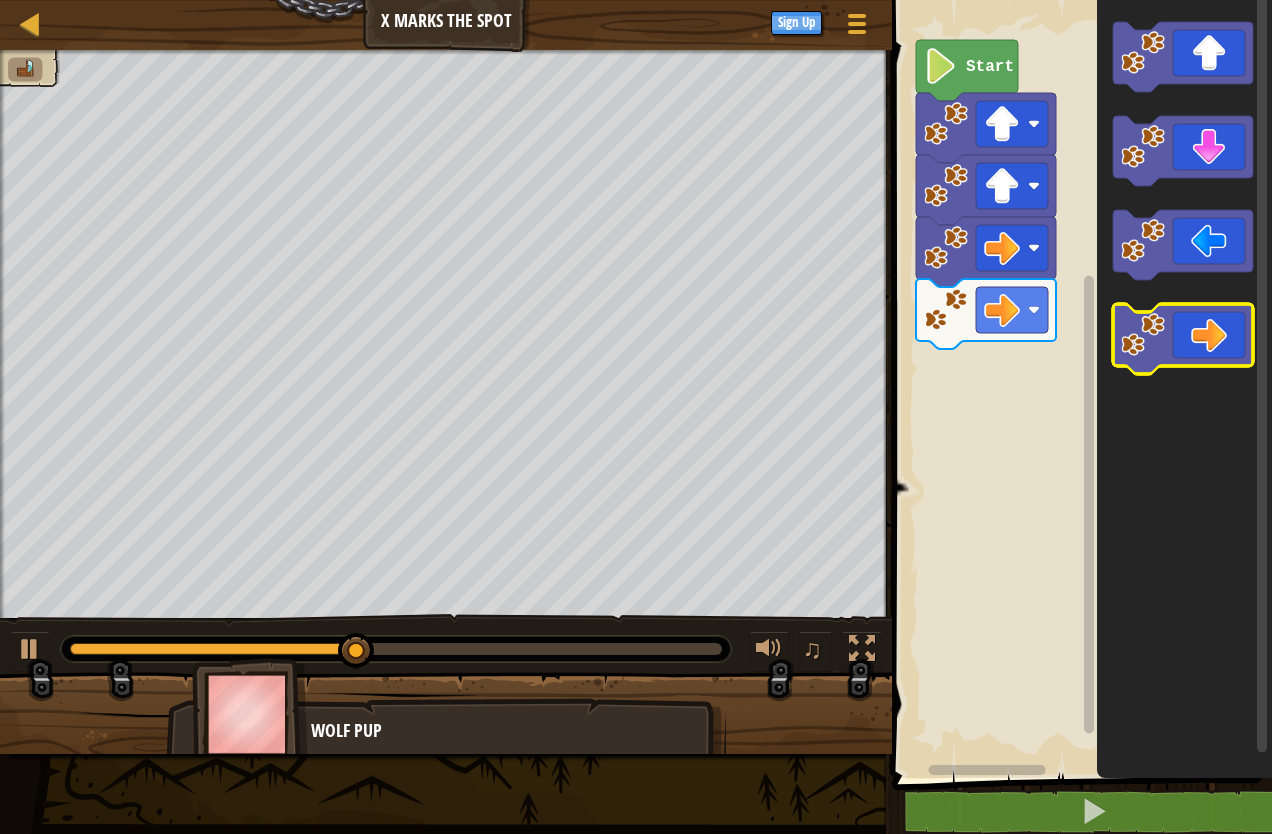 click 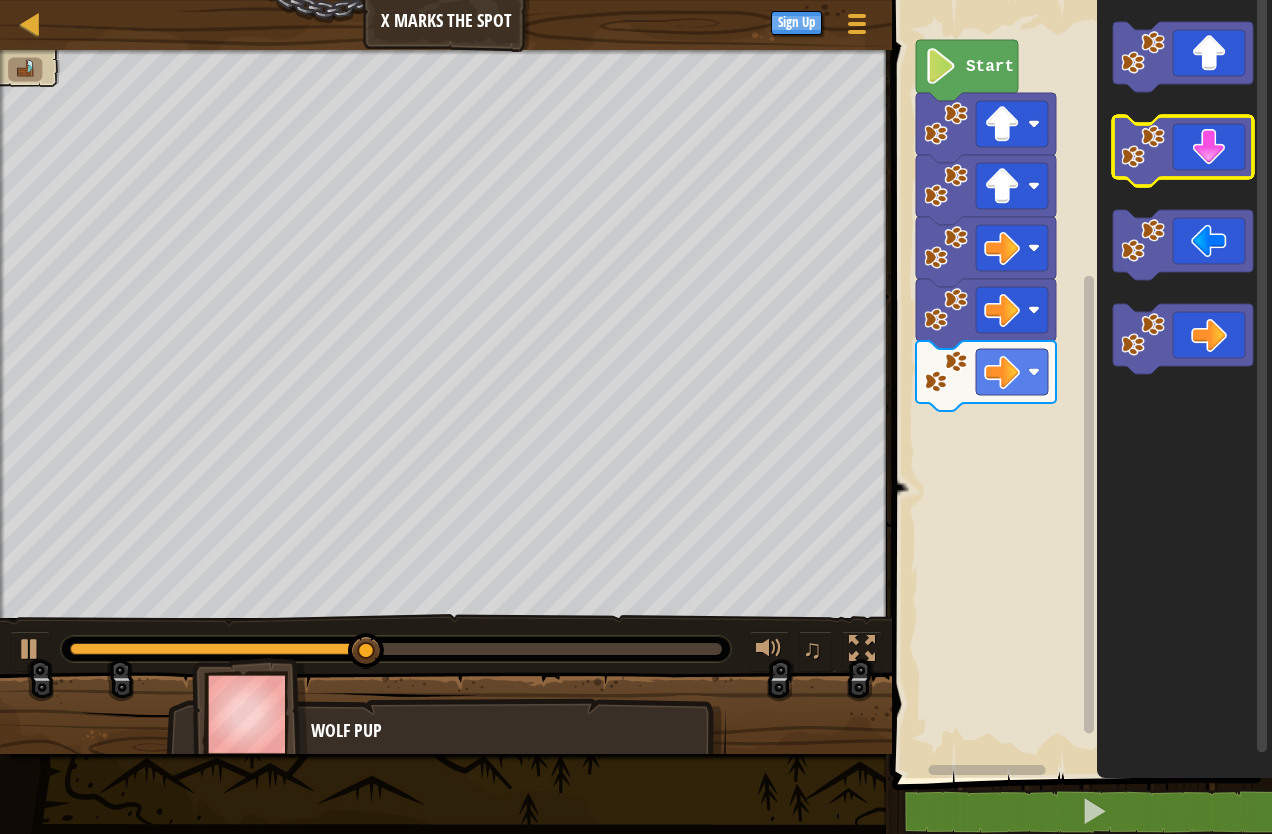 click 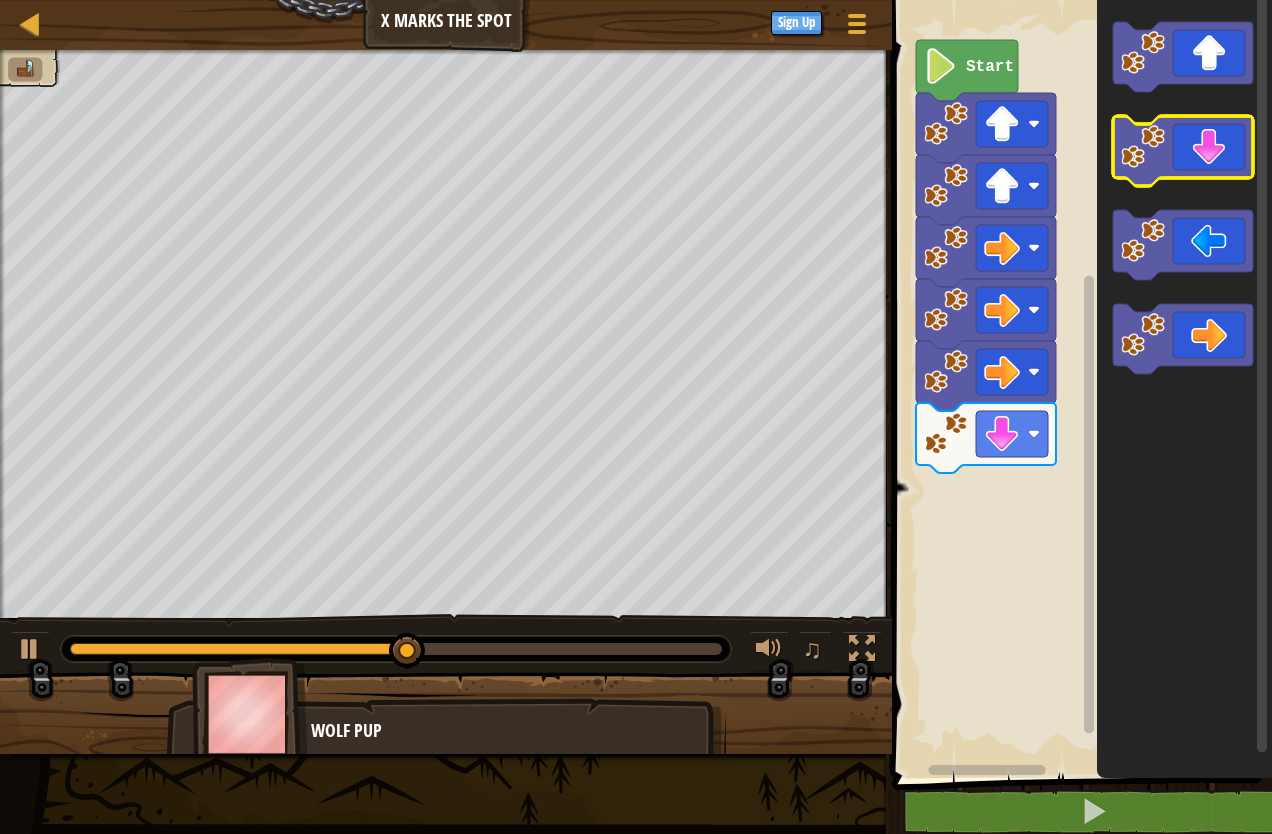 click 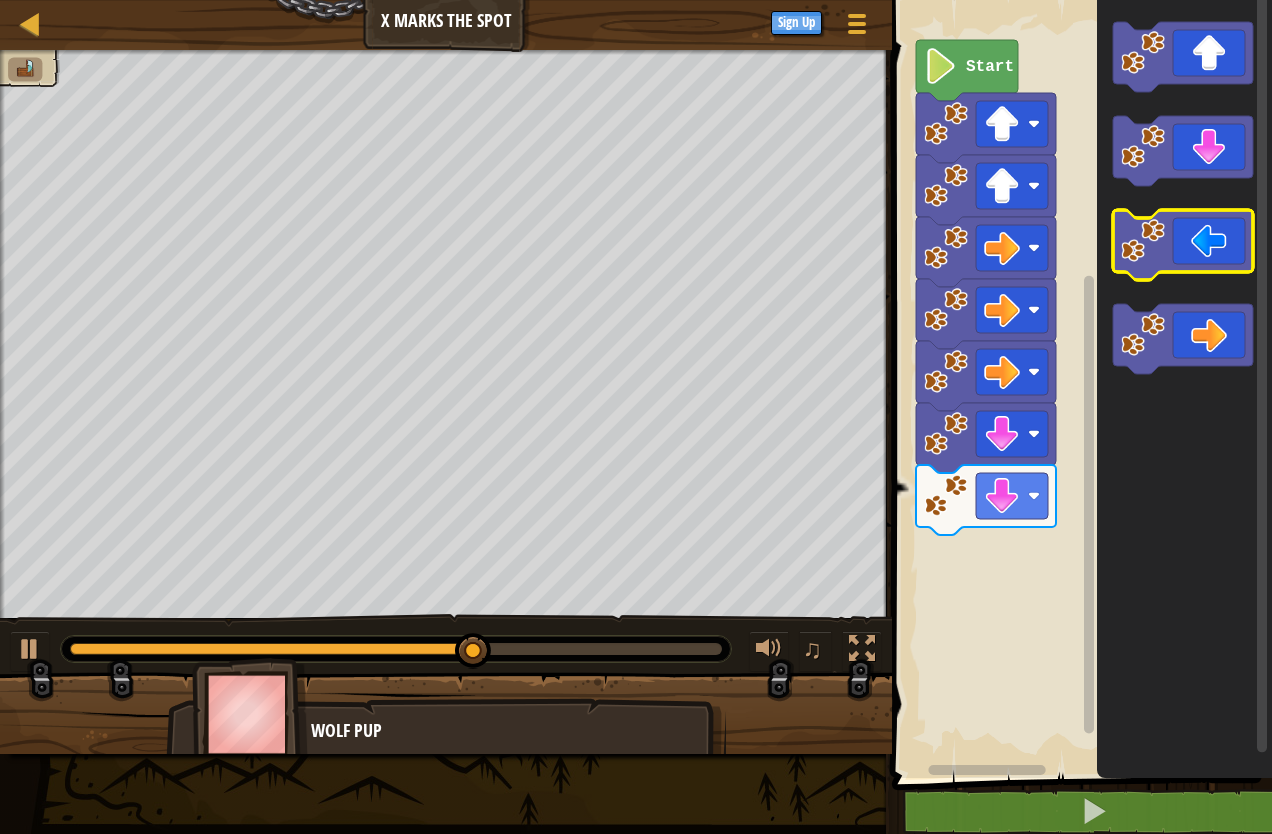 click 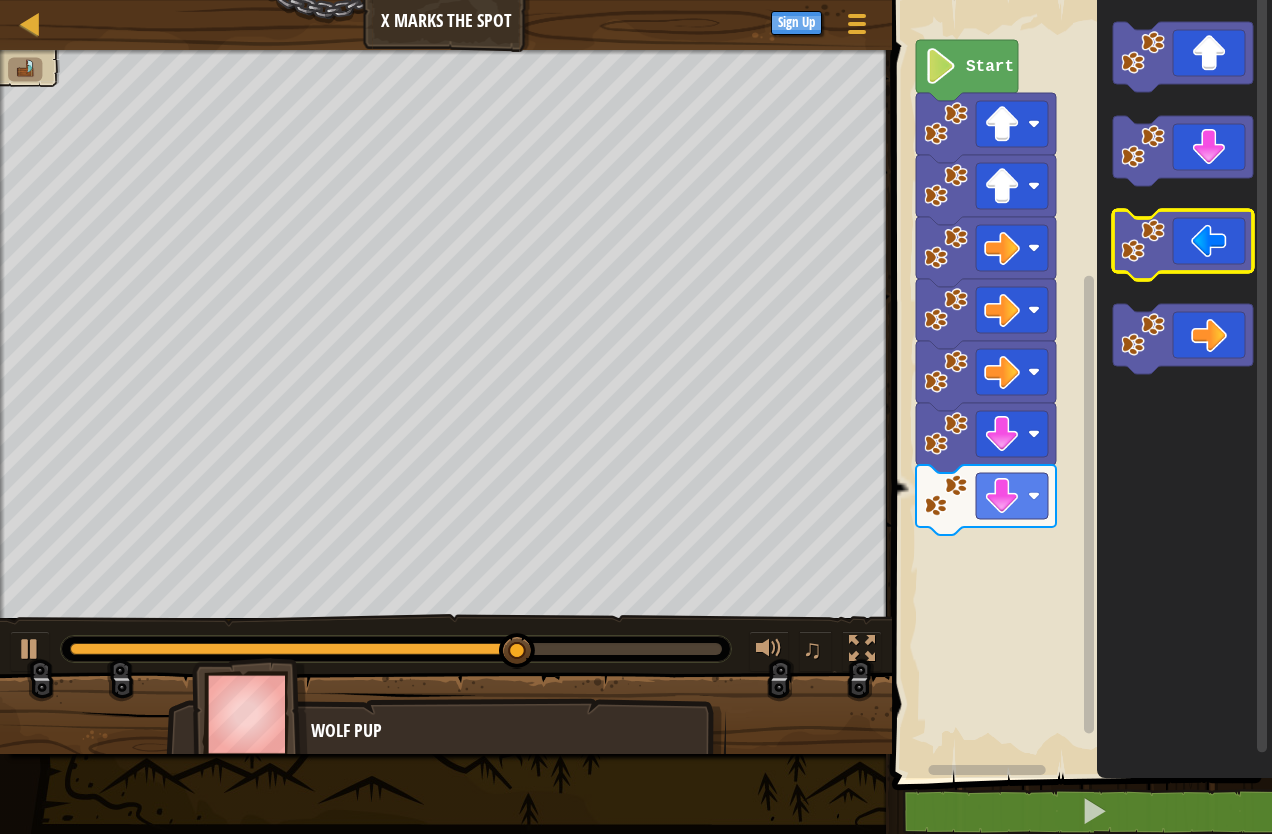 click 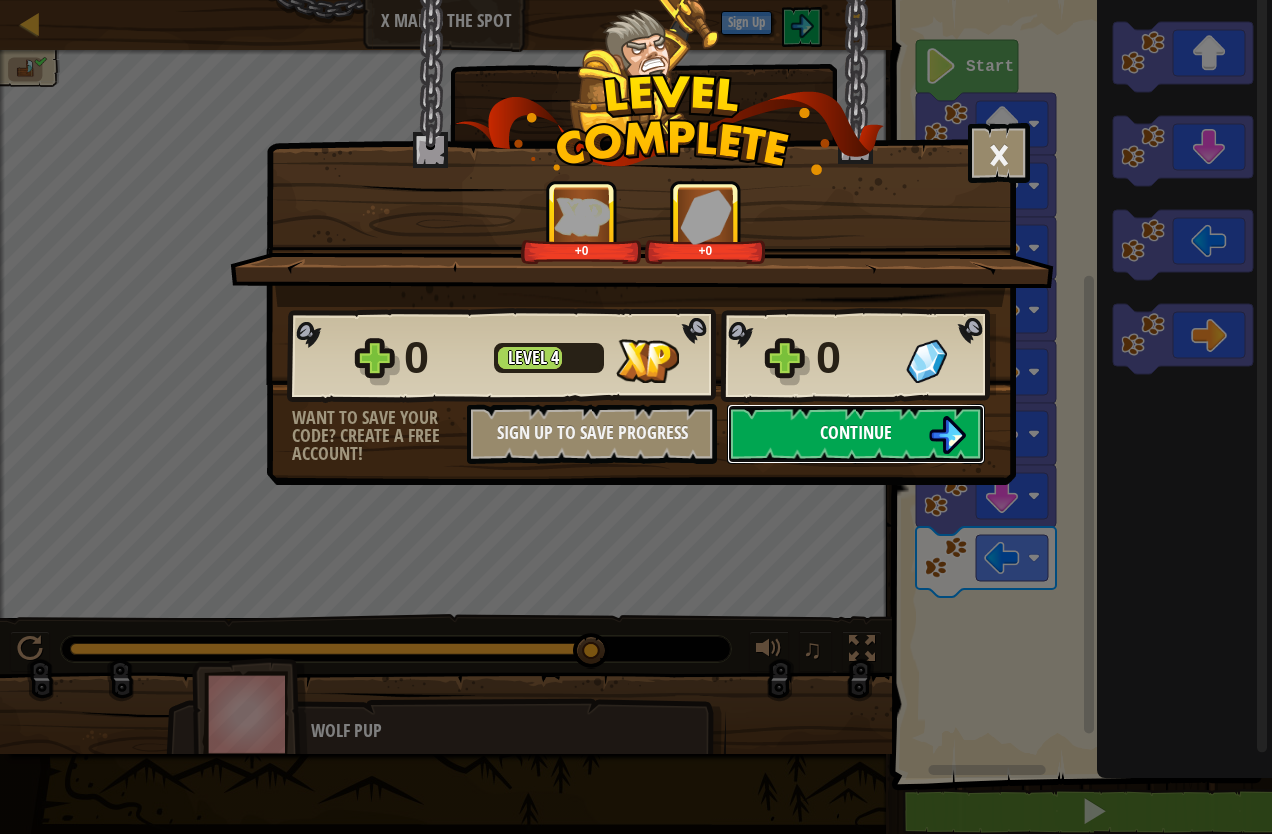 click on "Continue" at bounding box center [856, 432] 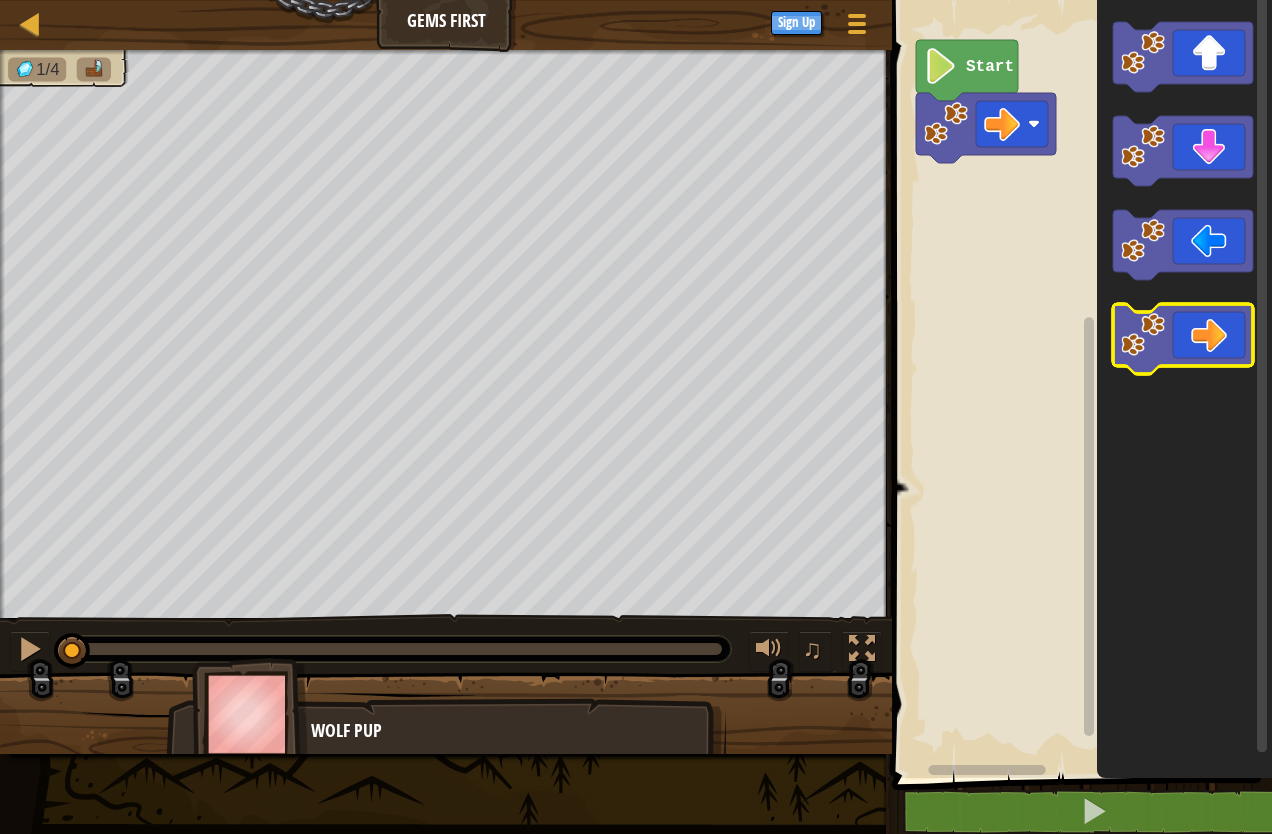 click 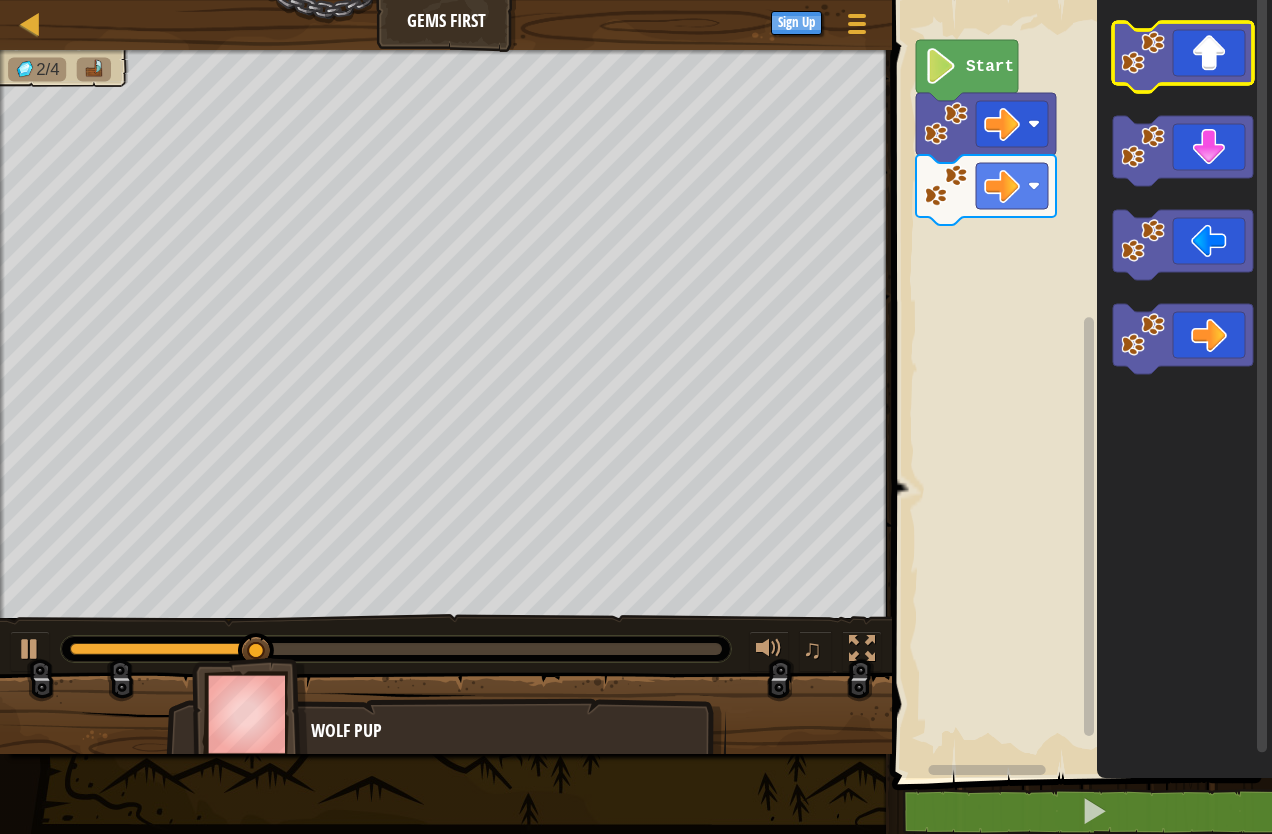 click 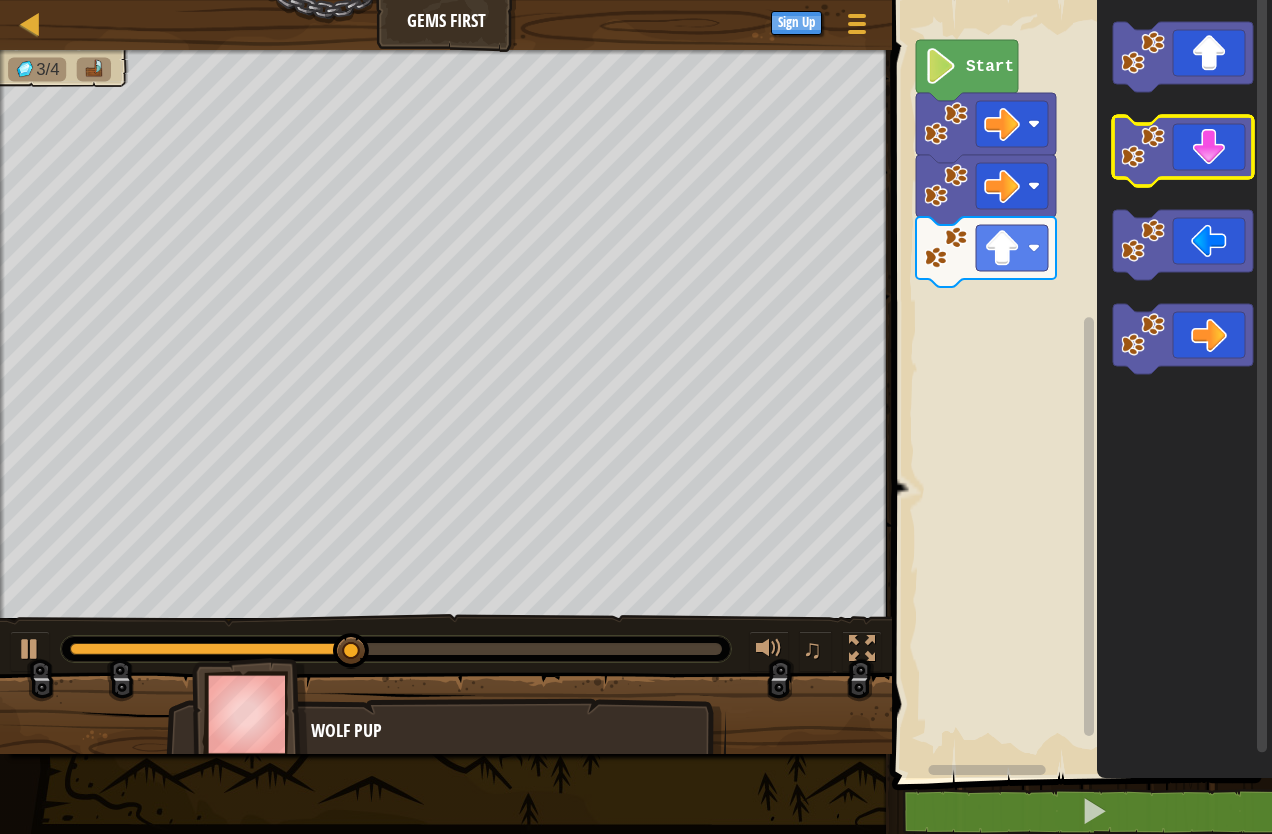 click 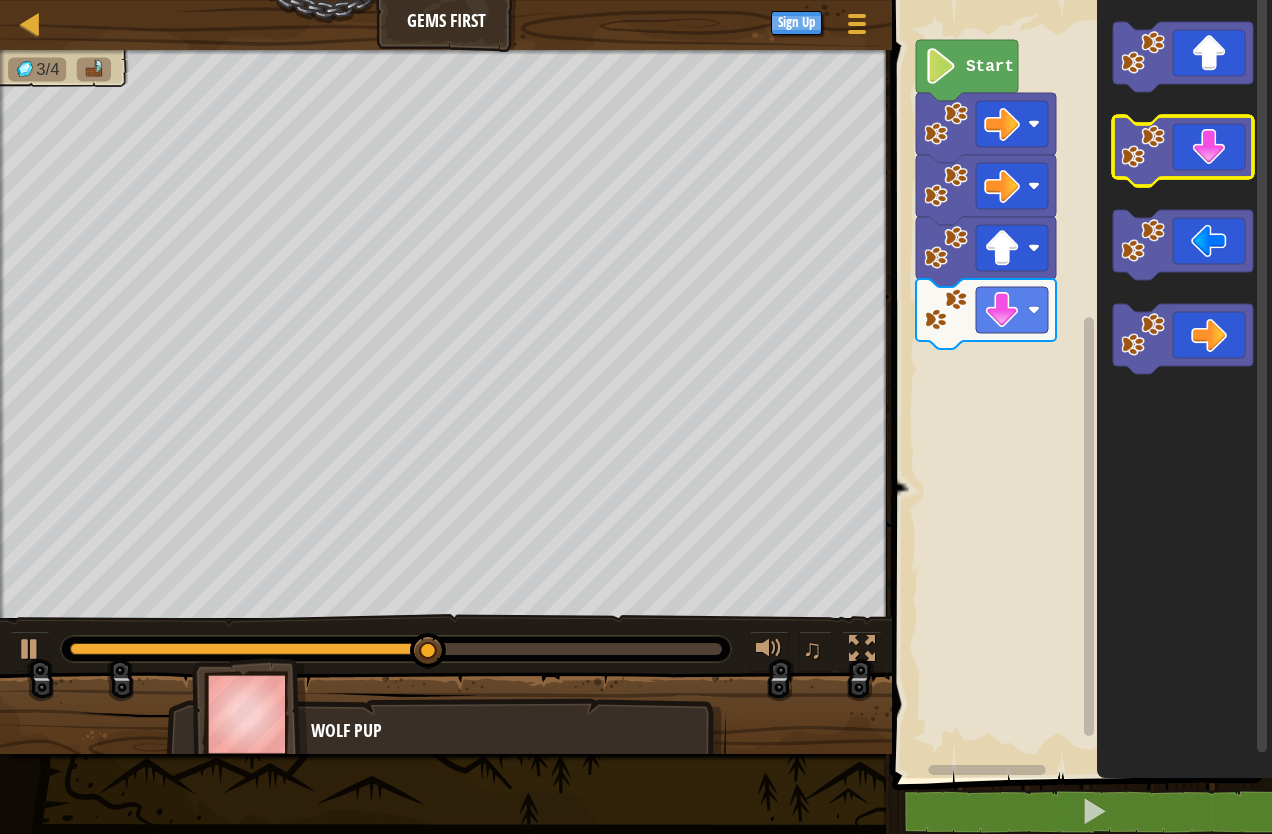 click 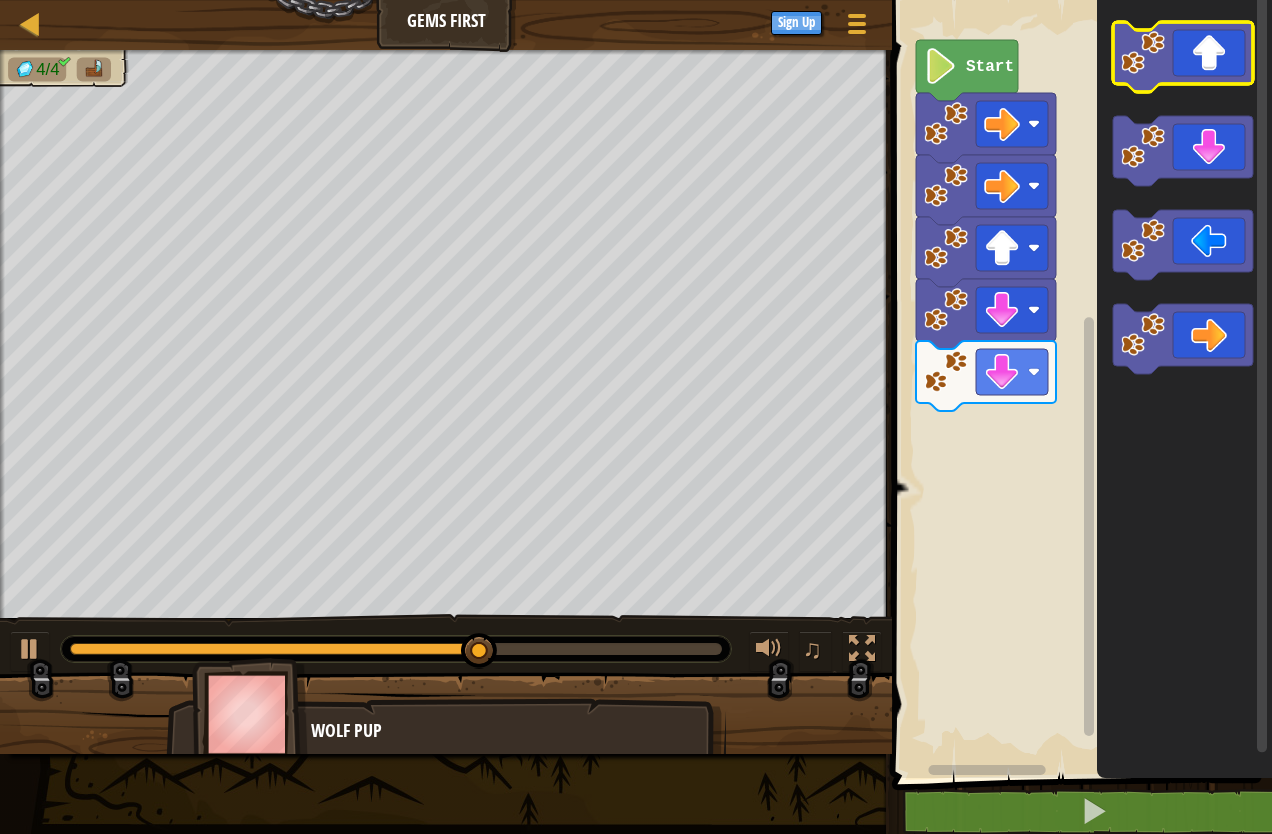 click 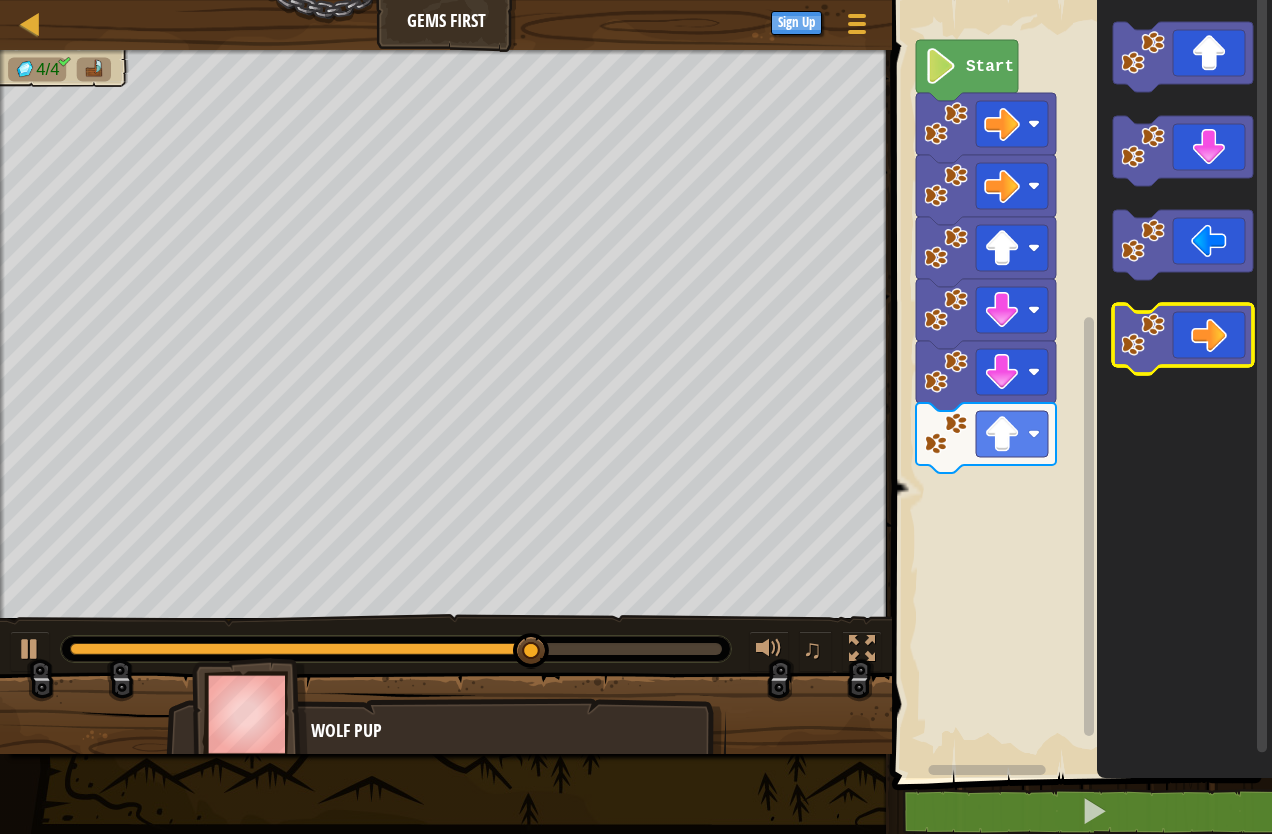 click 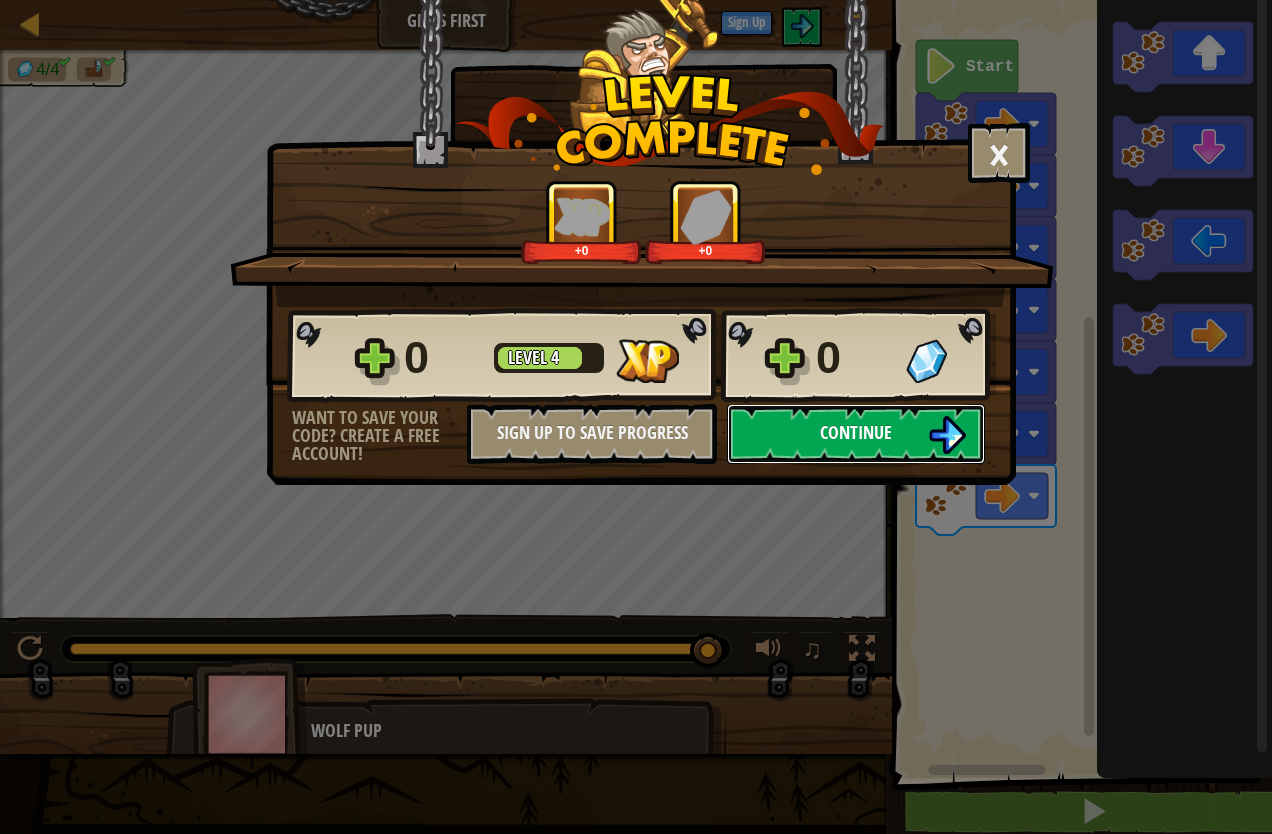 click on "Continue" at bounding box center (856, 432) 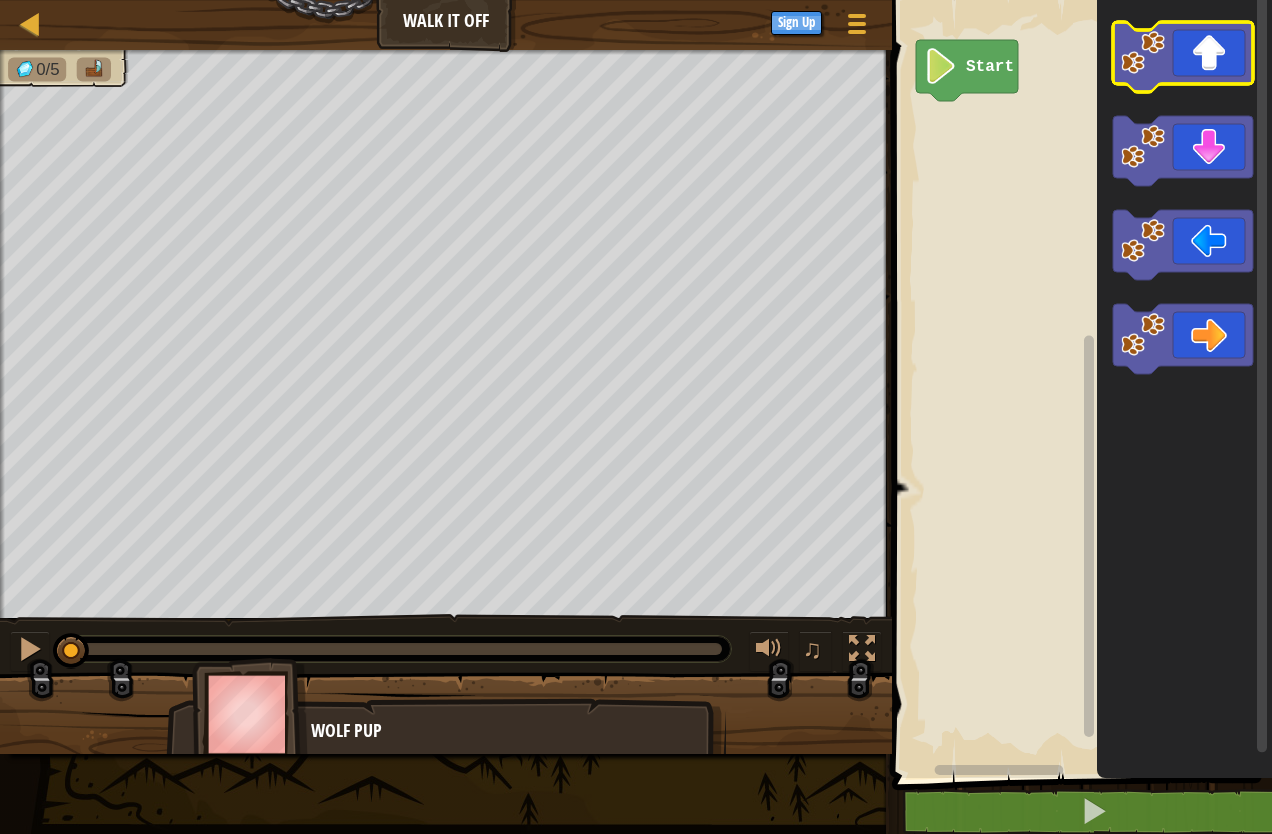 click 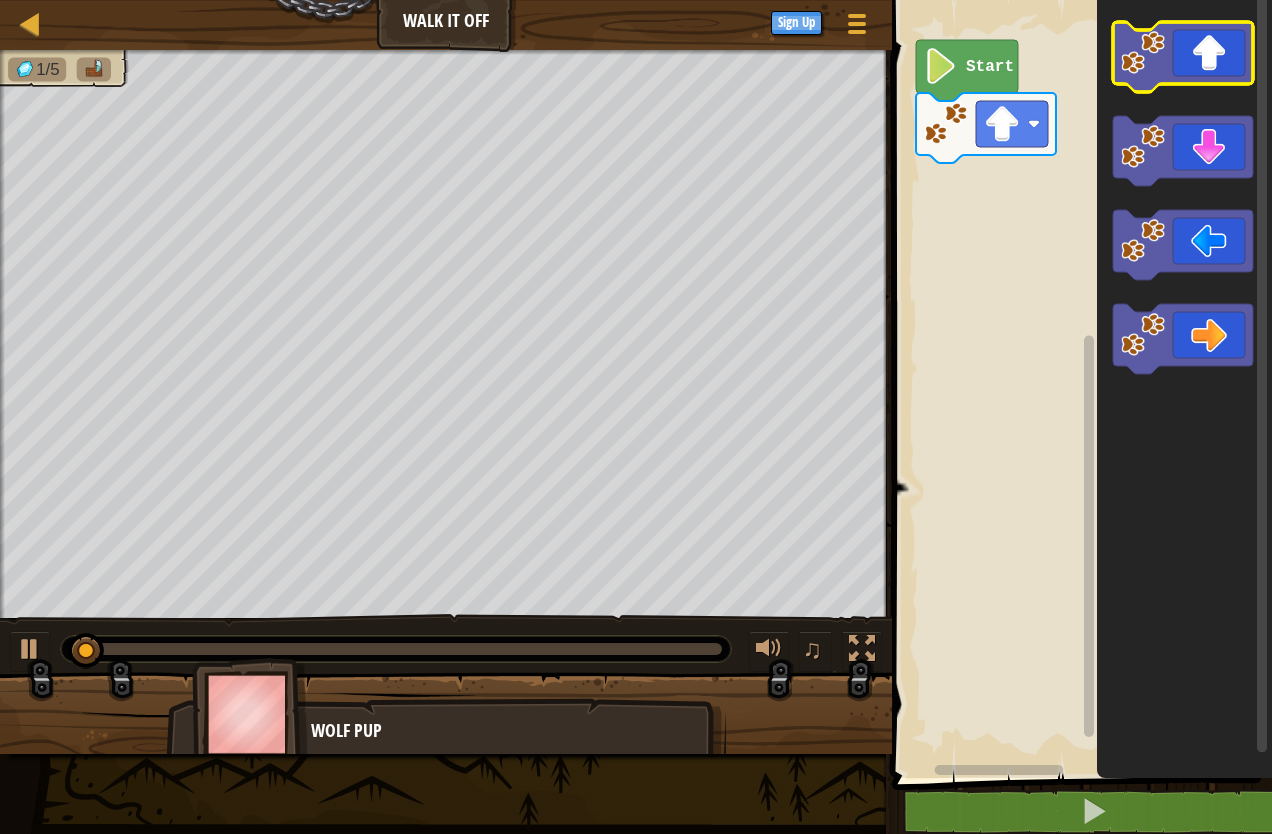 click 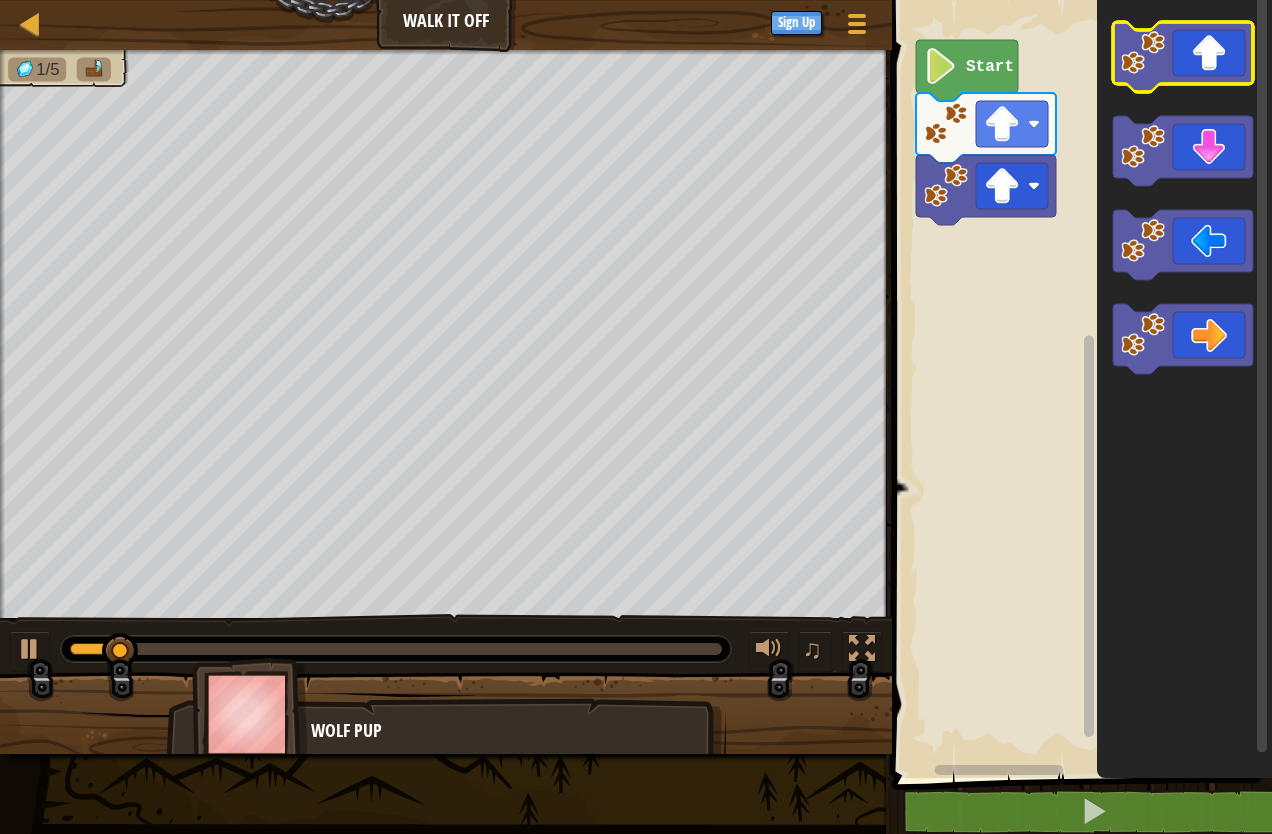click 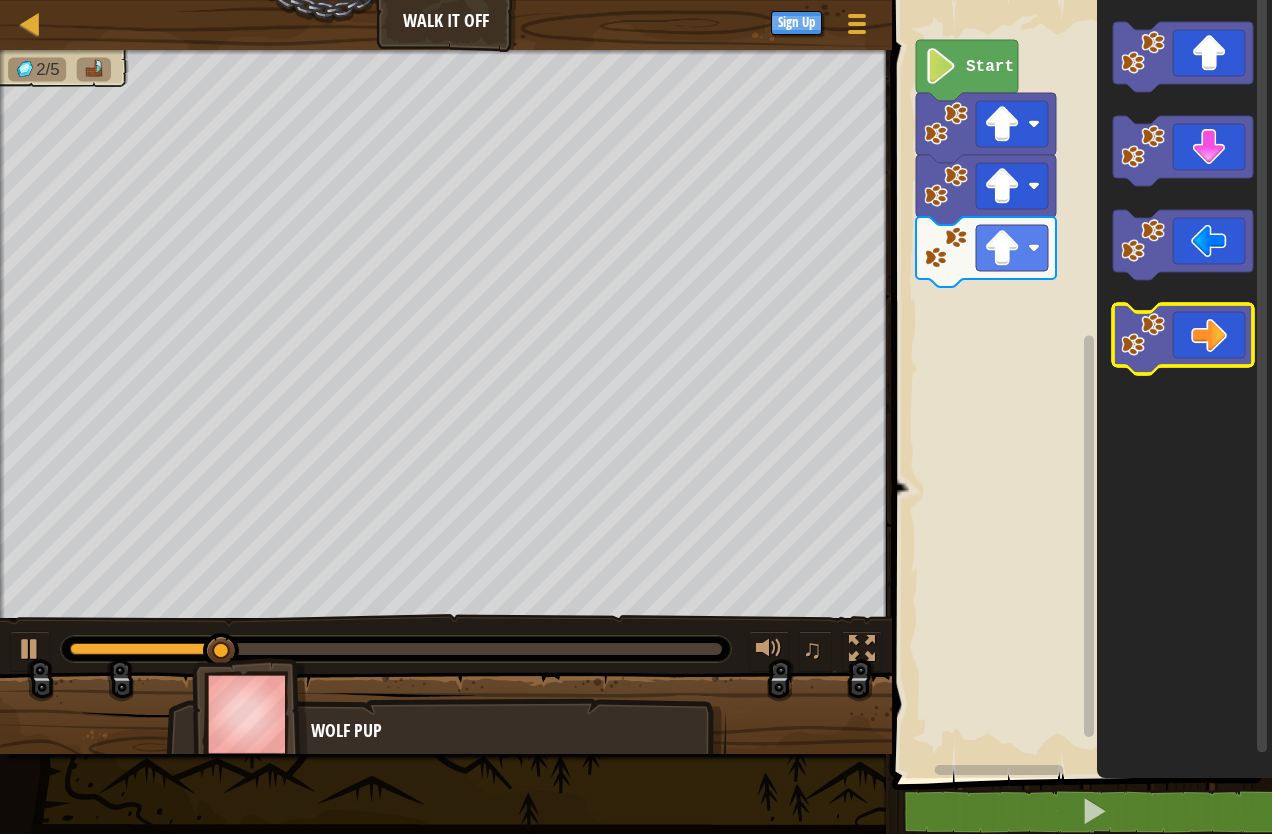 click 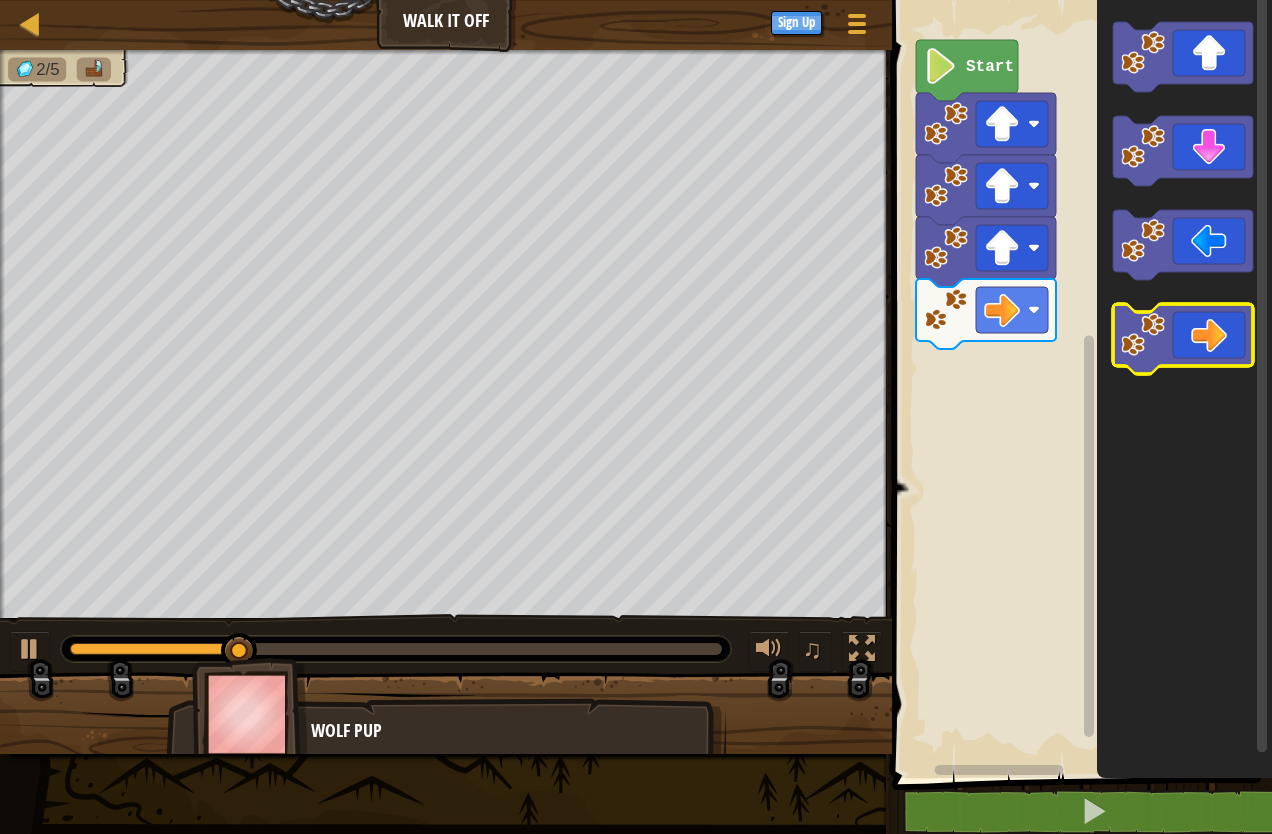 click 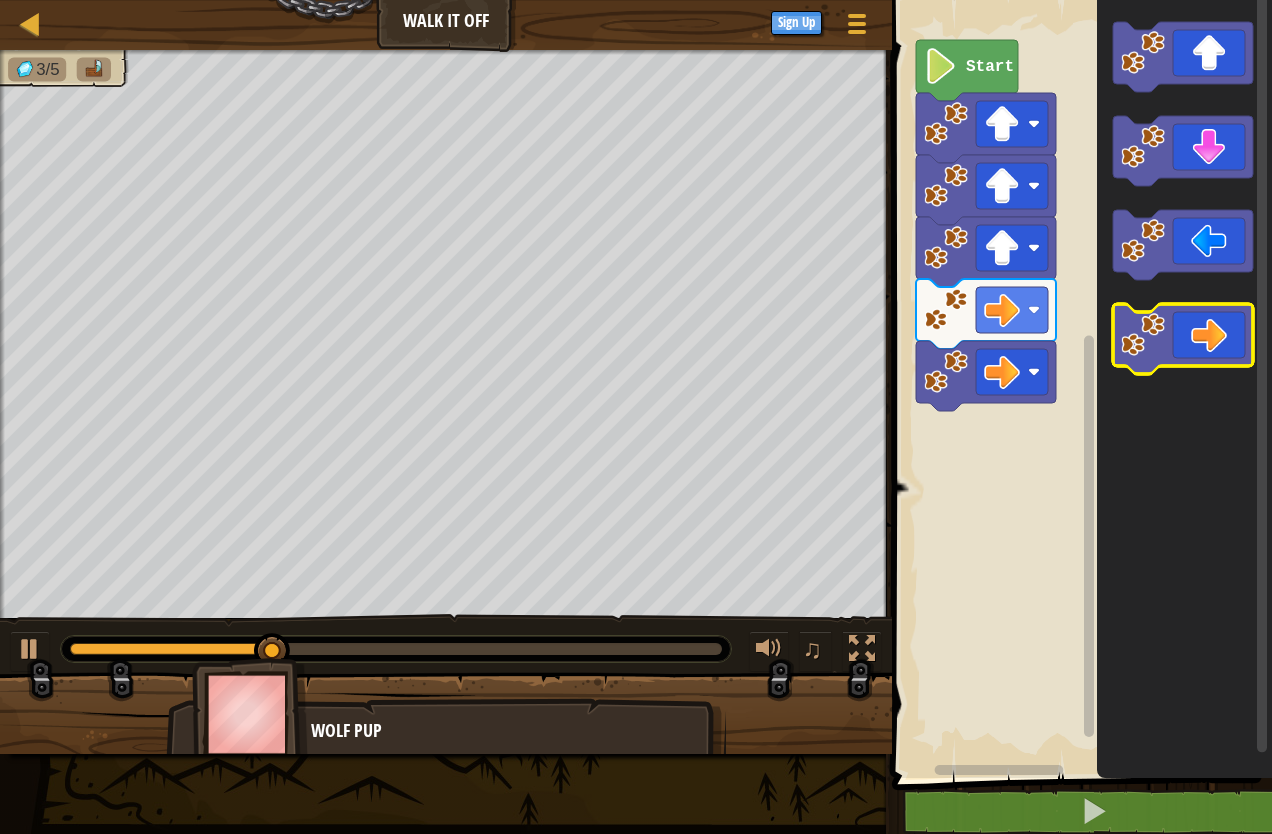 click 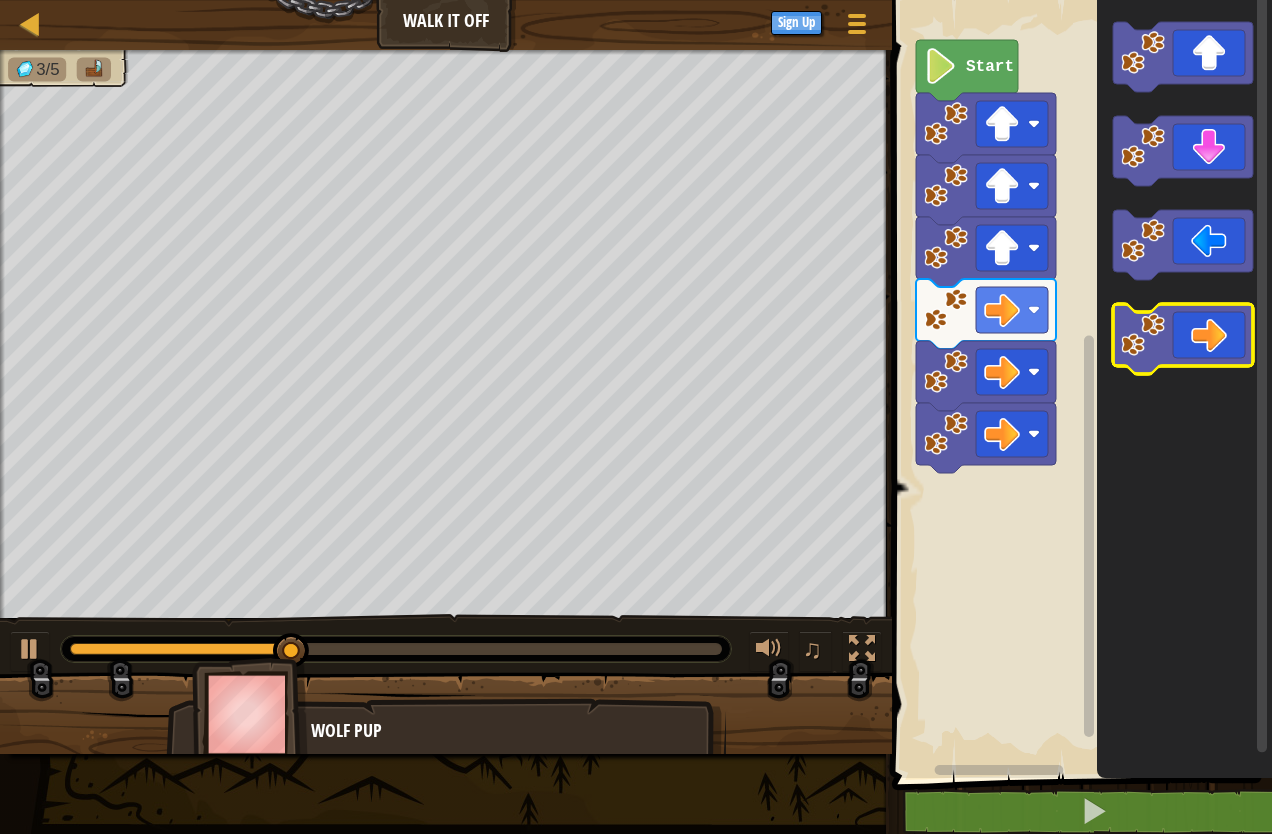 click 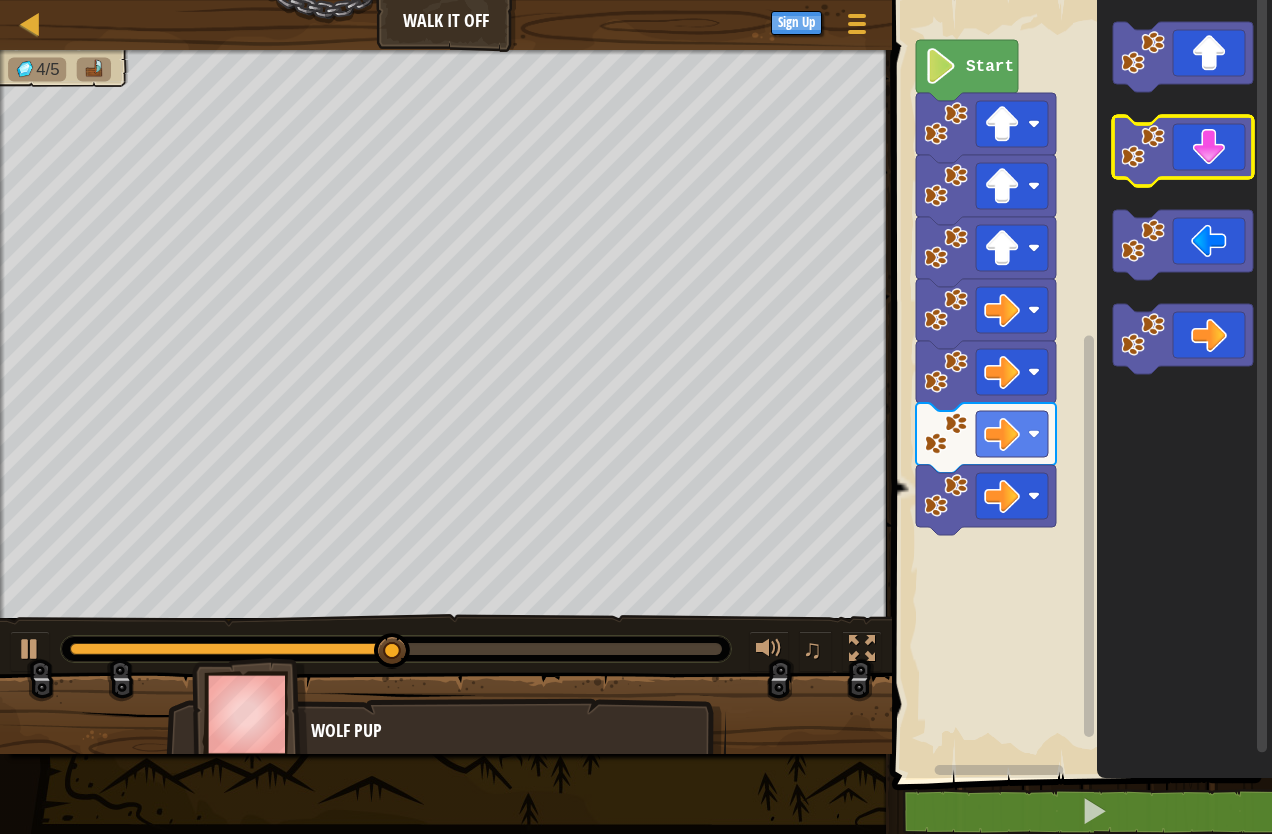 click 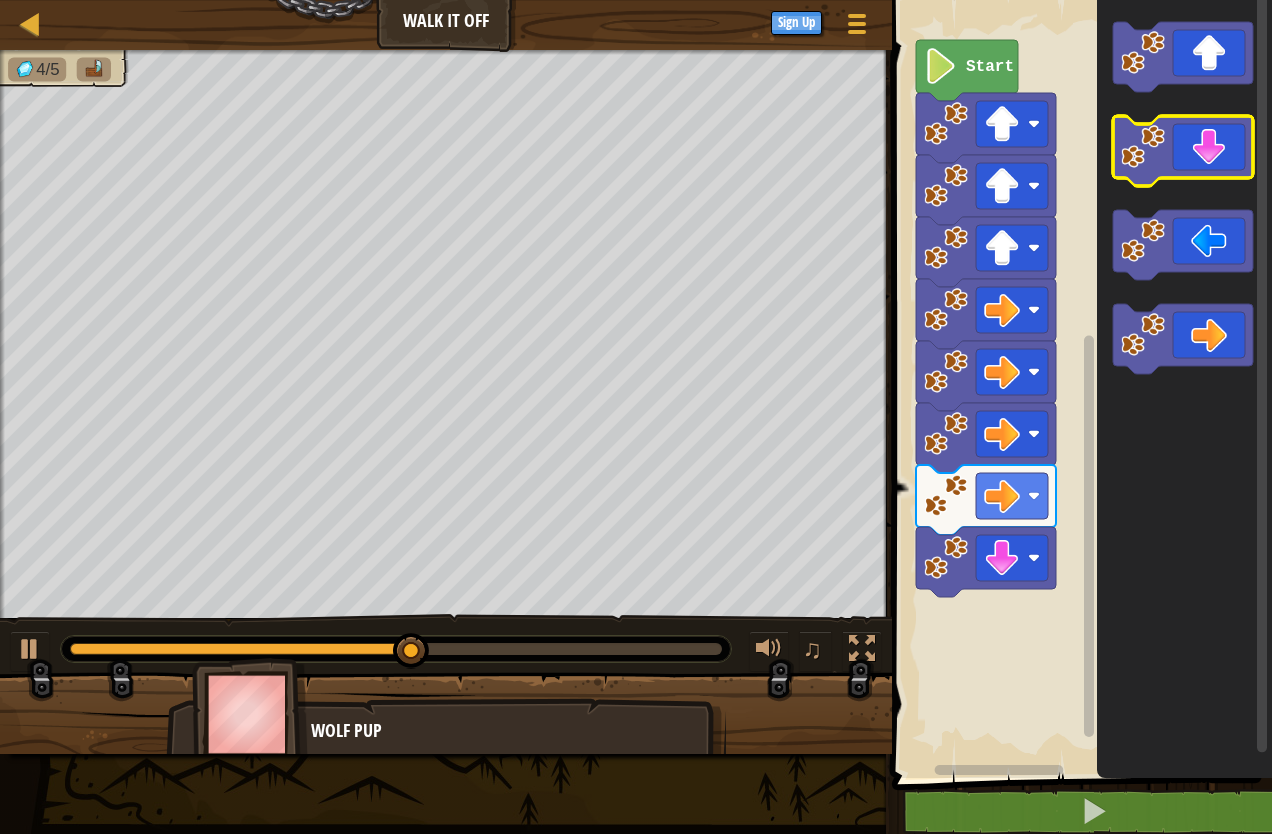 click 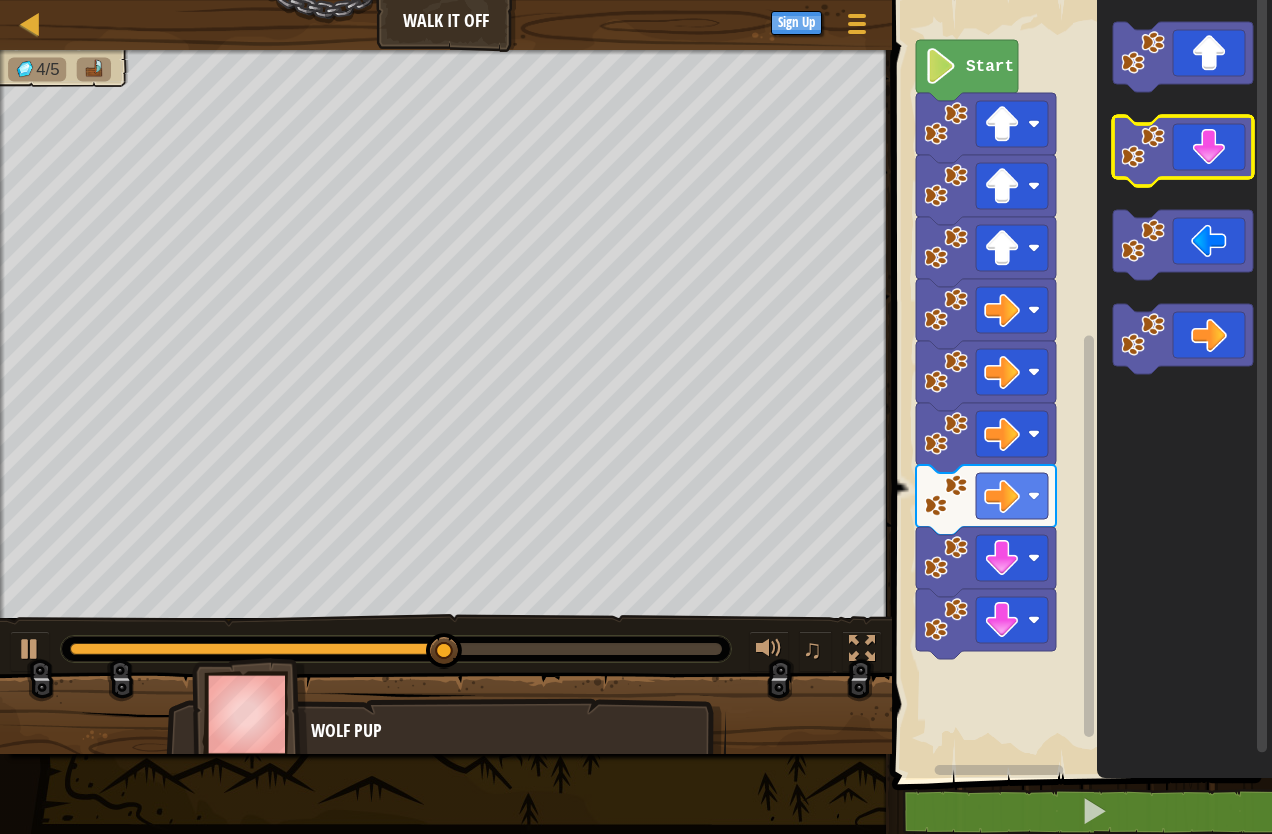 click 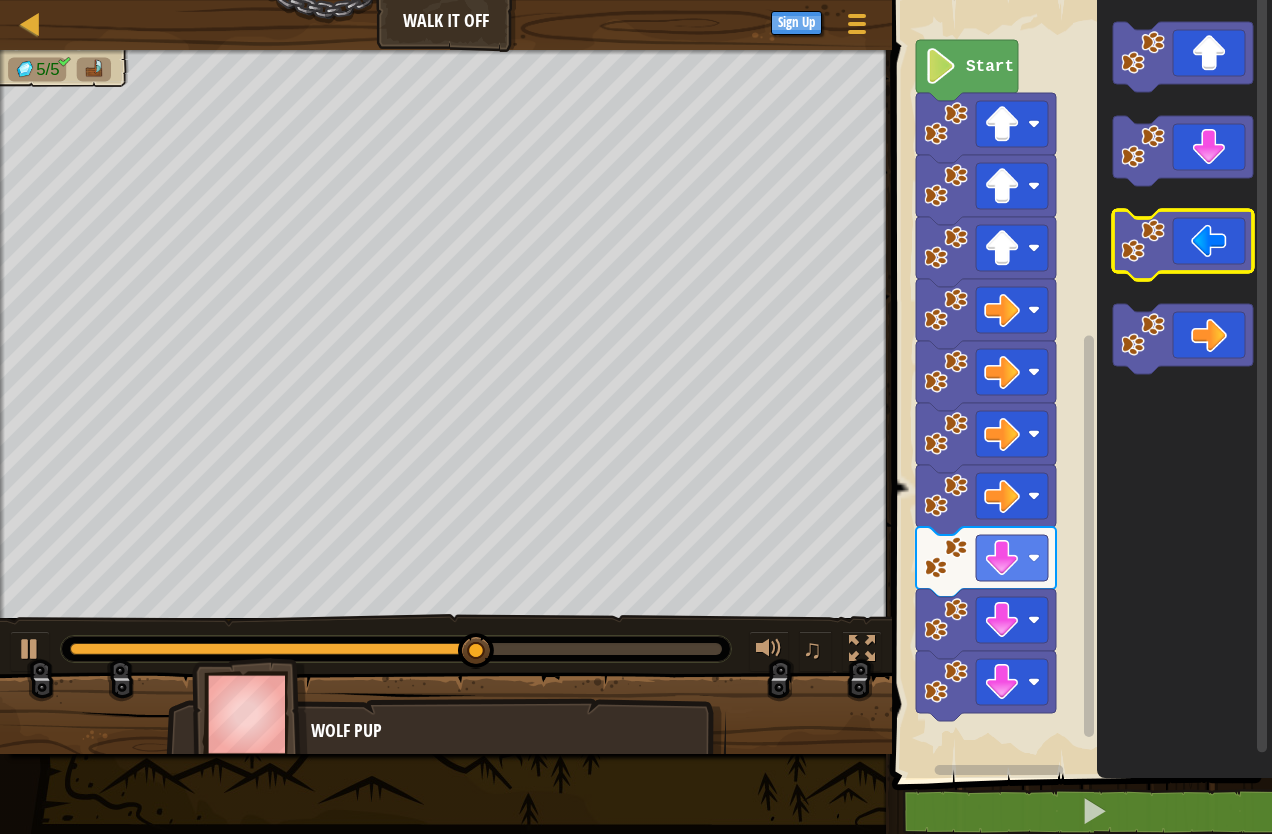 click 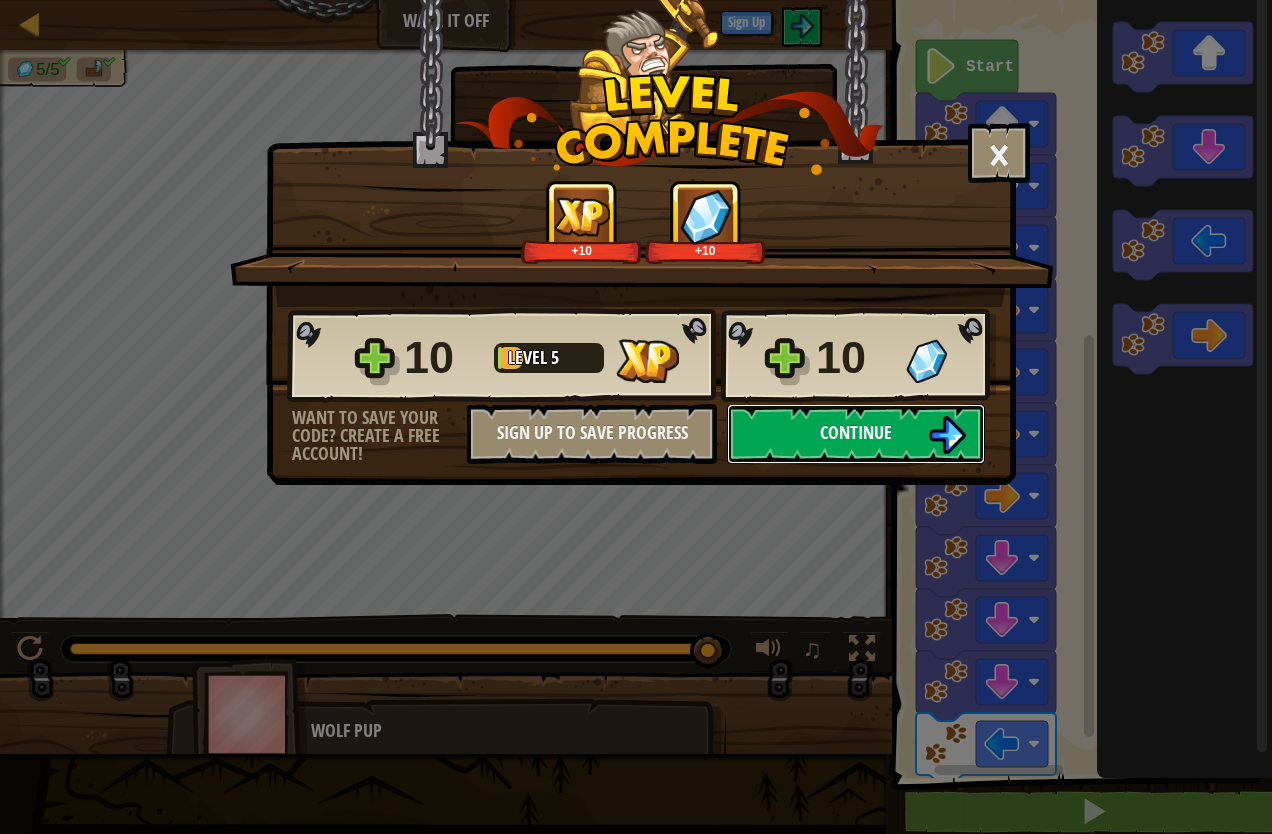 click on "Continue" at bounding box center [856, 434] 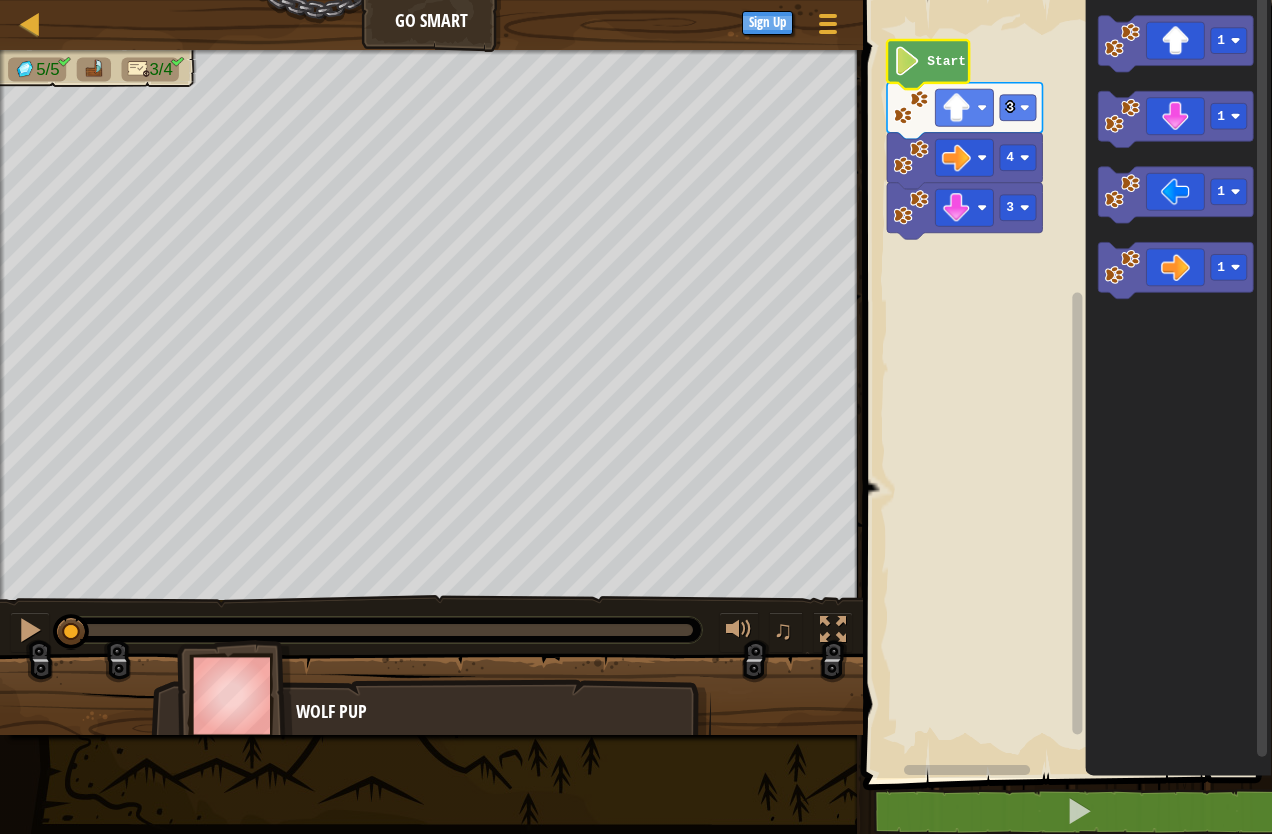 click 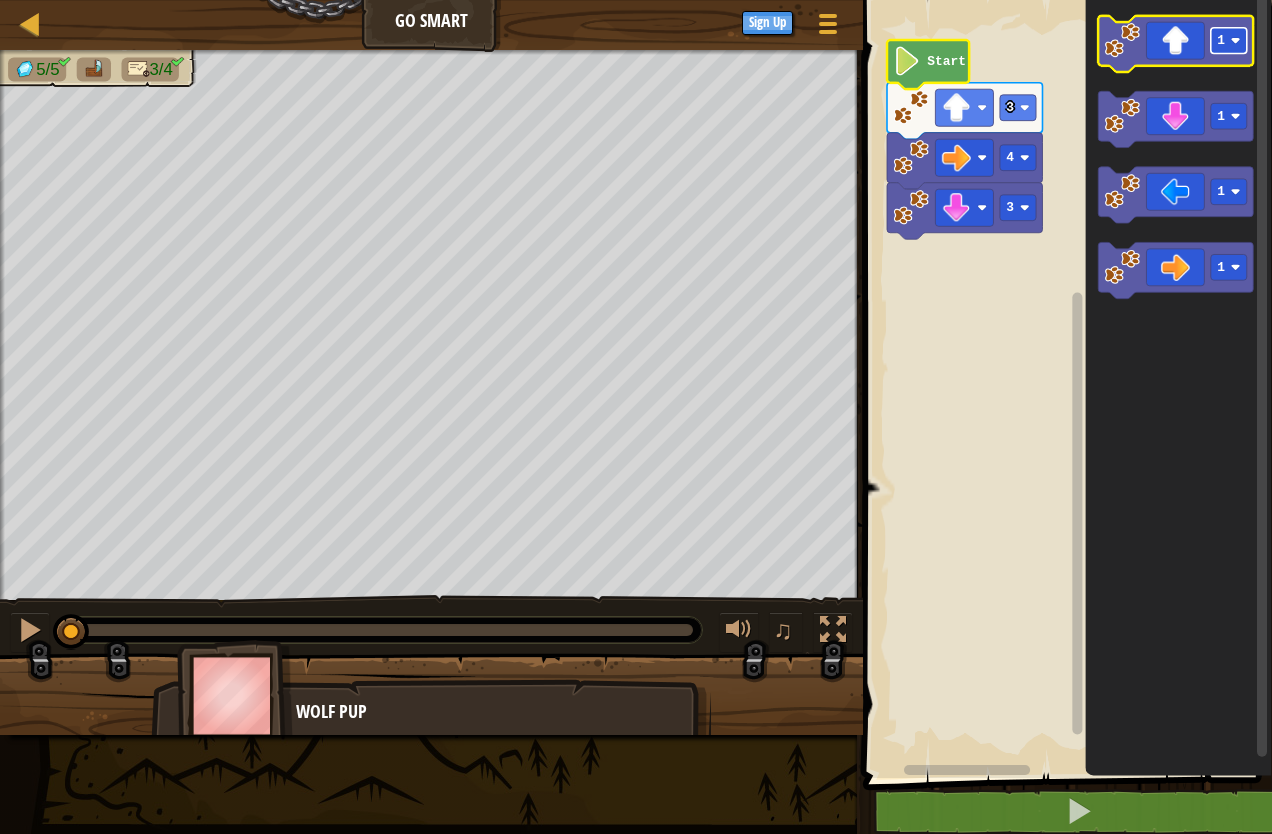 click 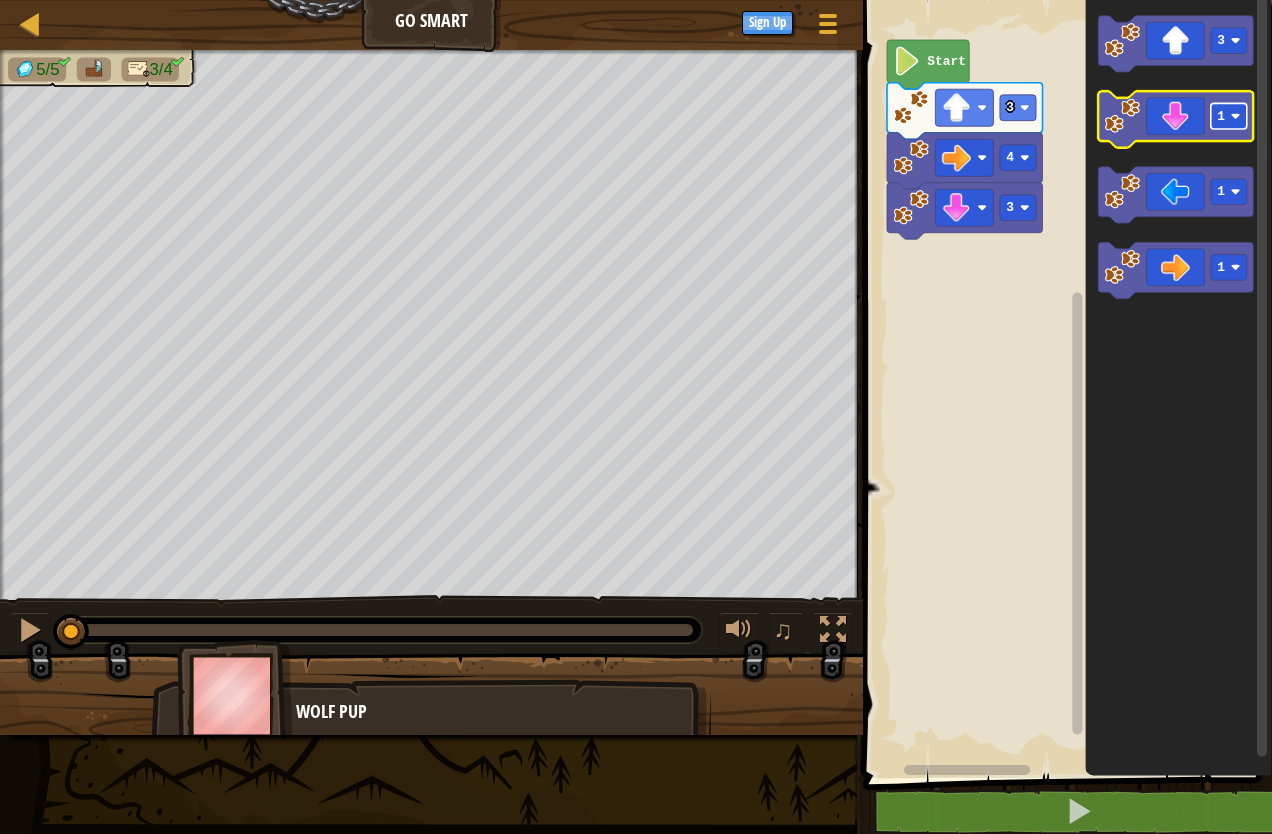 click 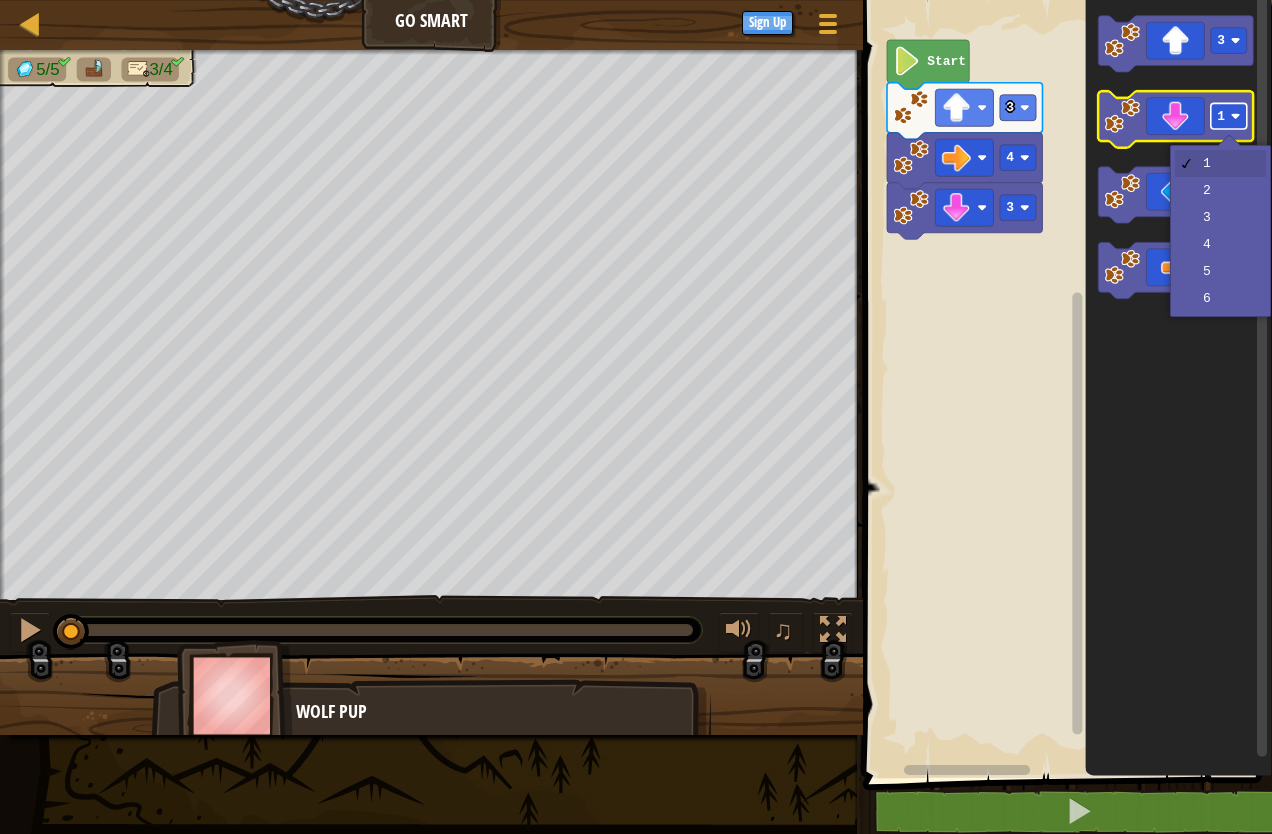 click 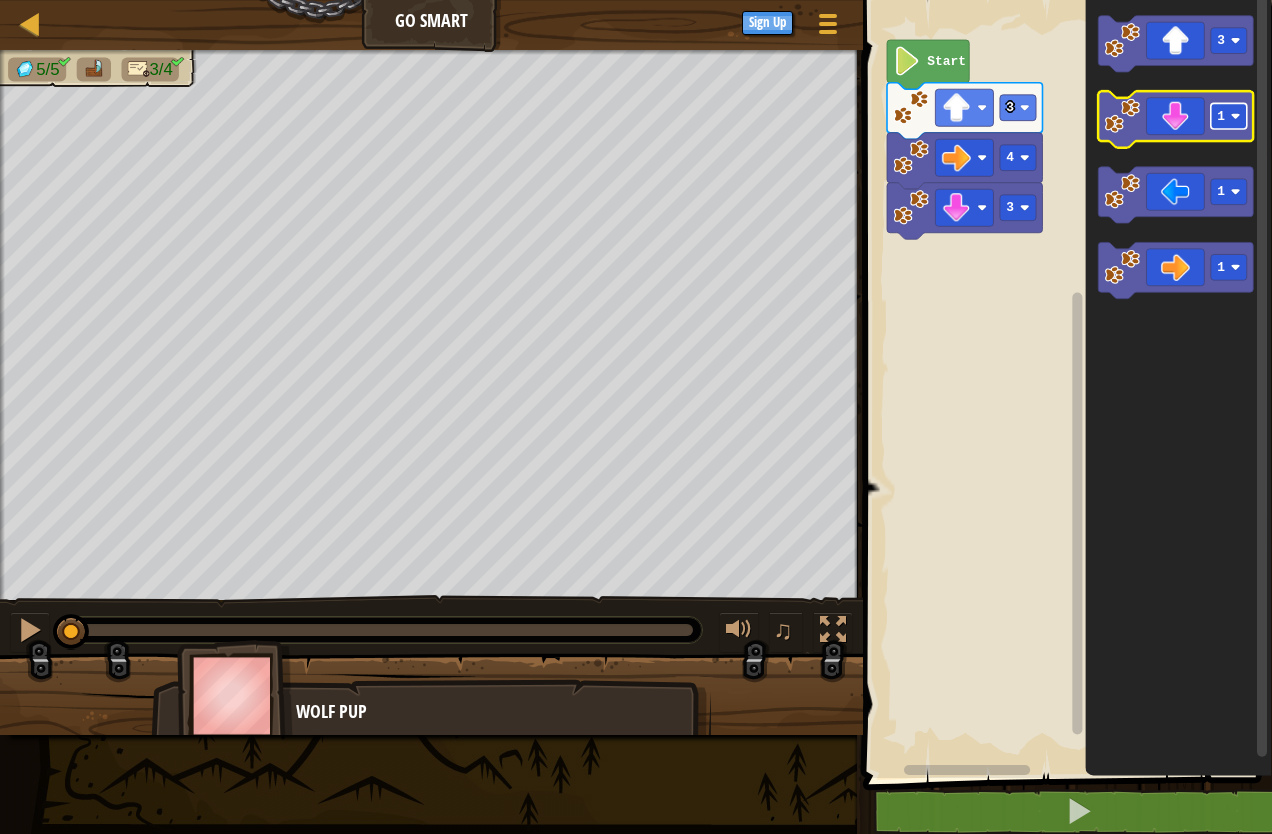 click 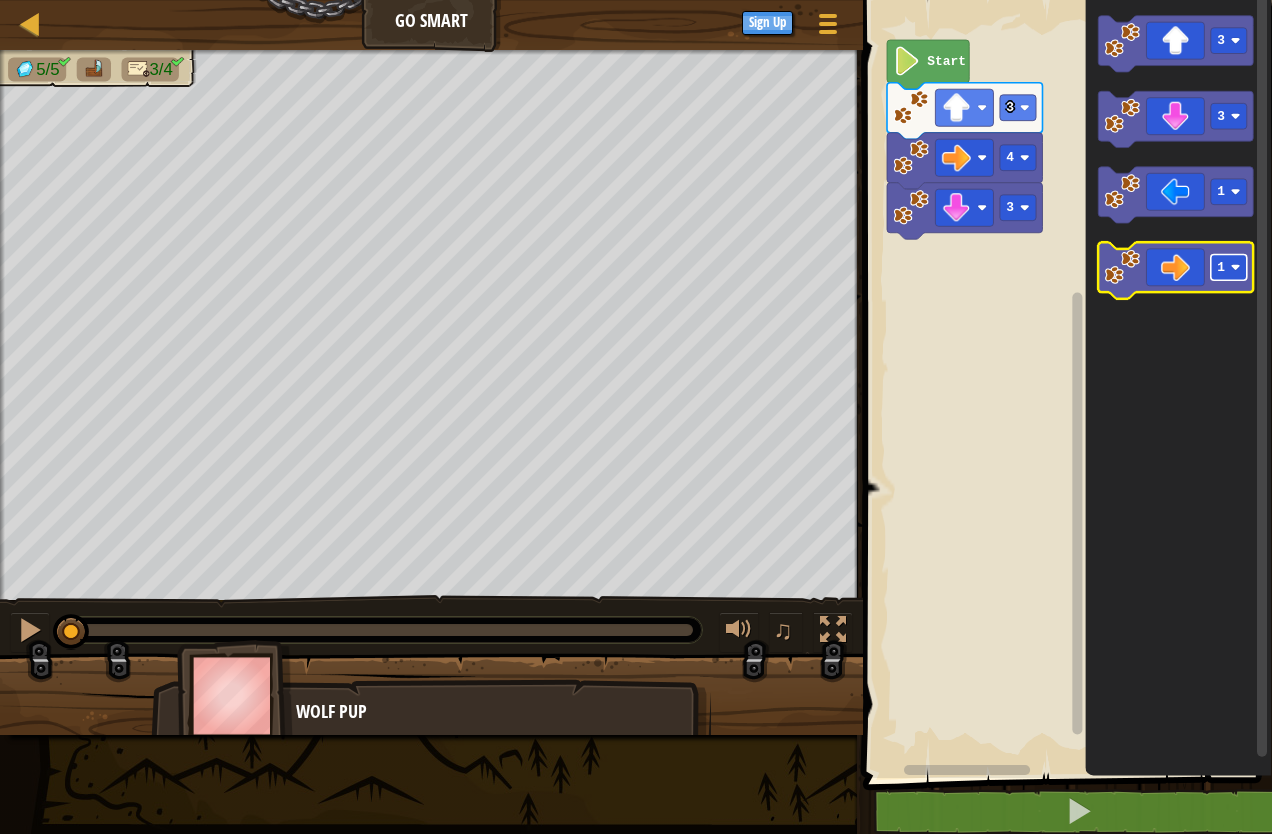 click on "1" 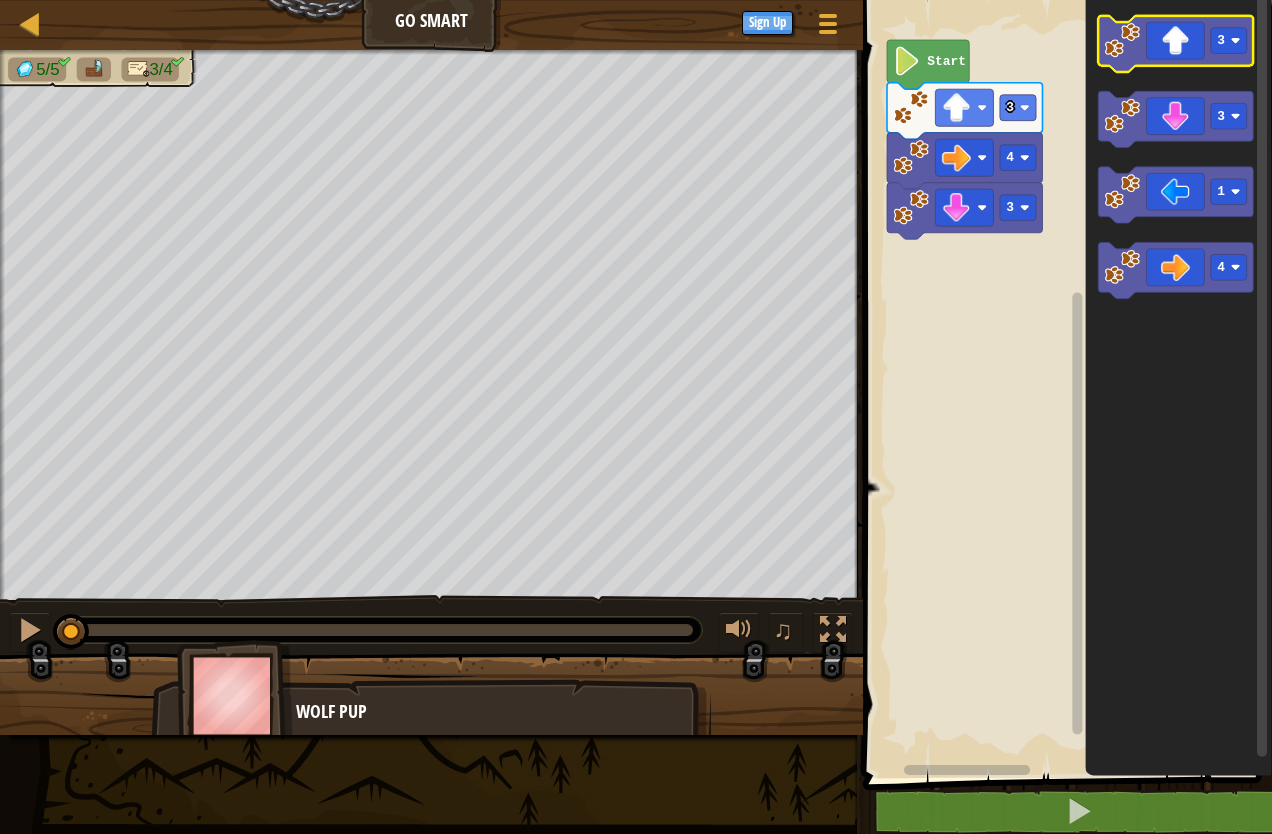 click 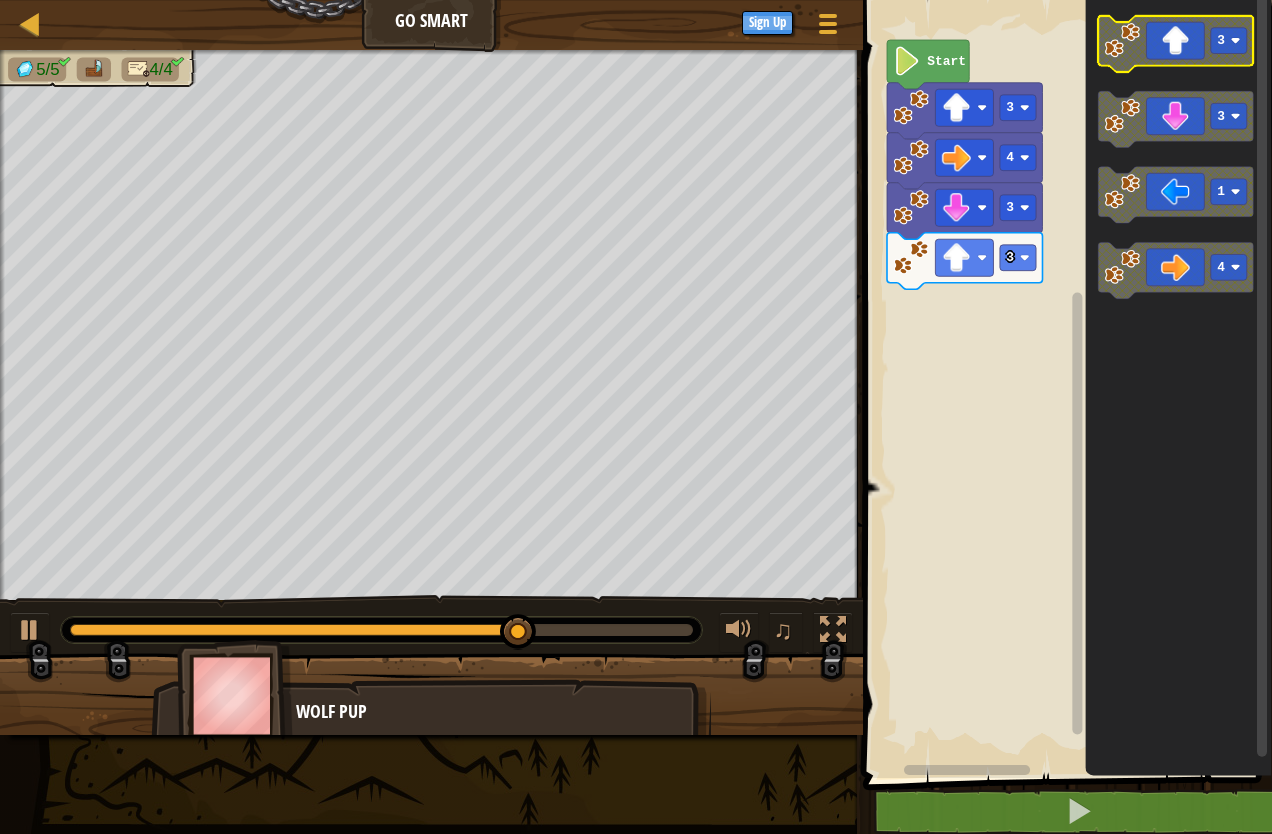 click 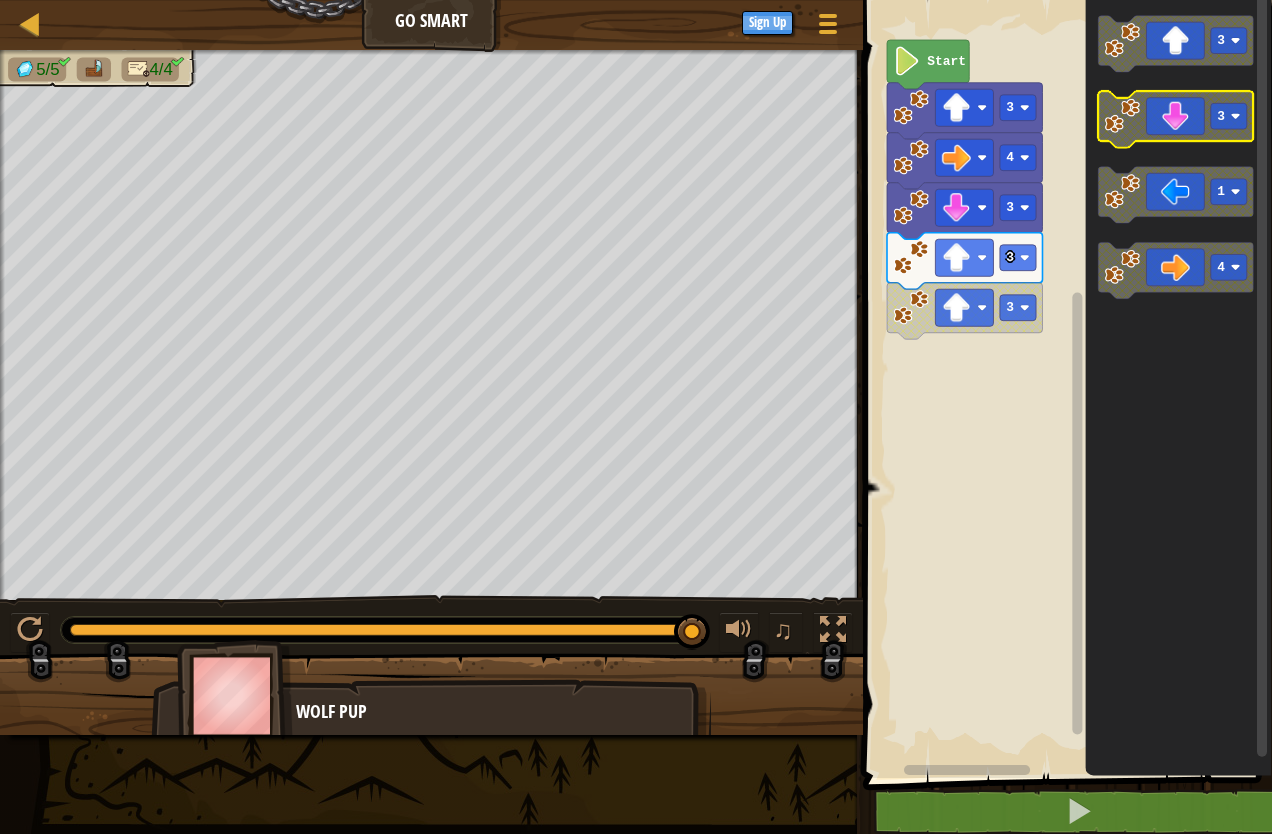 click 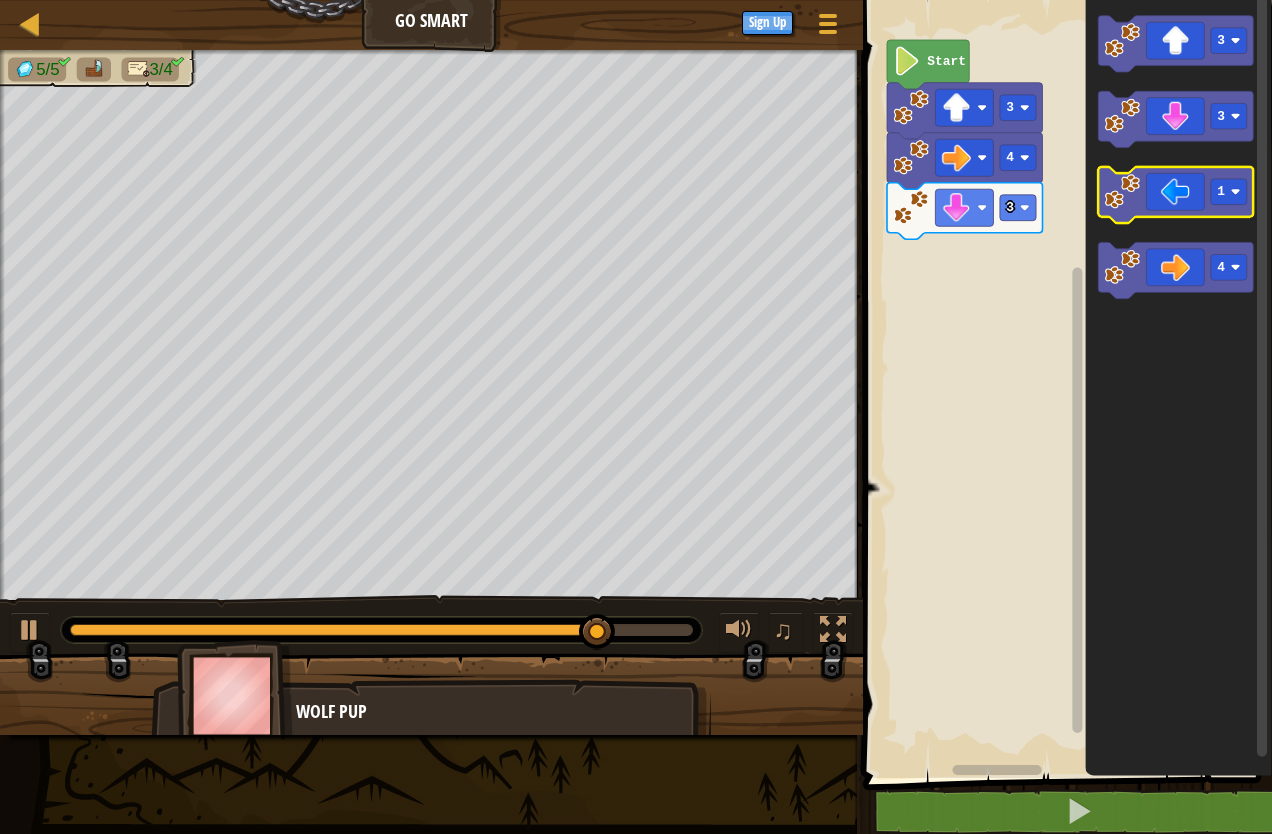 click 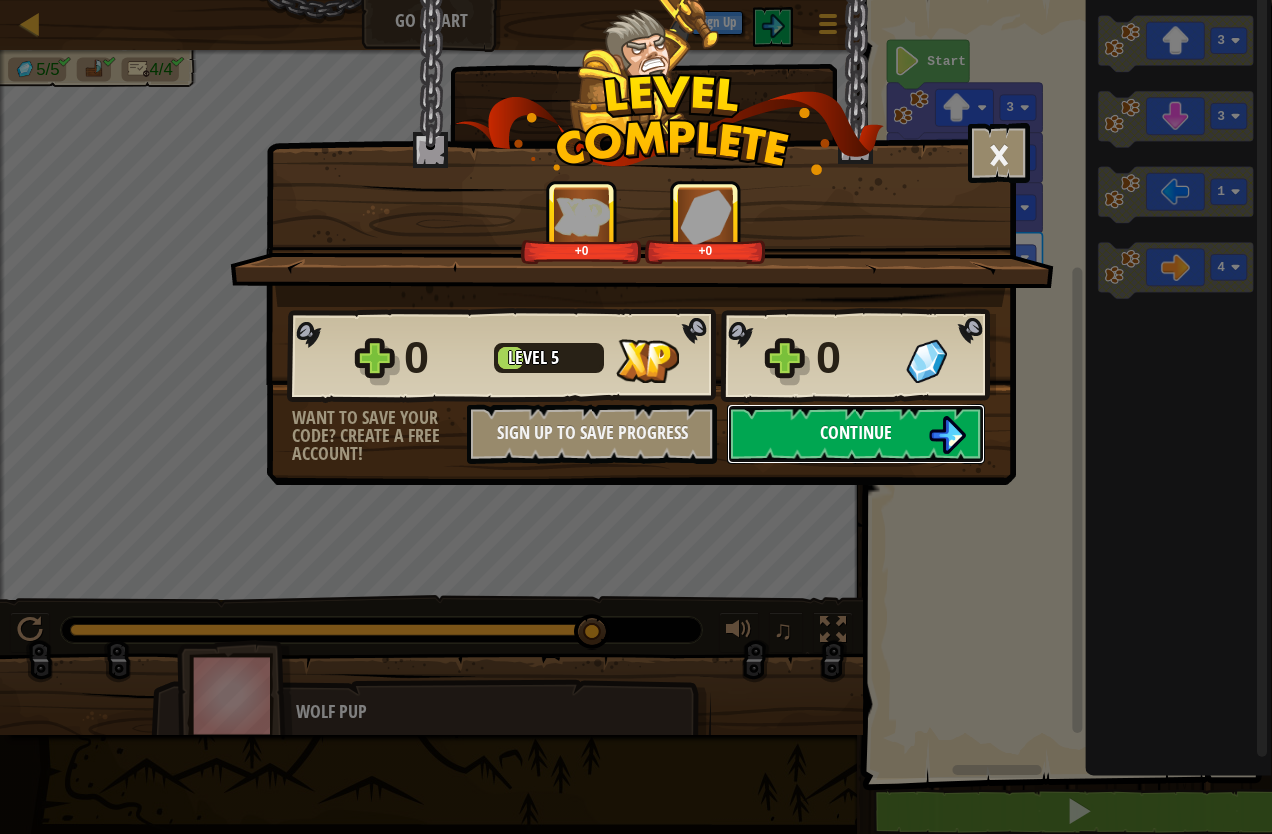 click on "Continue" at bounding box center [856, 432] 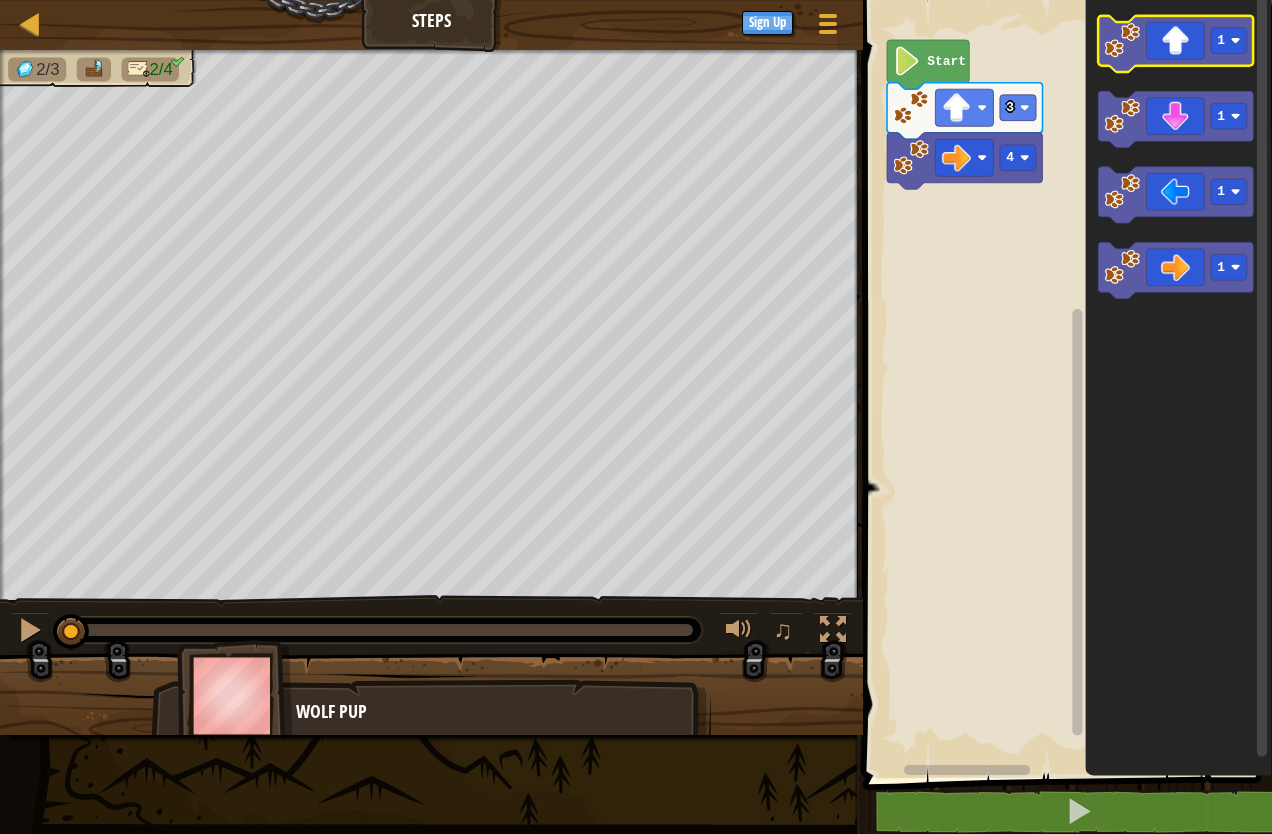 click 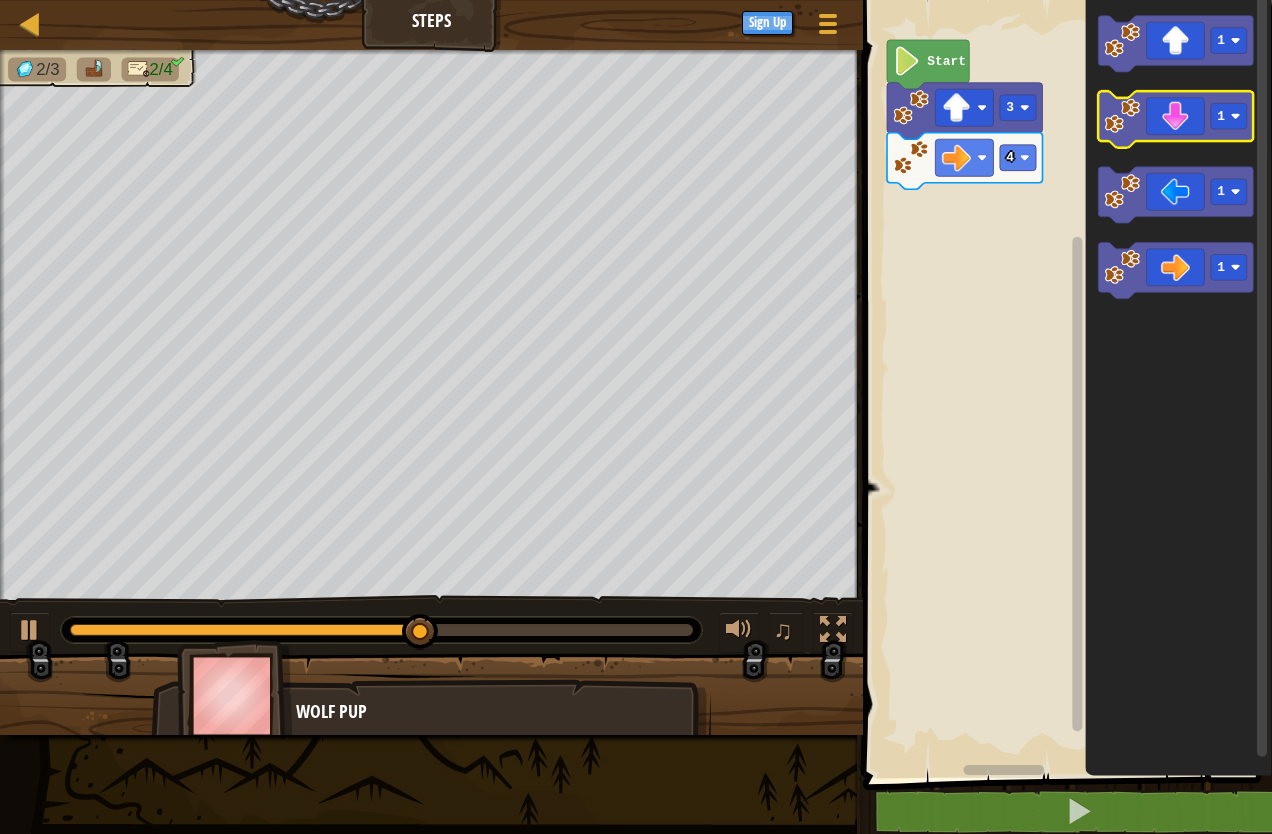 click 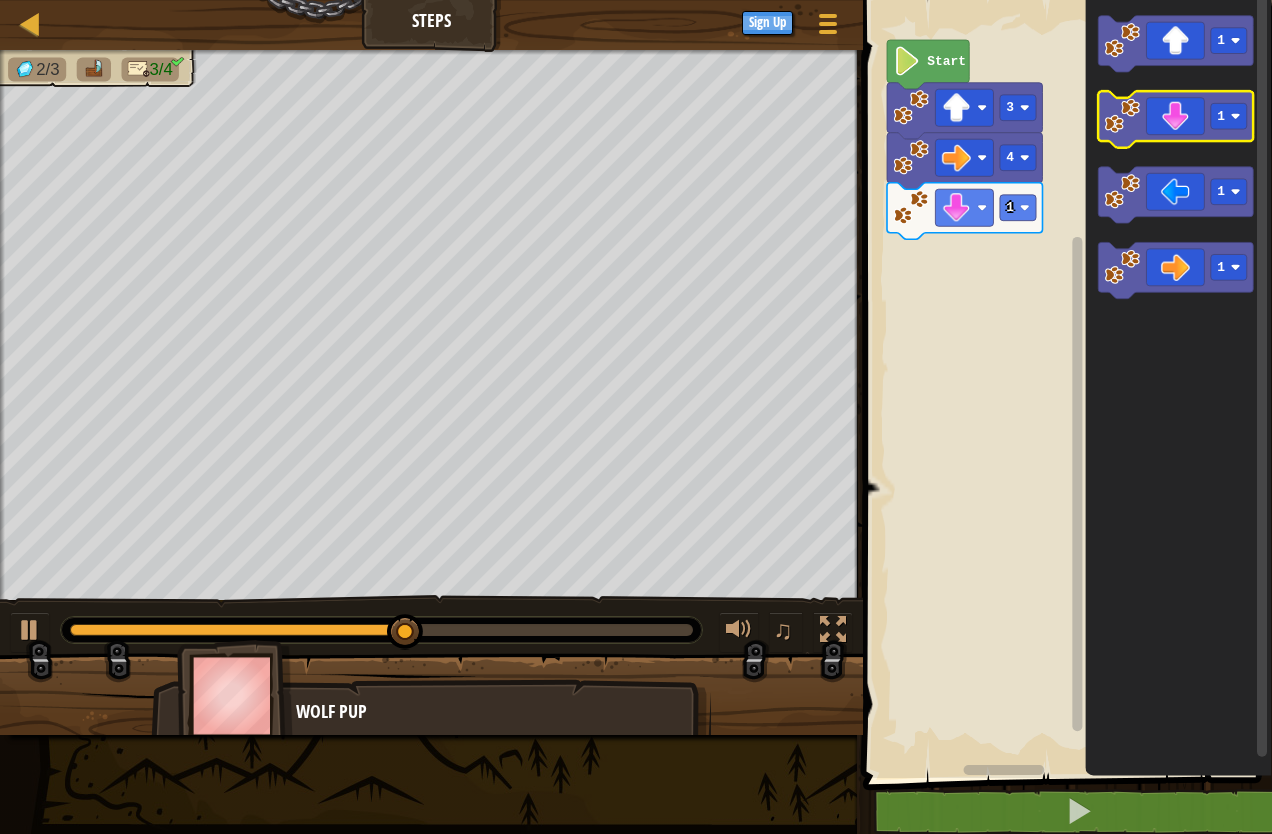 click 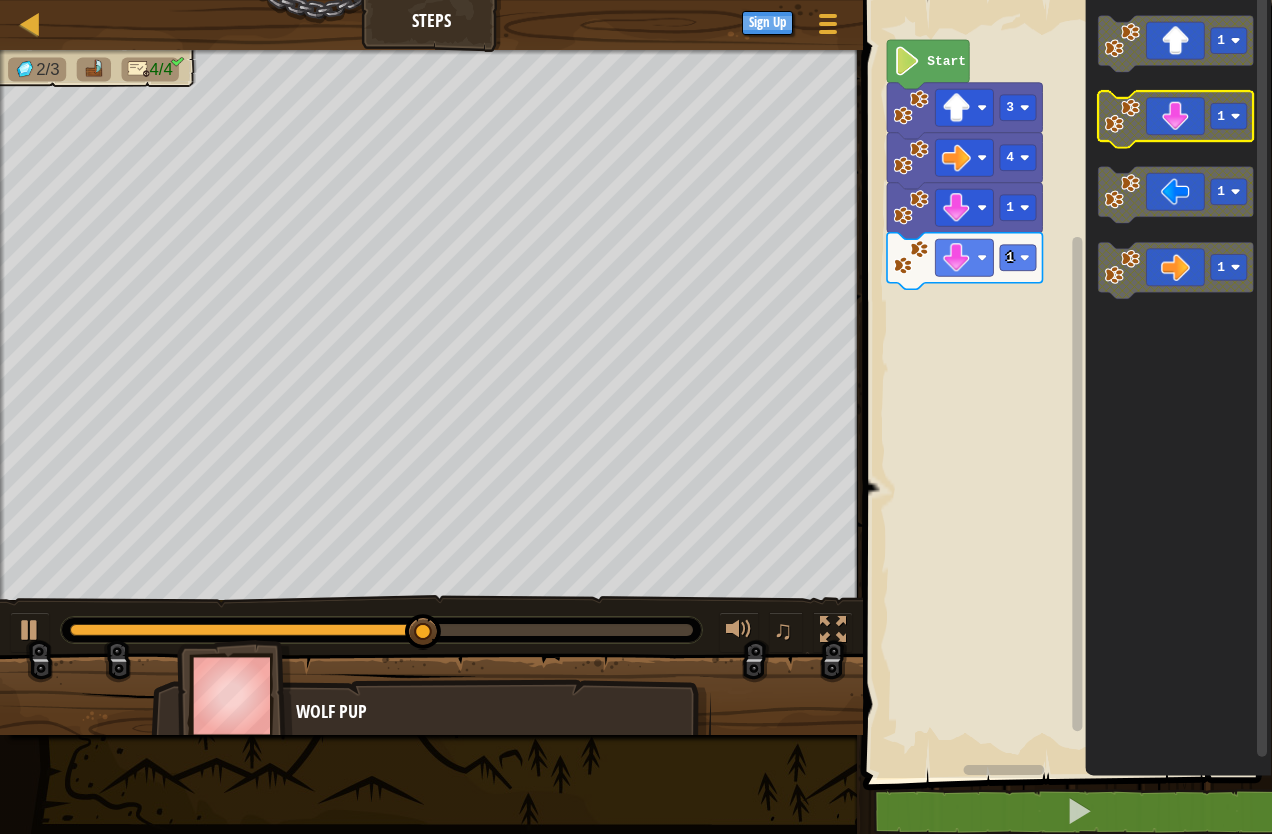 click 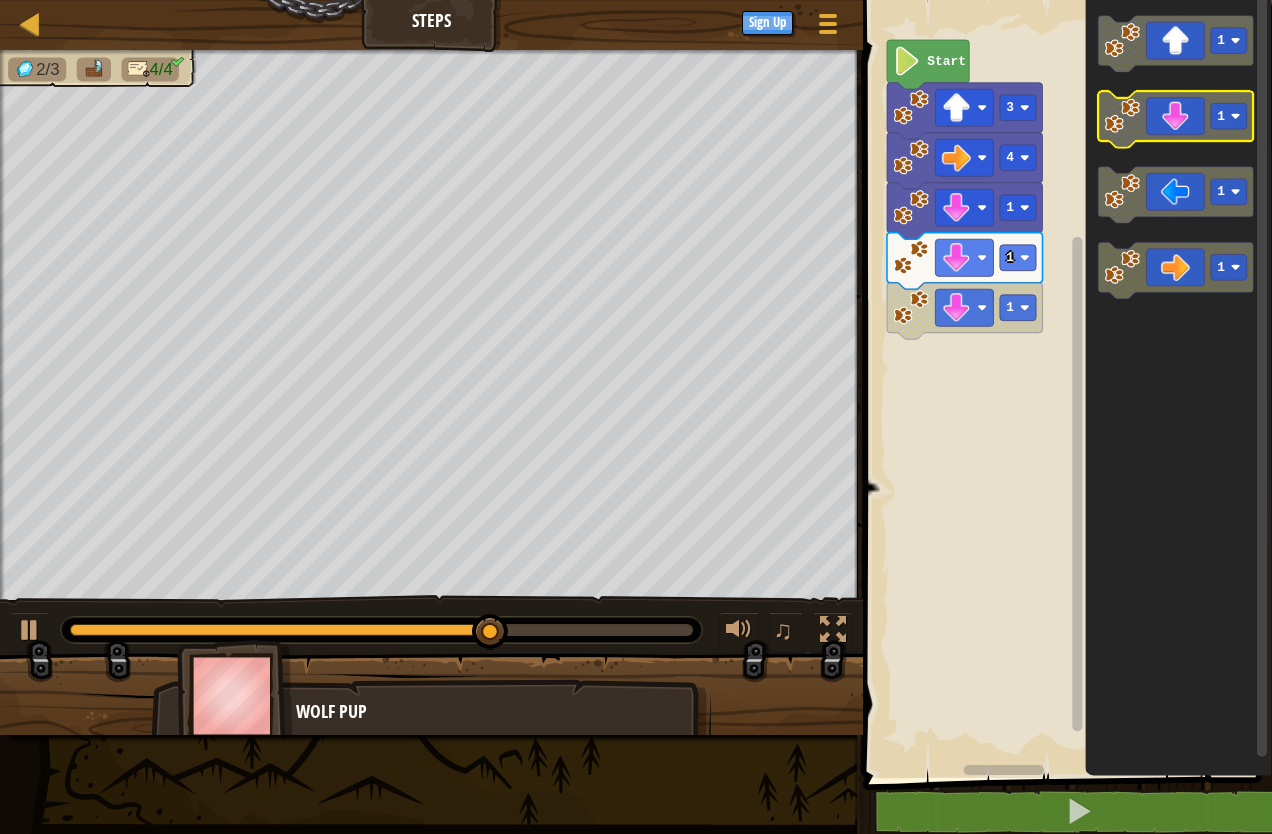 click 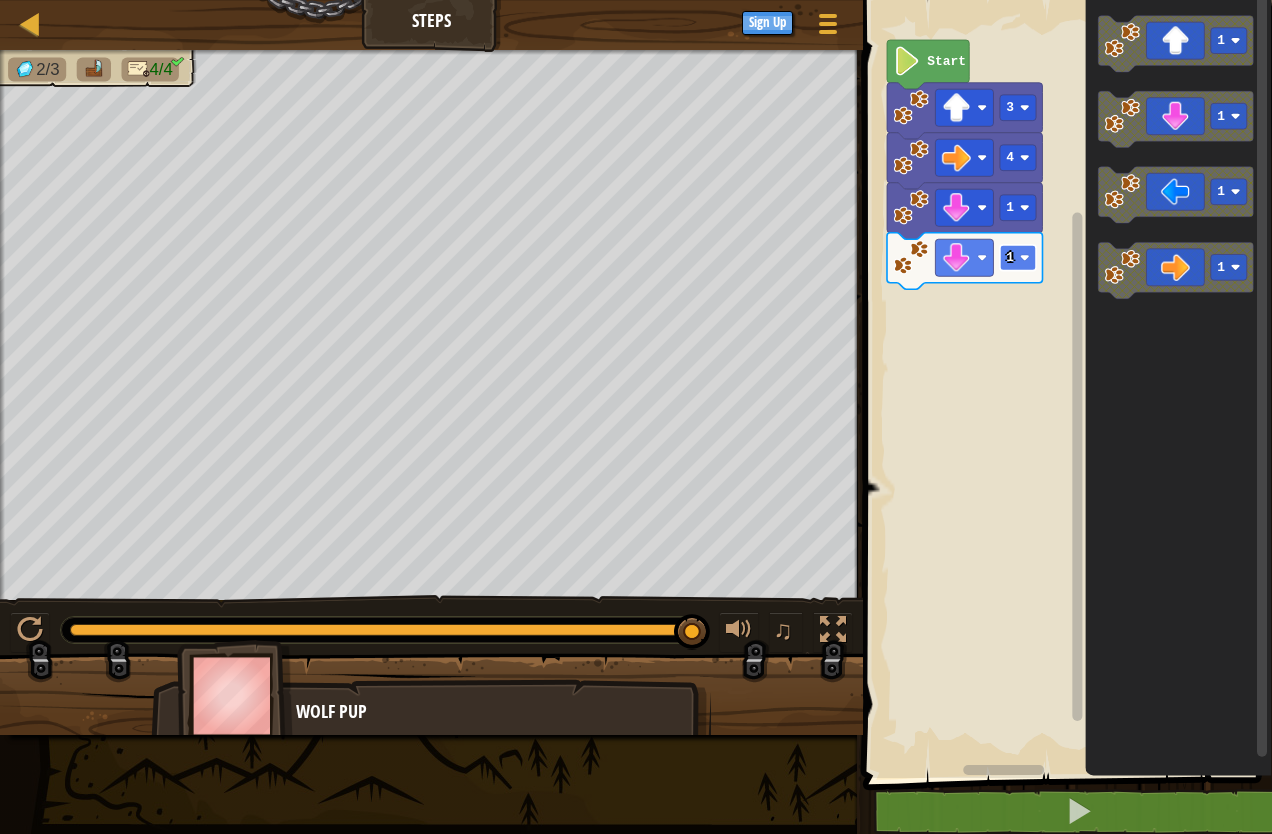 click 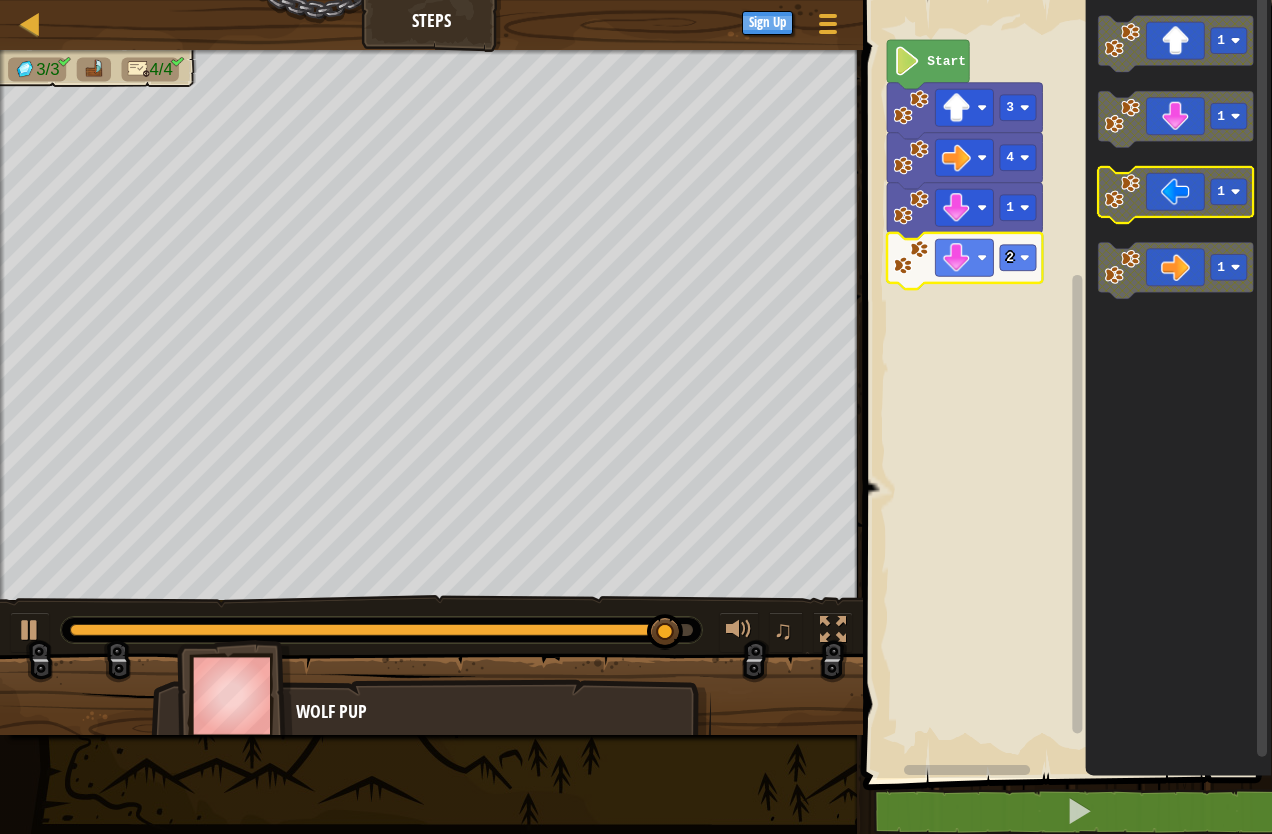 click on "1" 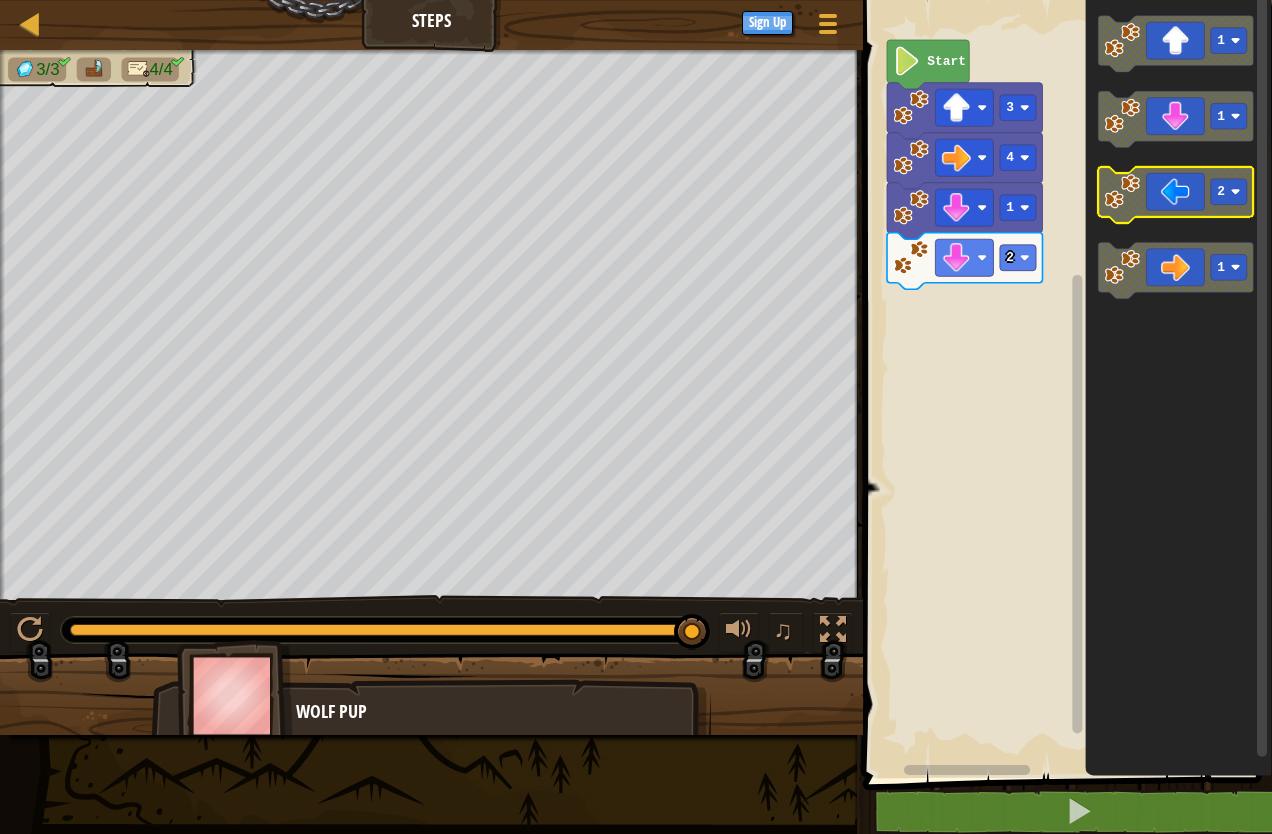 click 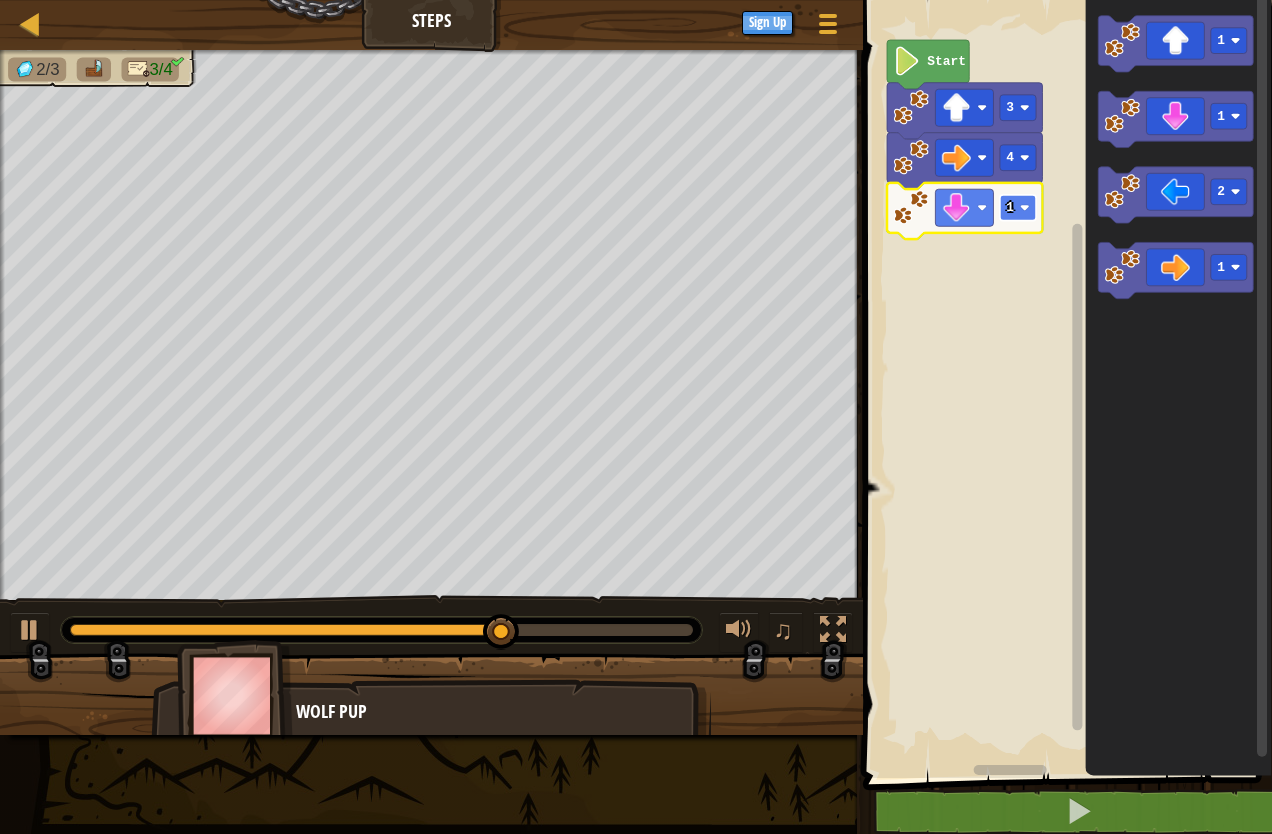 click 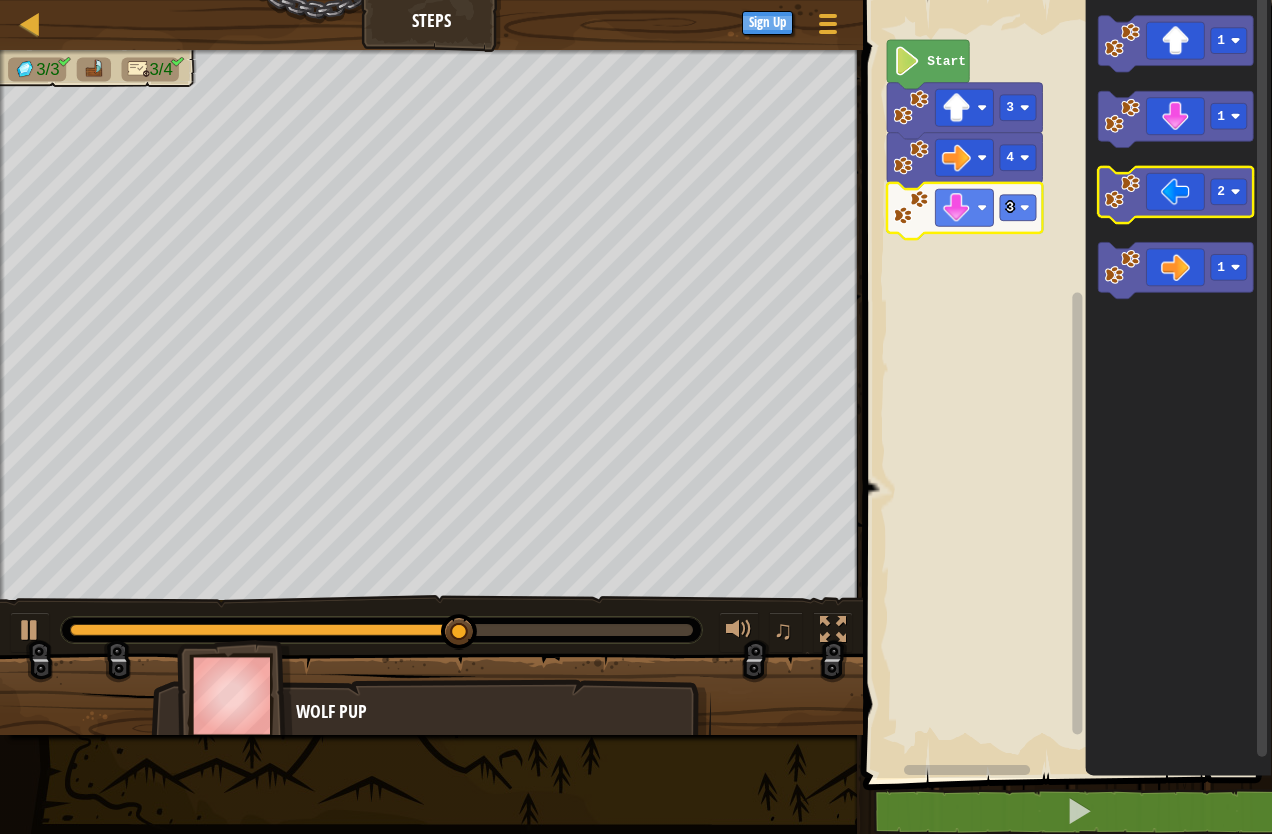 click 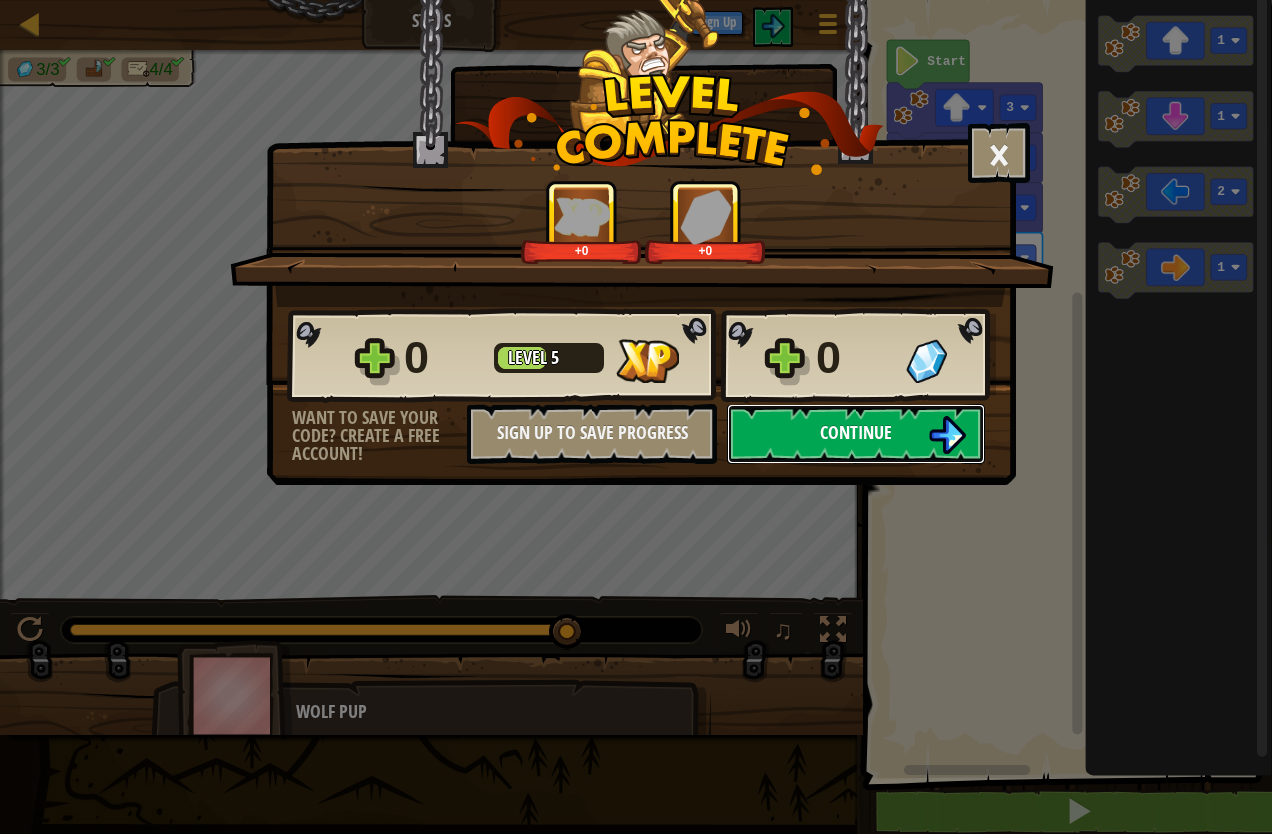 click on "Continue" at bounding box center [856, 434] 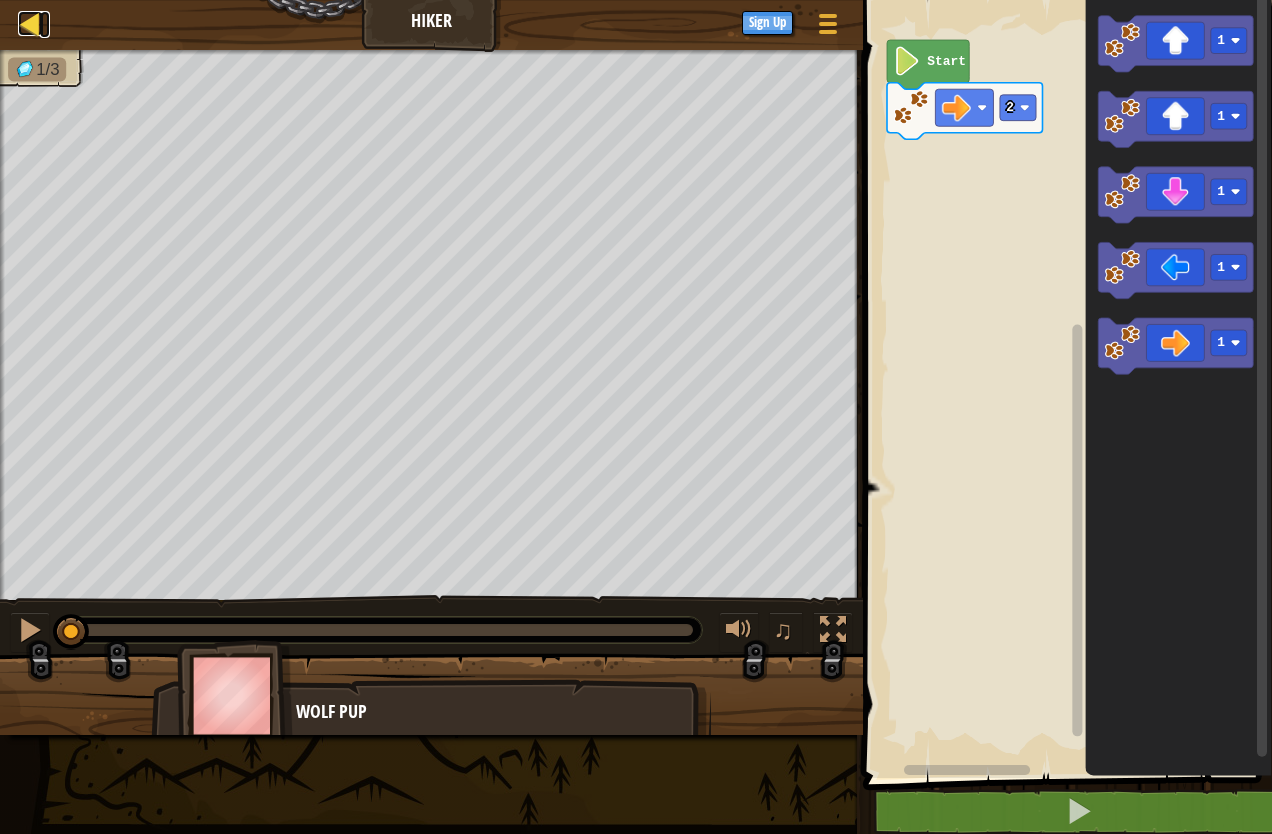 click at bounding box center [30, 23] 